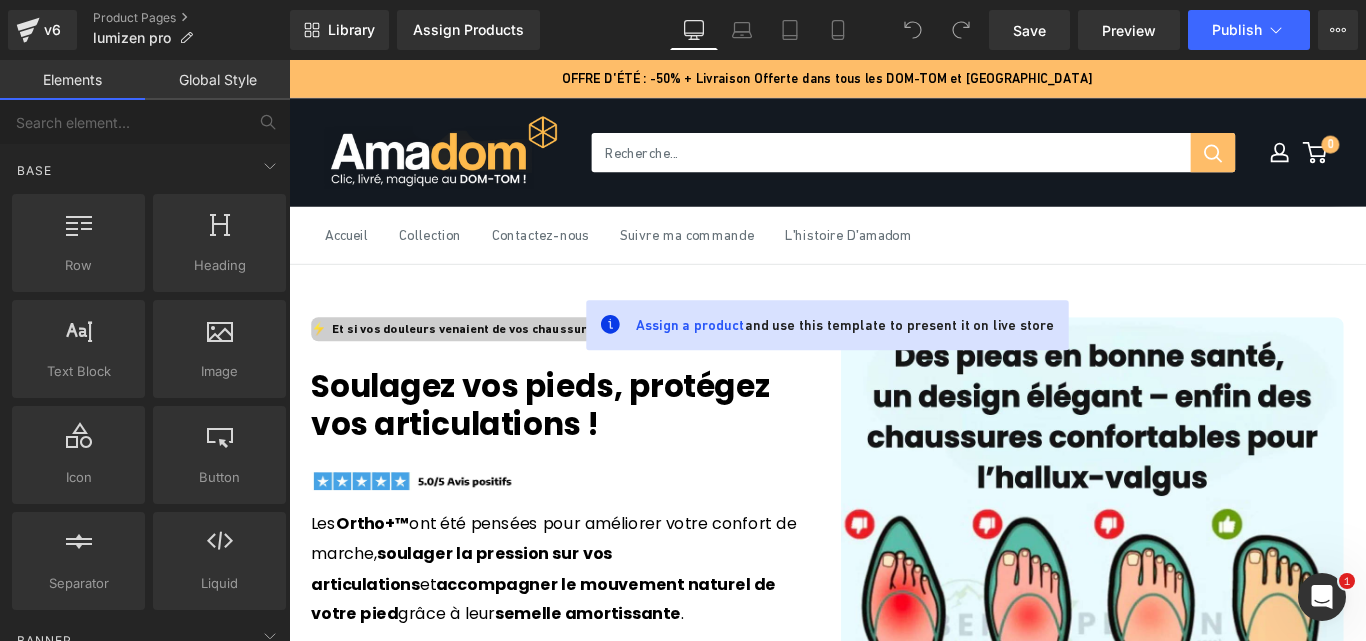 scroll, scrollTop: 2484, scrollLeft: 0, axis: vertical 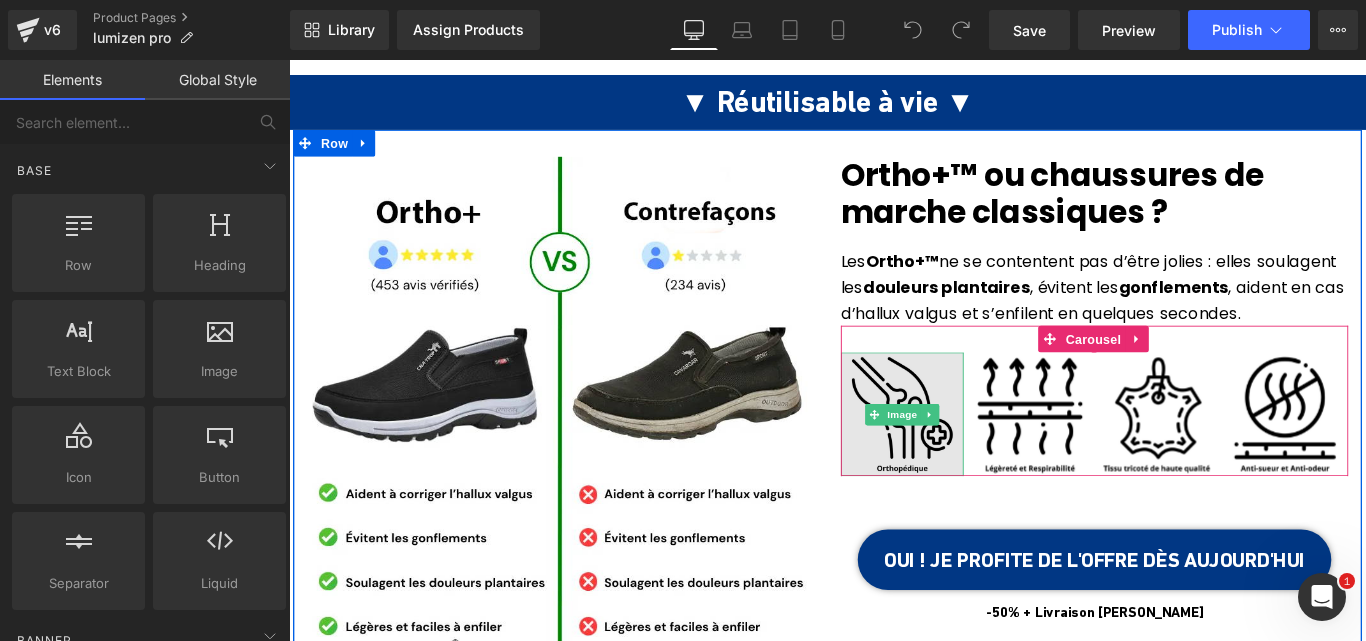click at bounding box center (978, 458) 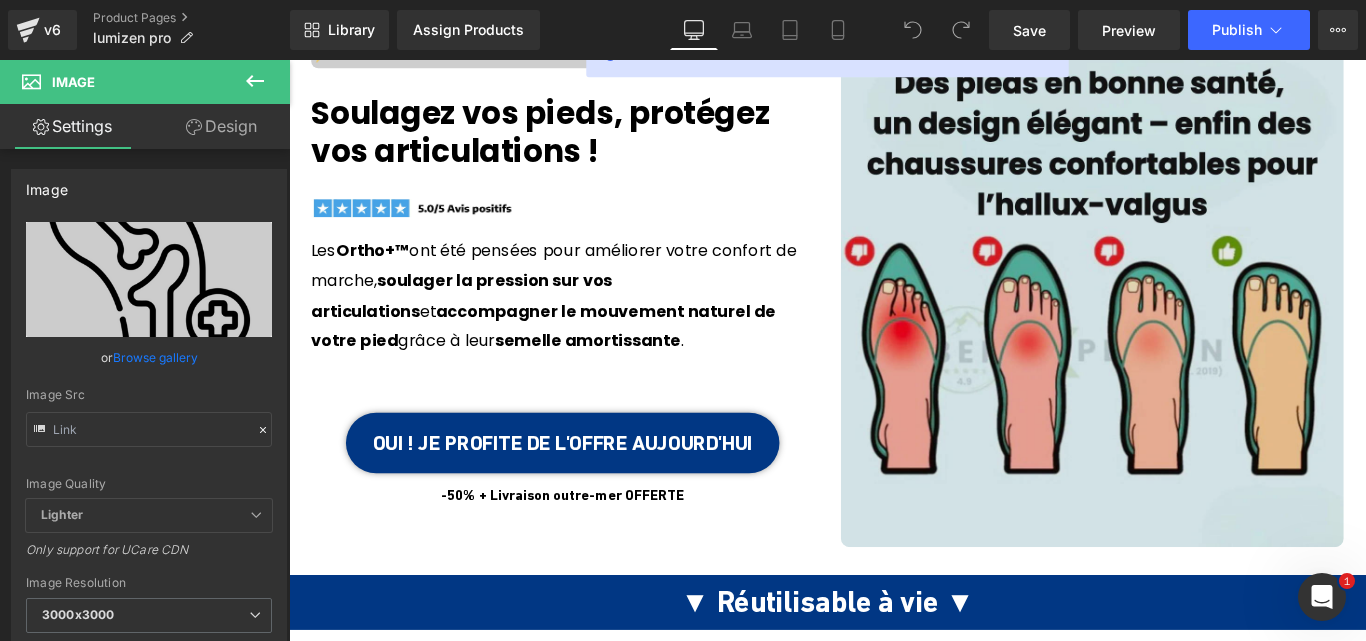 scroll, scrollTop: 306, scrollLeft: 0, axis: vertical 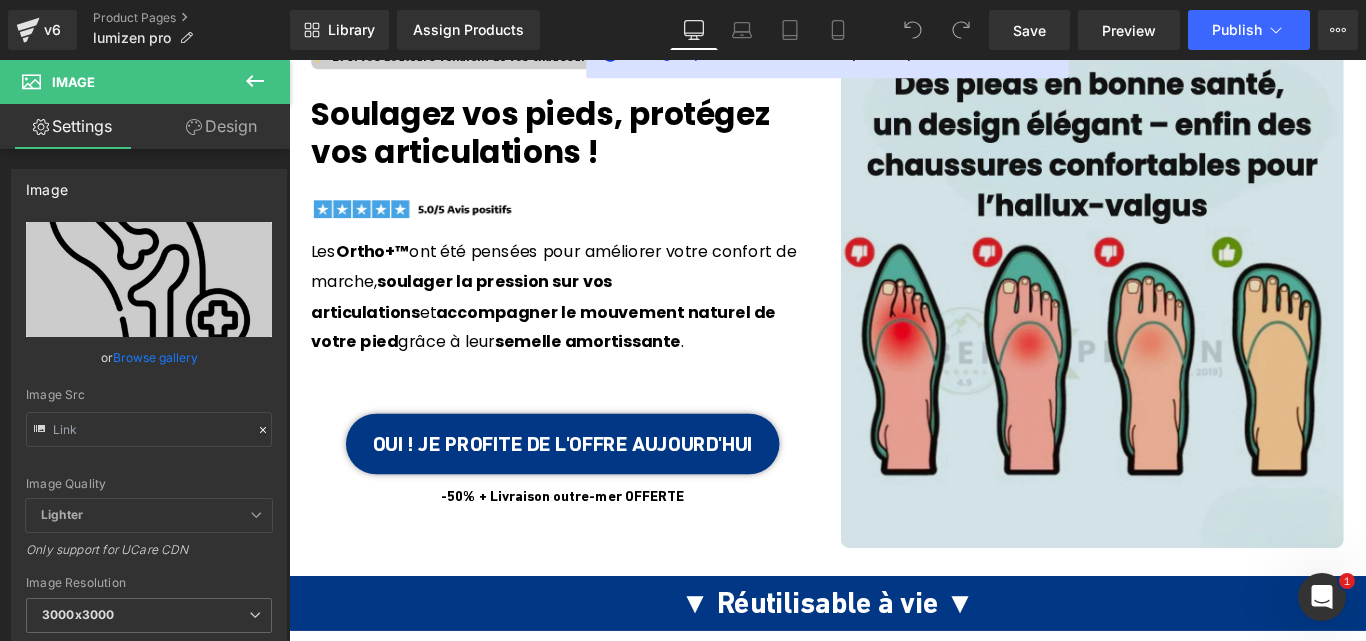 click at bounding box center [1191, 325] 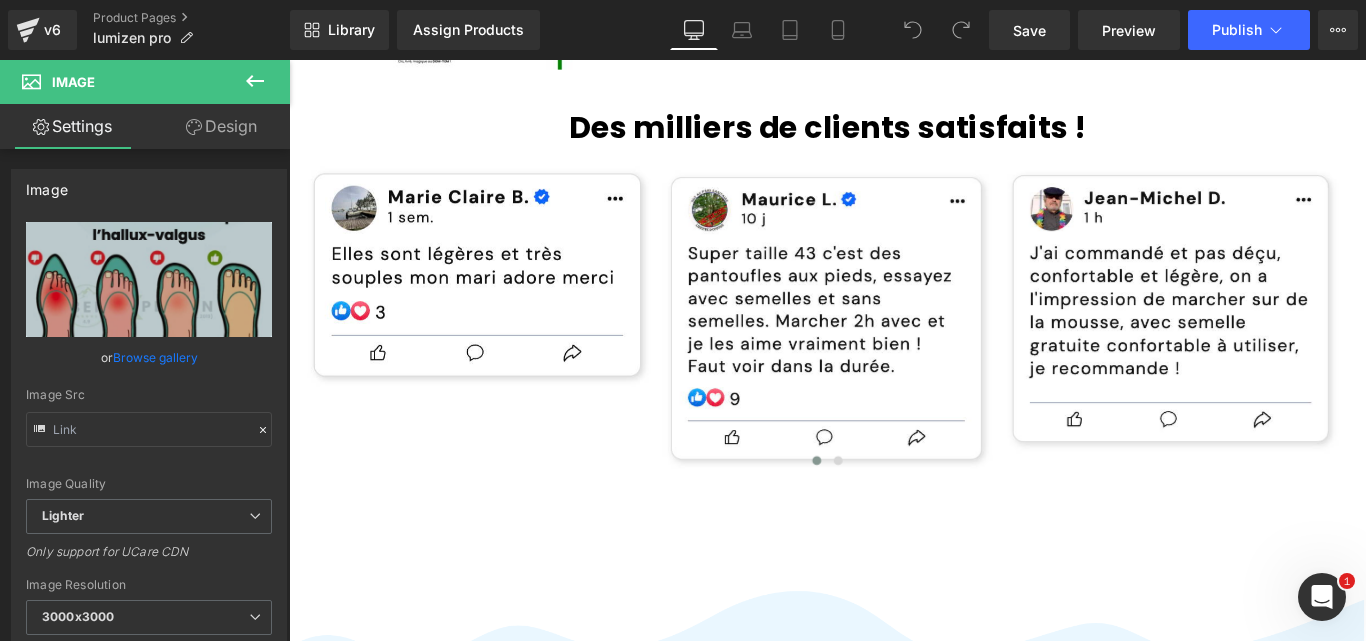 scroll, scrollTop: 1504, scrollLeft: 0, axis: vertical 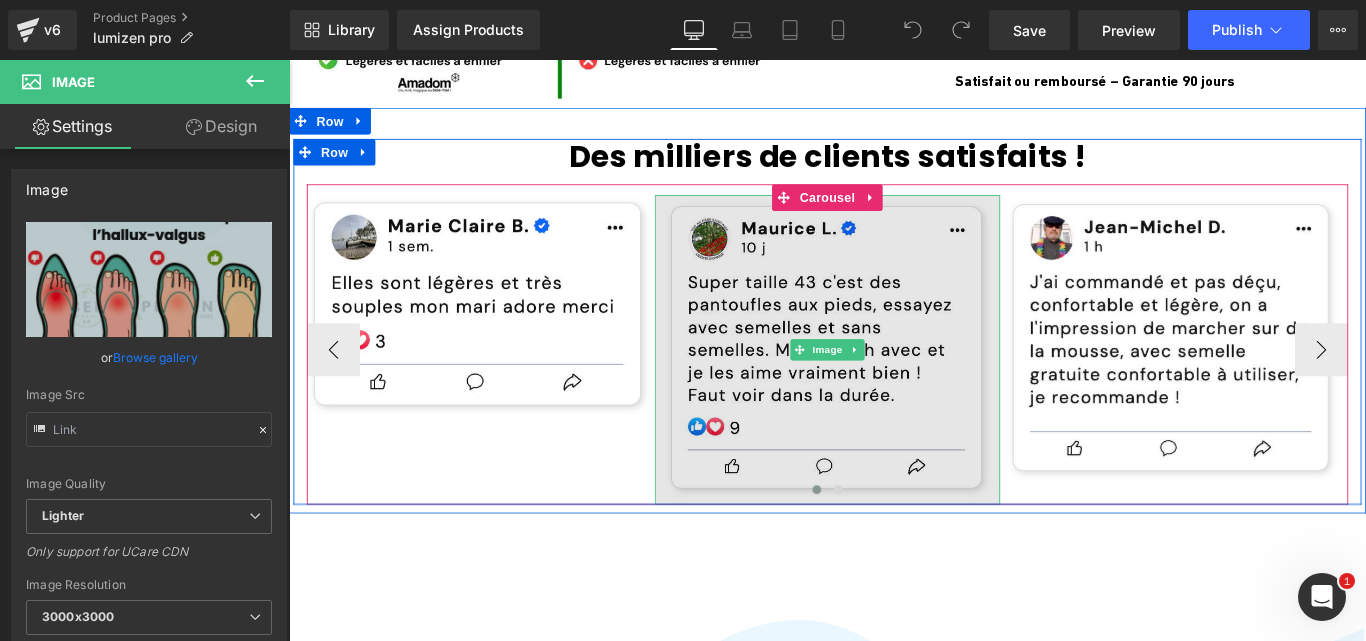 click at bounding box center [893, 386] 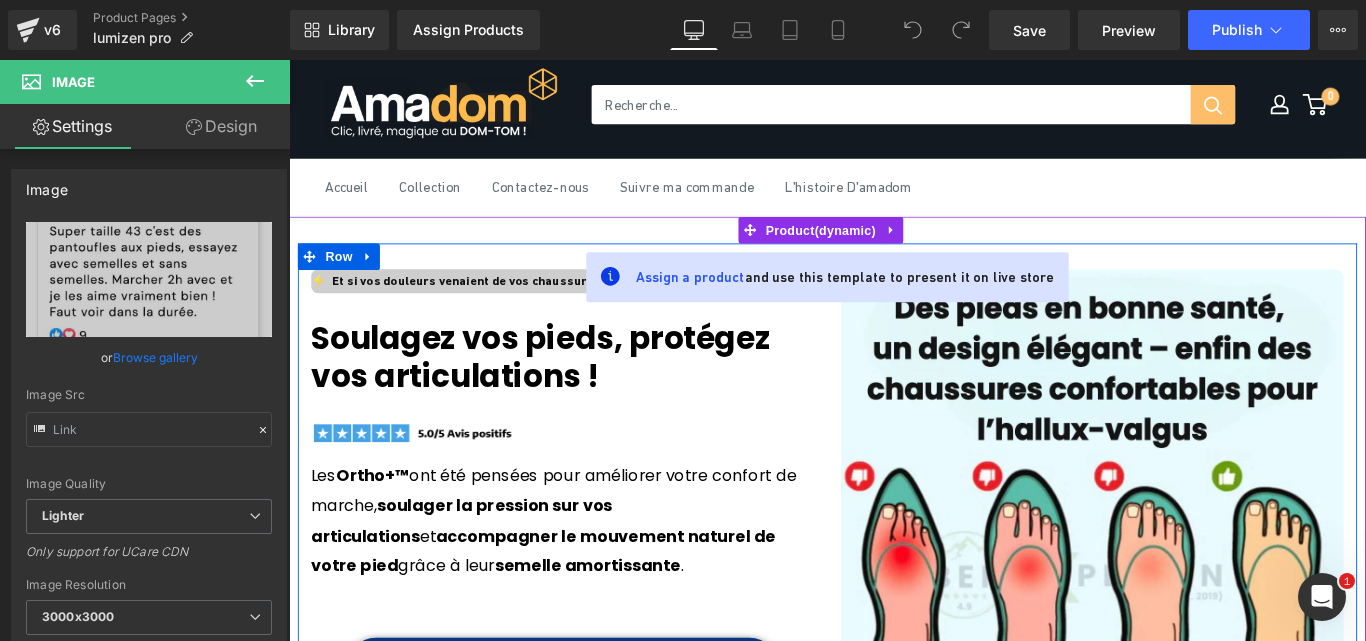 scroll, scrollTop: 53, scrollLeft: 0, axis: vertical 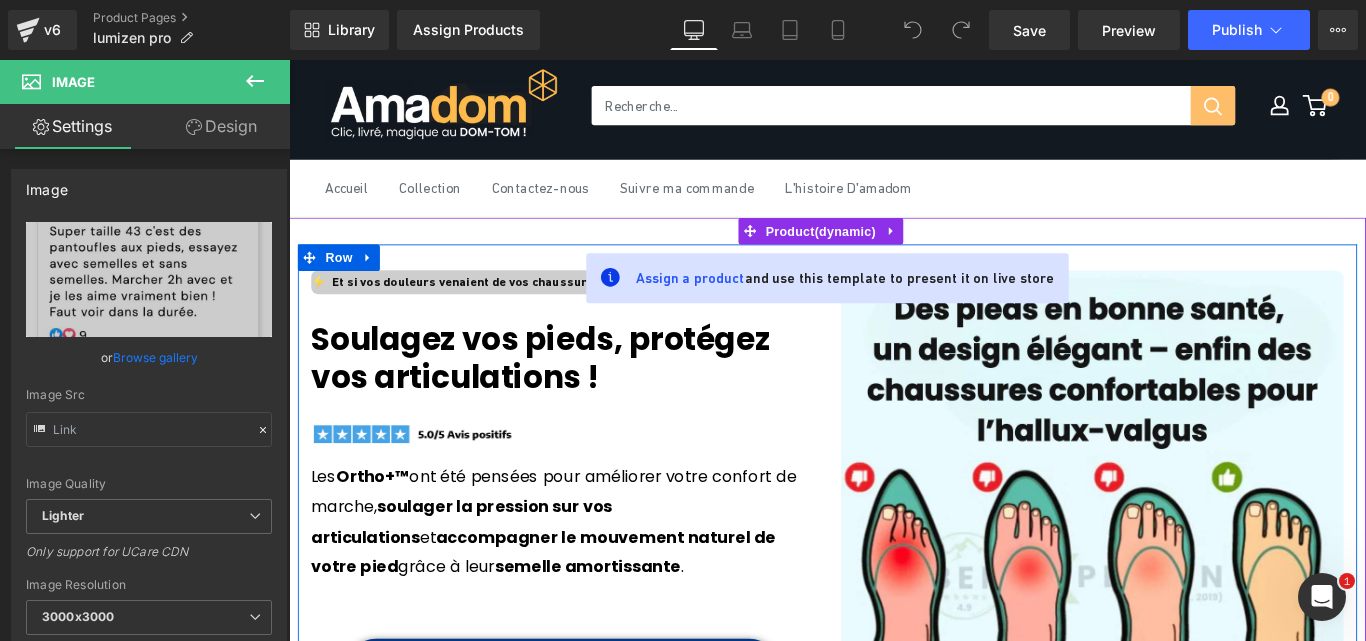 click on "Soulagez vos pieds, protégez vos articulations !" at bounding box center [596, 395] 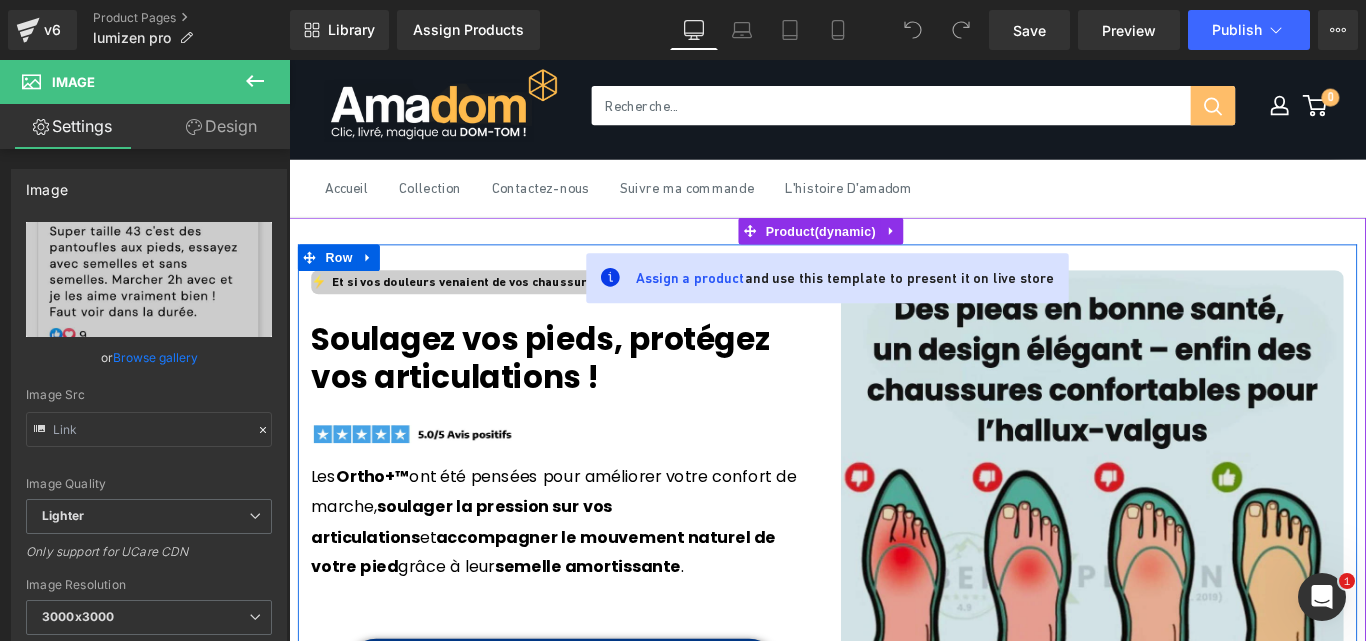 click at bounding box center [1191, 578] 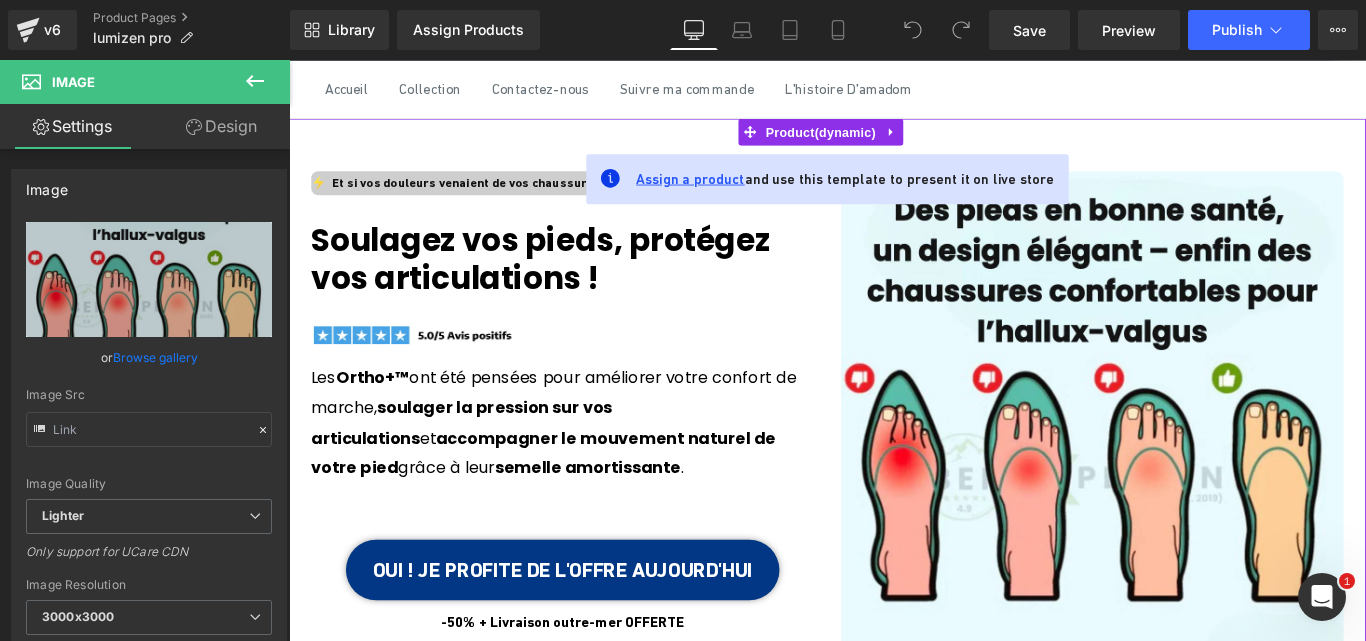 scroll, scrollTop: 165, scrollLeft: 0, axis: vertical 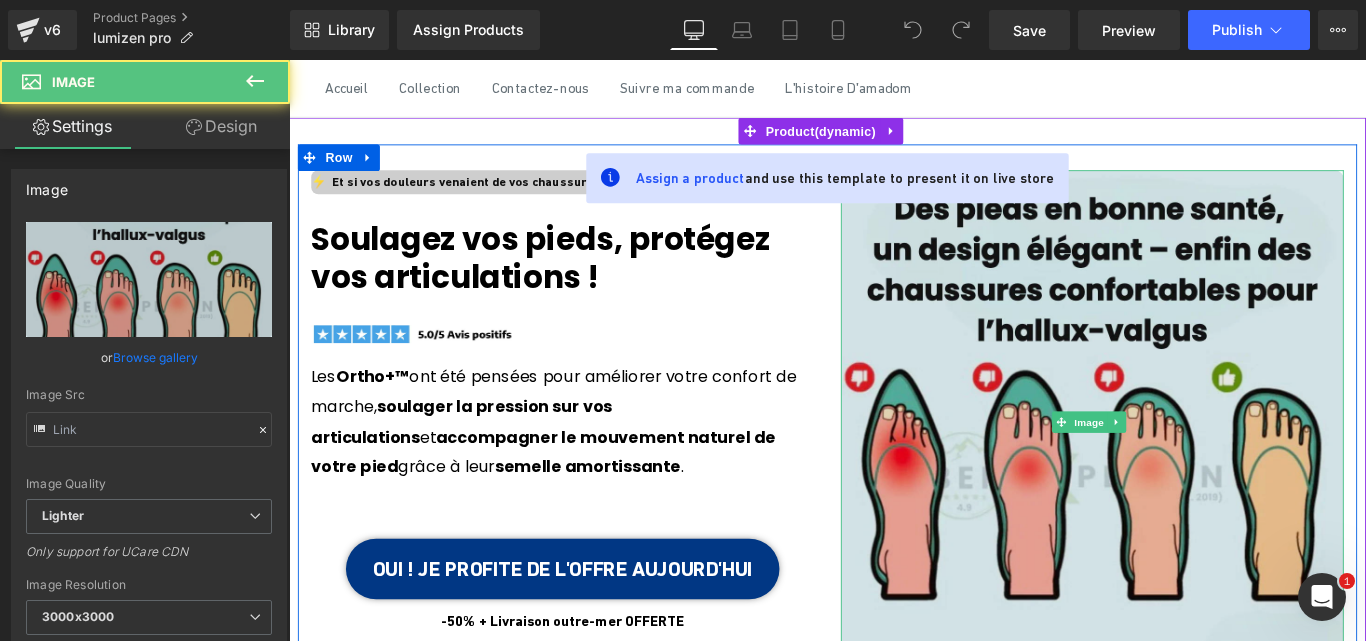 click at bounding box center (1191, 466) 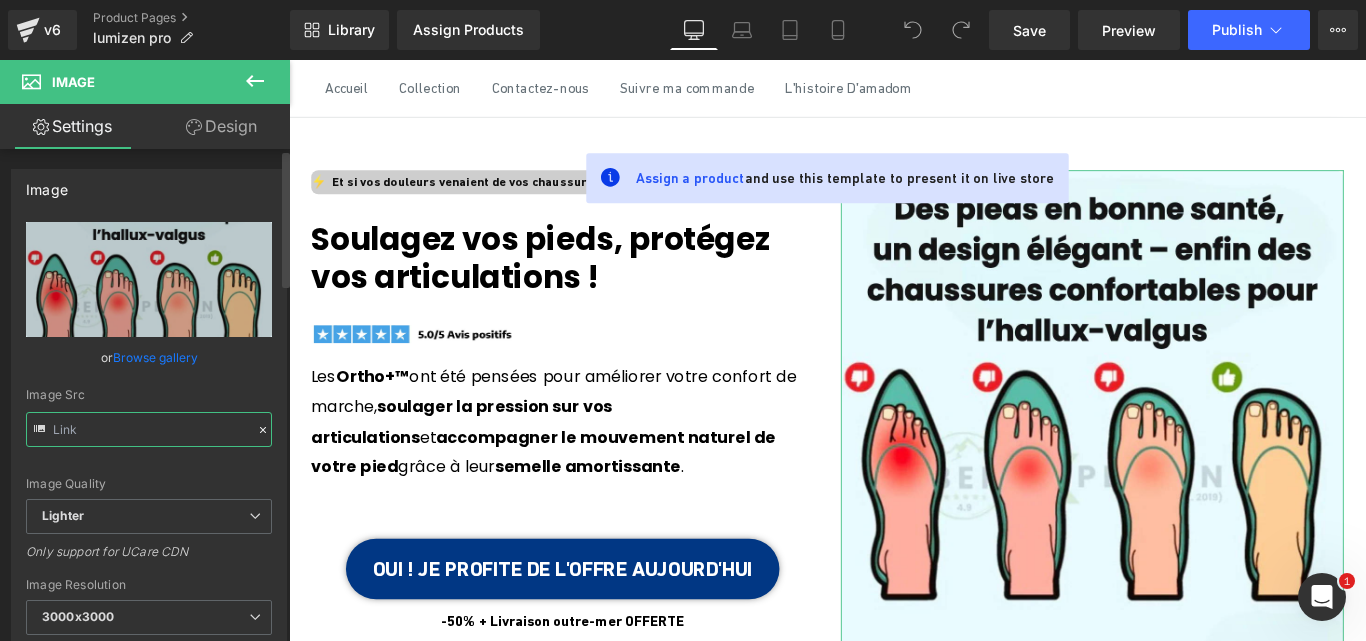 click at bounding box center [149, 429] 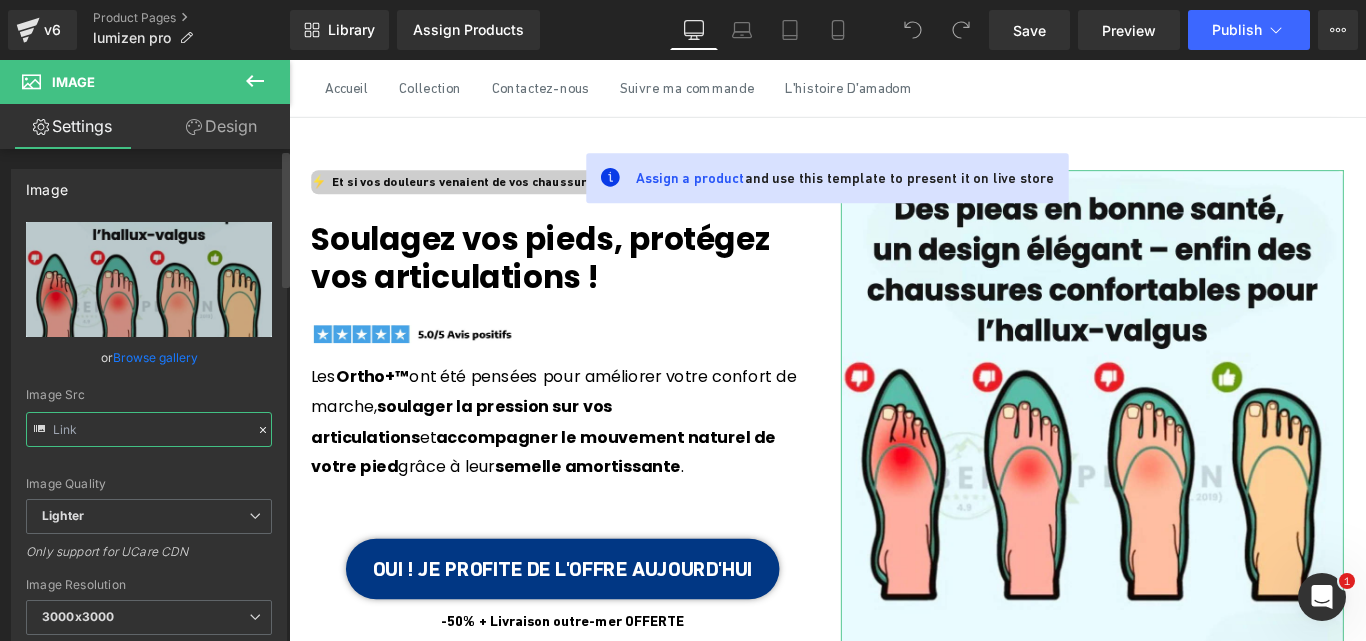 click at bounding box center (149, 429) 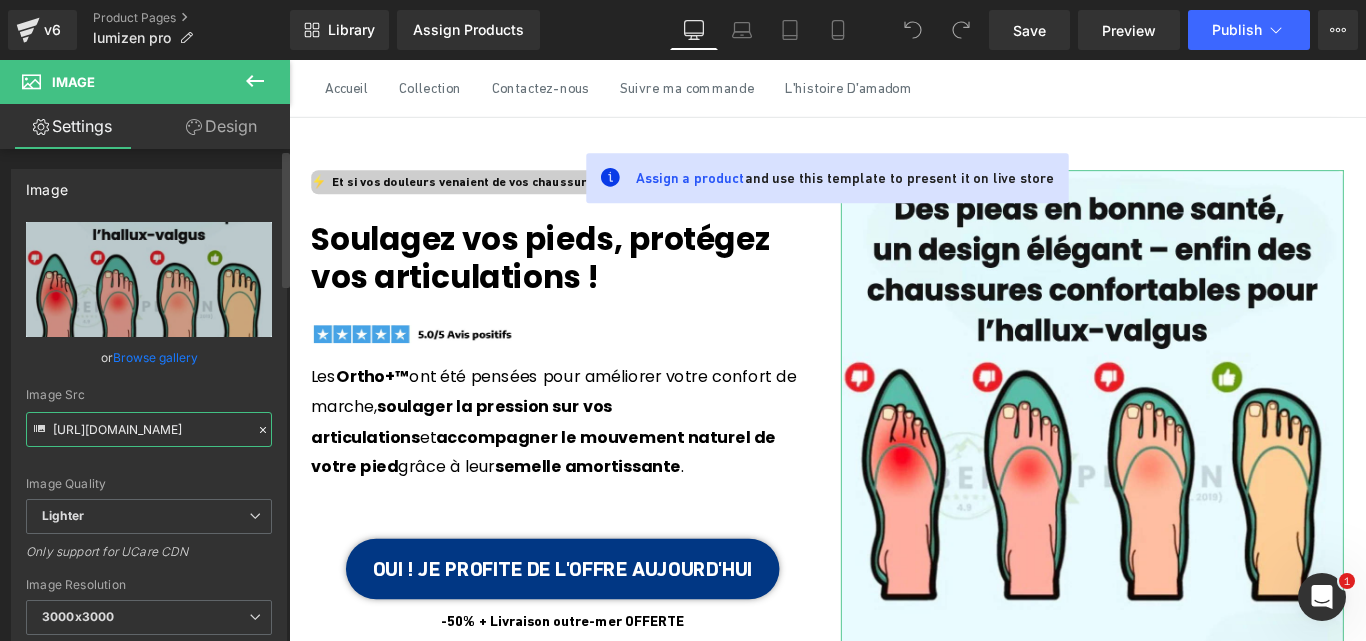 paste on "luminova-official.com/cdn/shop/files/wireless-led-bedside-reading-wall-lamp-s58.jpg?v=1749560290&width=600" 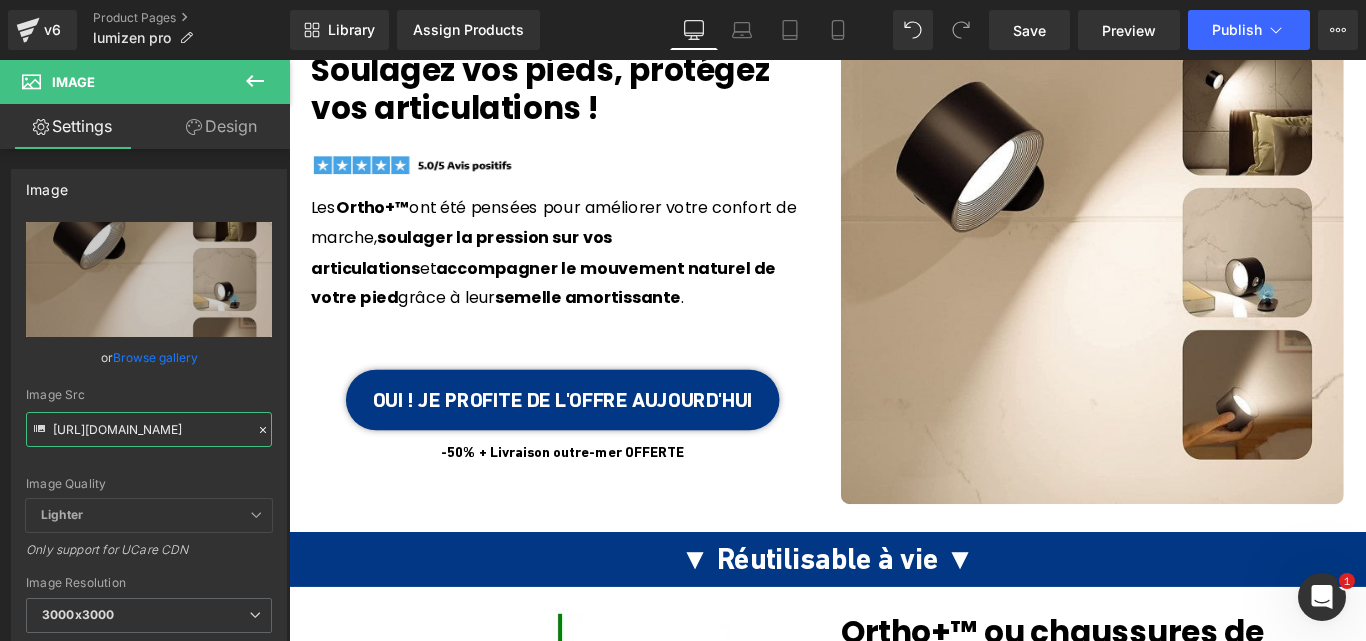 scroll, scrollTop: 354, scrollLeft: 0, axis: vertical 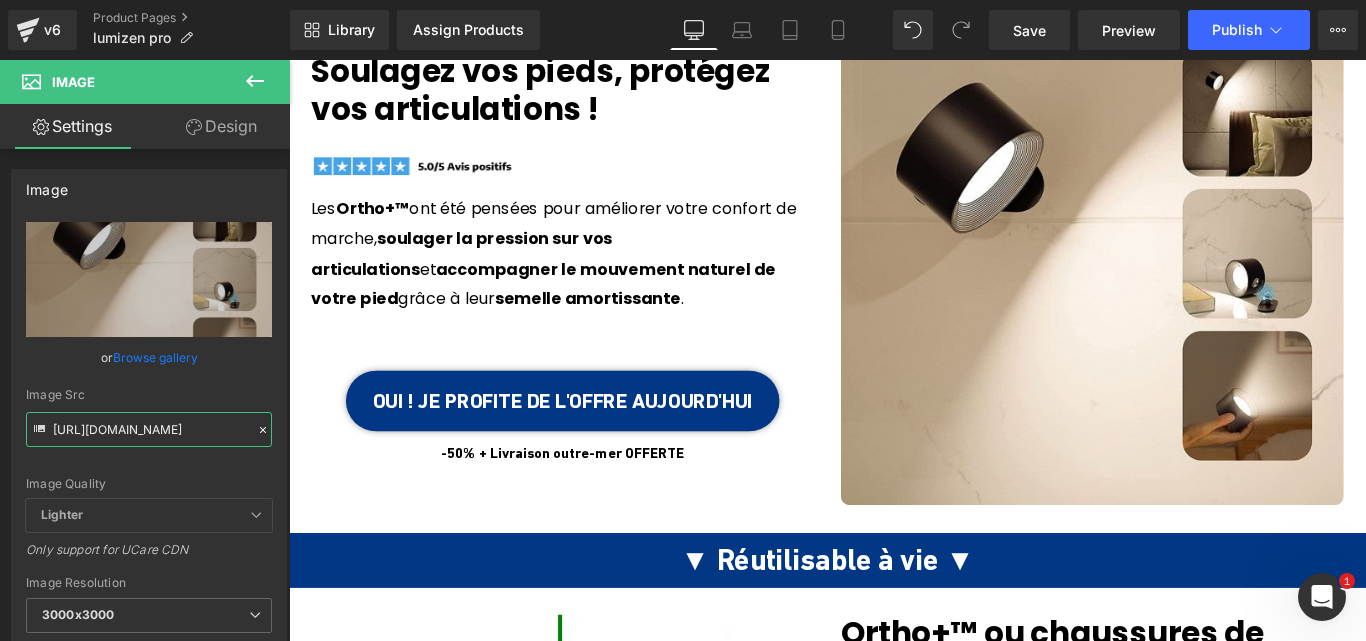 type on "https://luminova-official.com/cdn/shop/files/wireless-led-bedside-reading-wall-lamp-s58.jpg?v=1749560290&width=600" 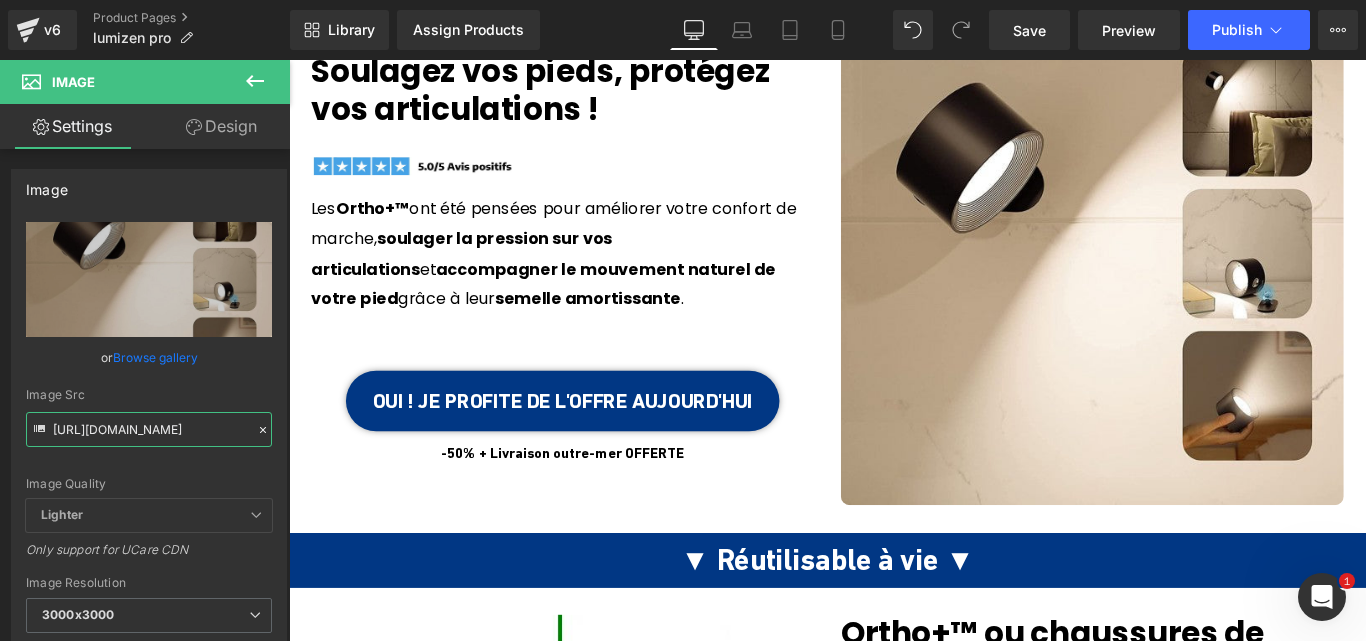 scroll, scrollTop: 0, scrollLeft: 0, axis: both 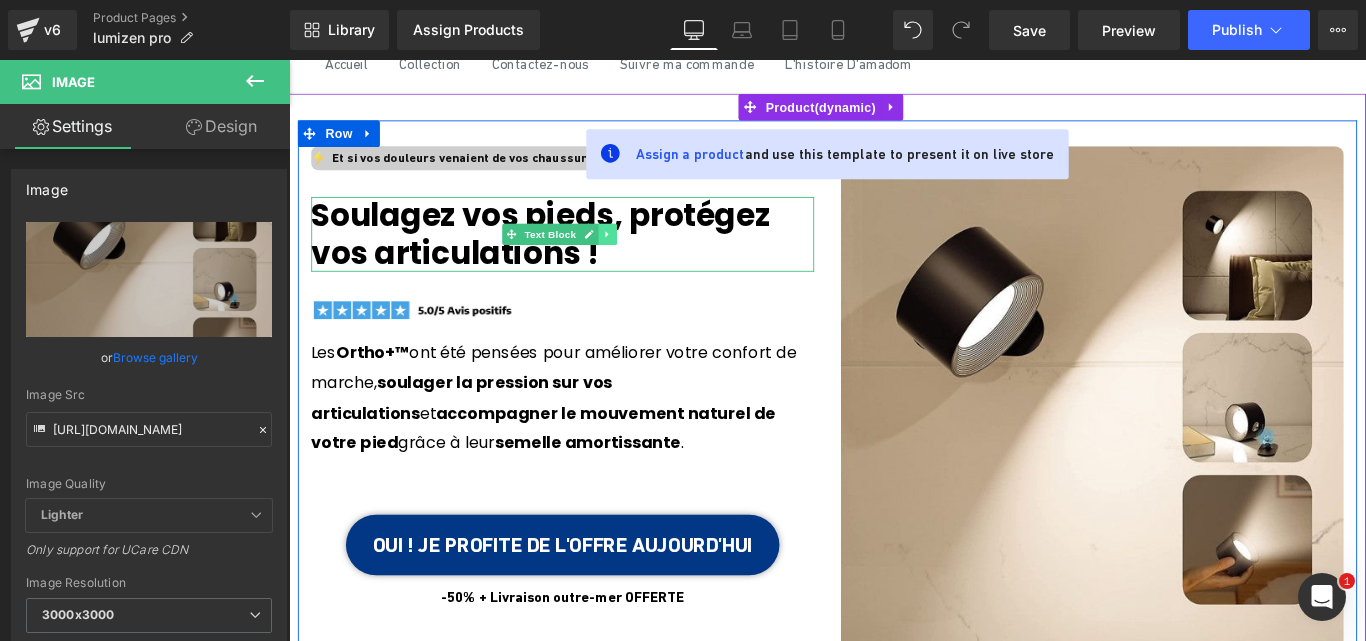 click at bounding box center (646, 256) 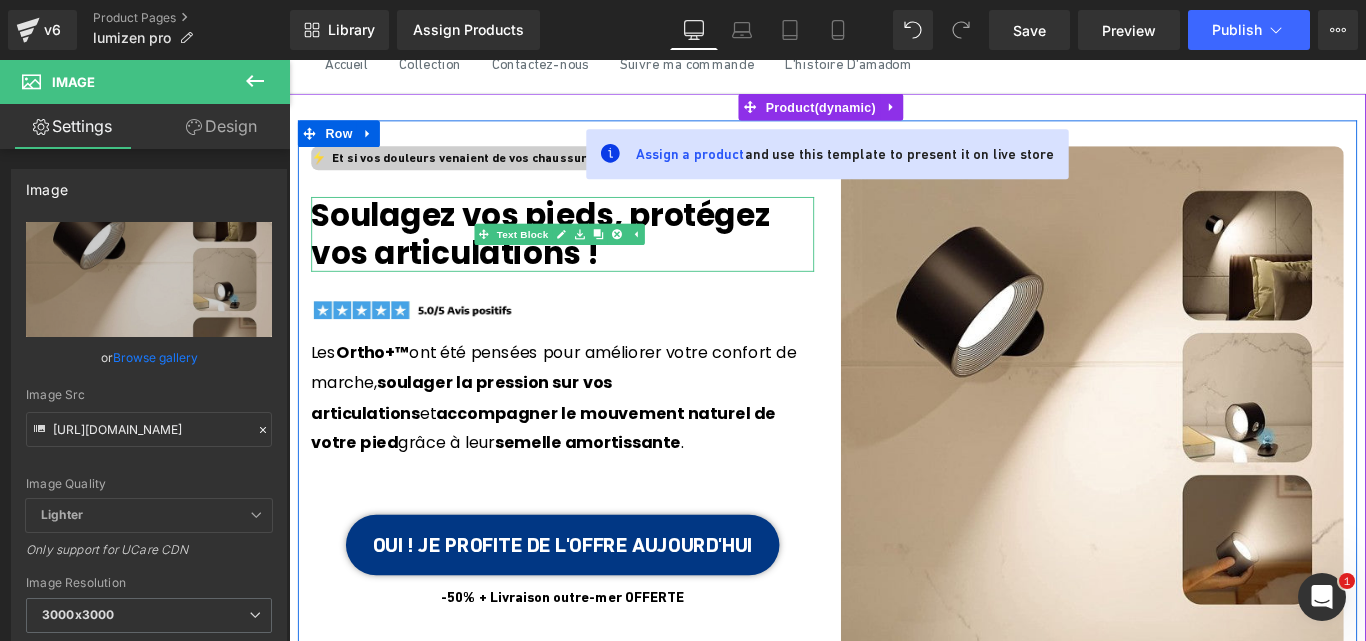 click on "Soulagez vos pieds, protégez vos articulations !" at bounding box center (596, 256) 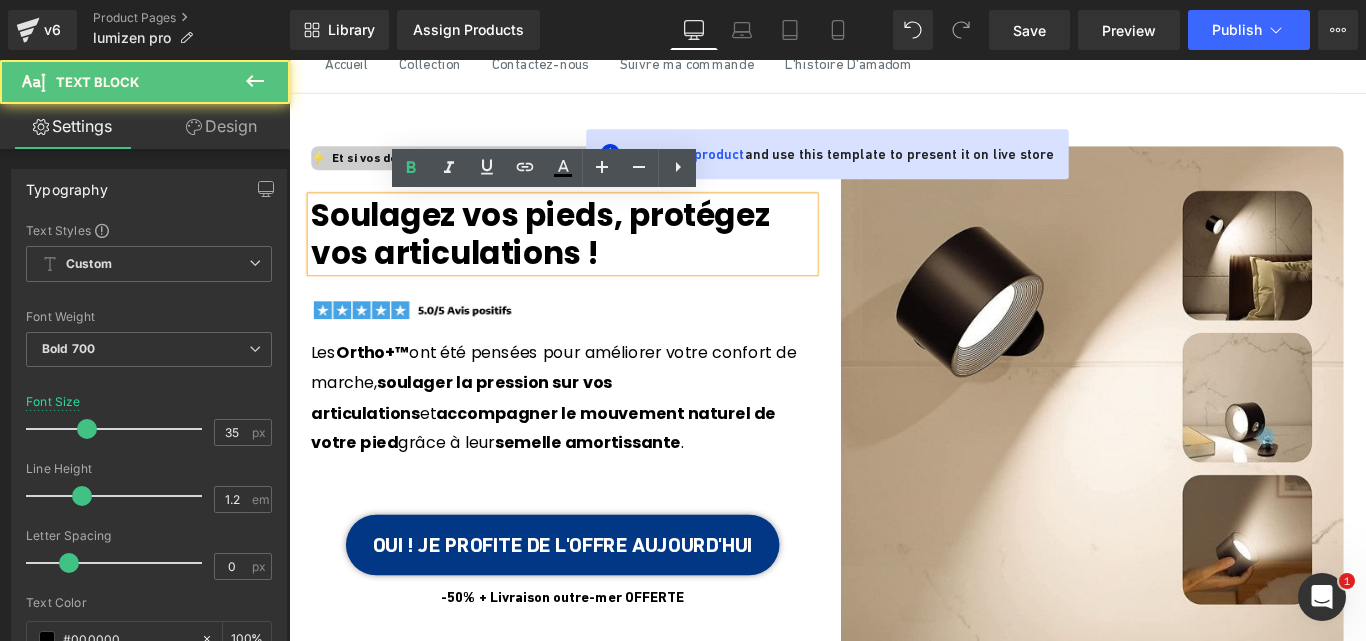 click on "Soulagez vos pieds, protégez vos articulations !" at bounding box center (596, 256) 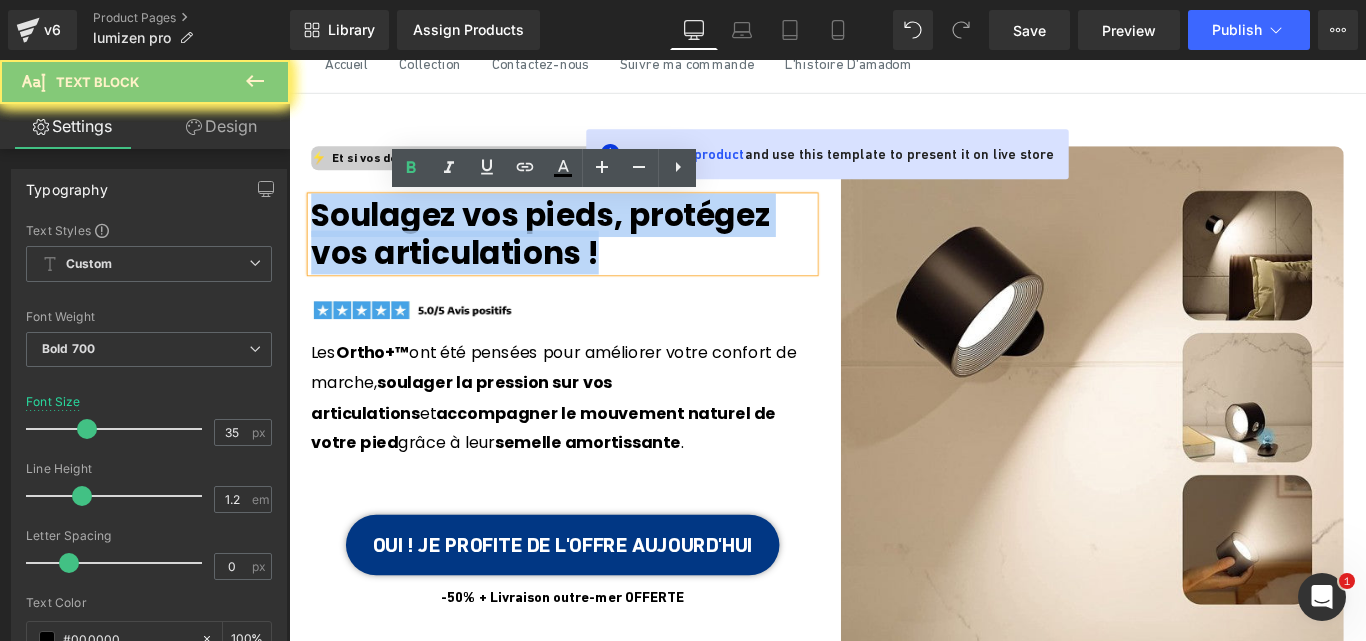 click on "Soulagez vos pieds, protégez vos articulations !" at bounding box center [596, 256] 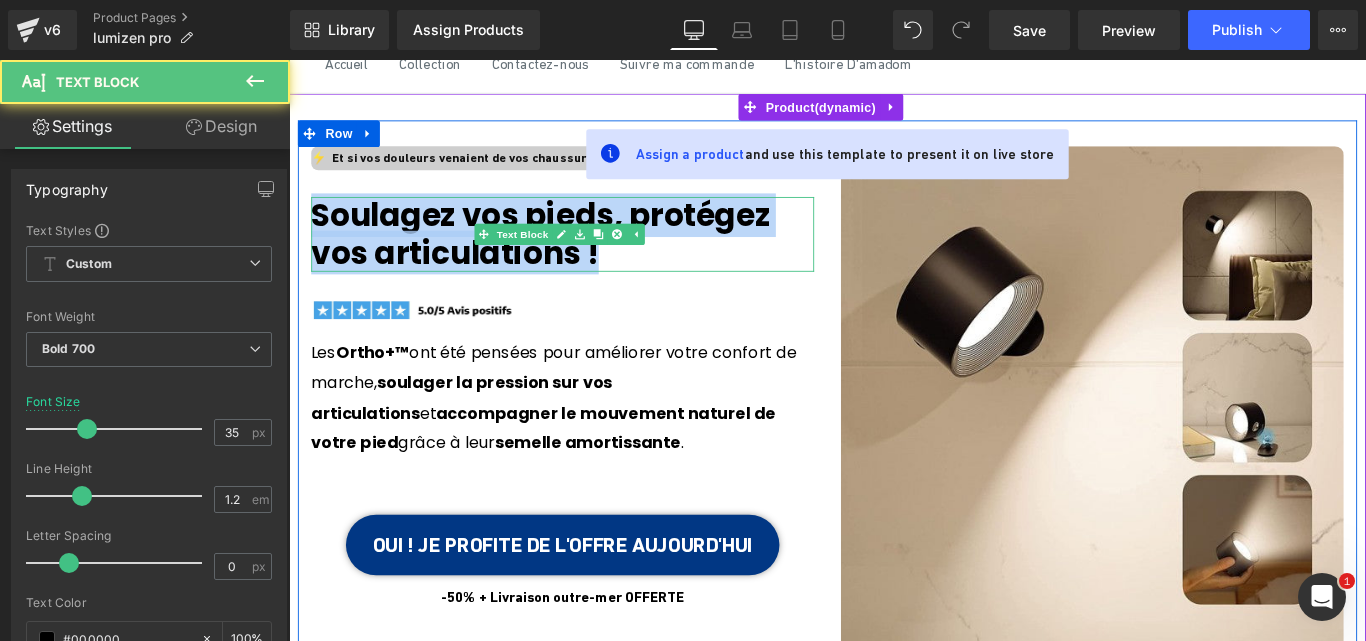 click on "Soulagez vos pieds, protégez vos articulations !" at bounding box center [596, 256] 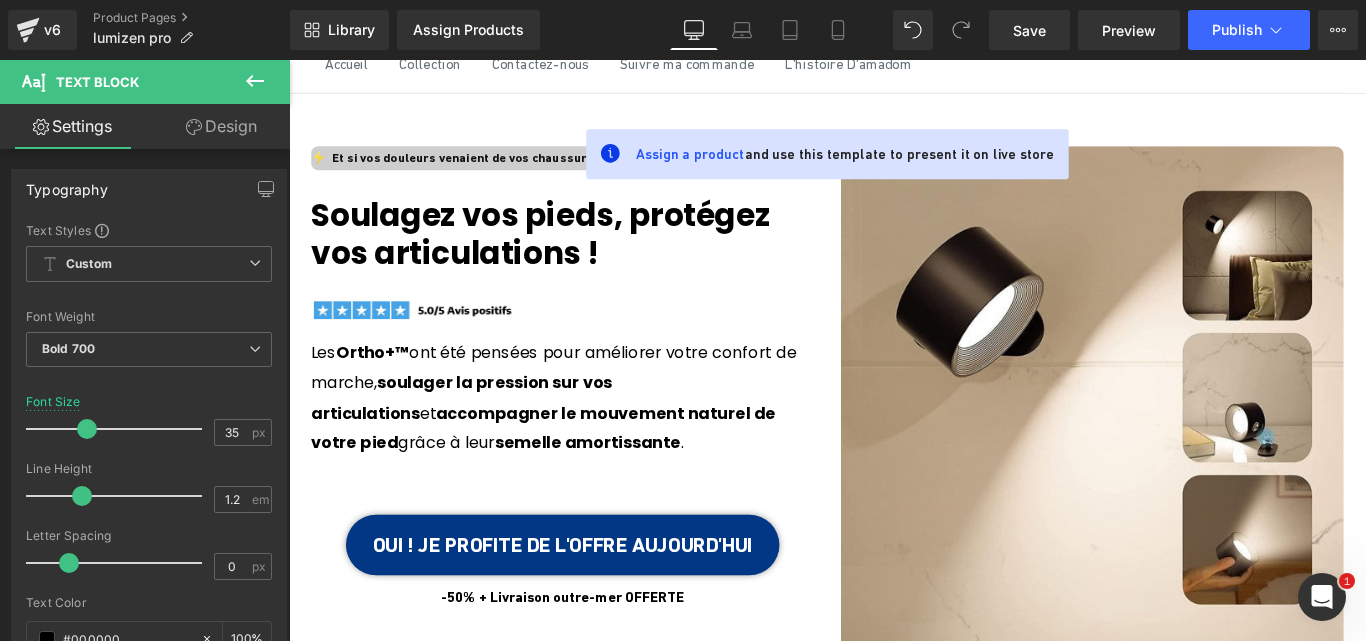 click 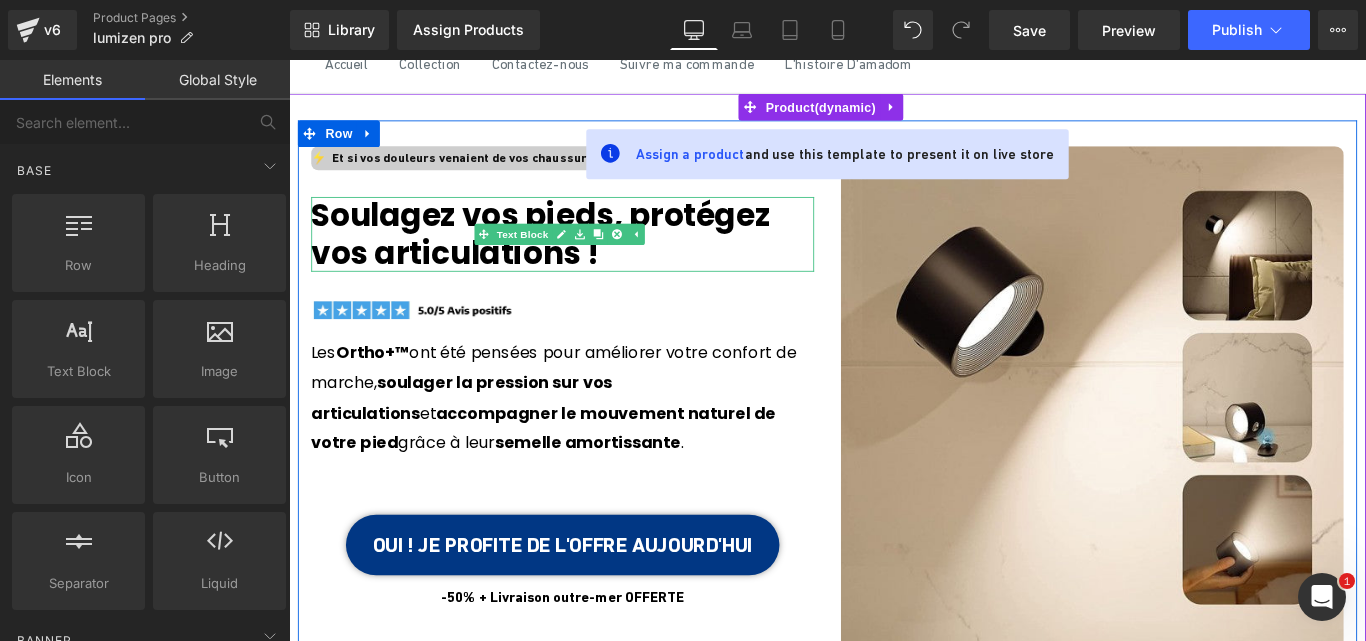 click on "Soulagez vos pieds, protégez vos articulations !" at bounding box center (596, 256) 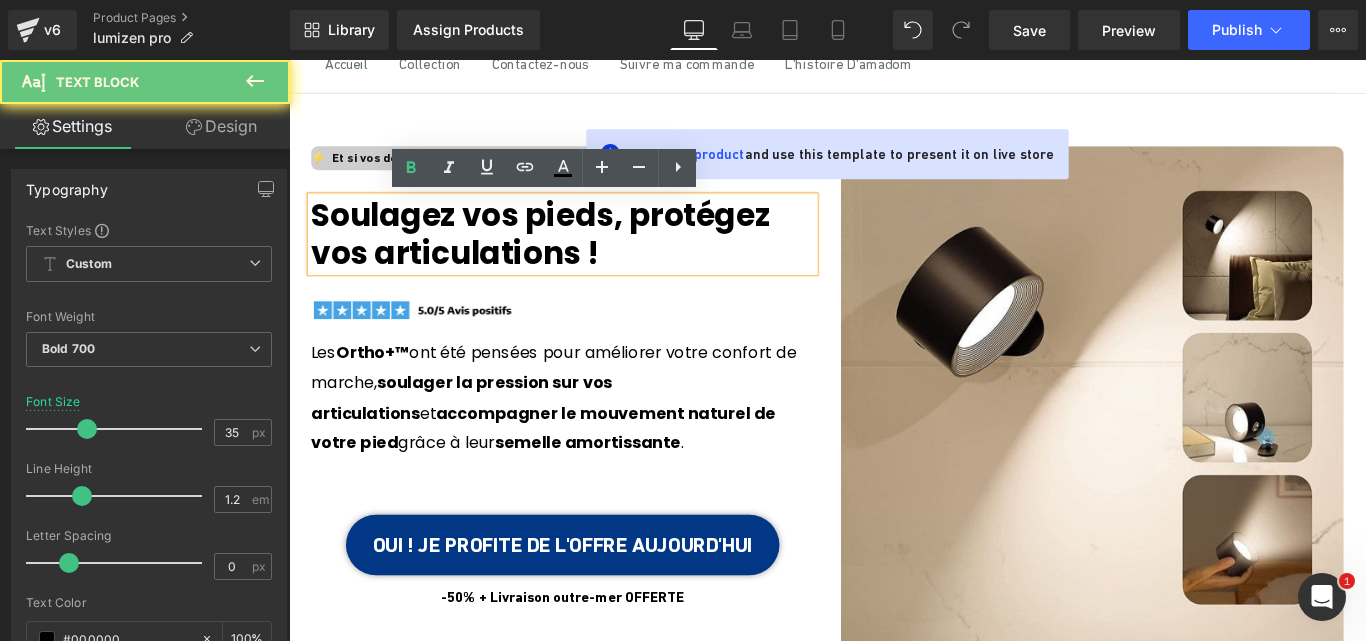 click on "Soulagez vos pieds, protégez vos articulations !" at bounding box center (596, 256) 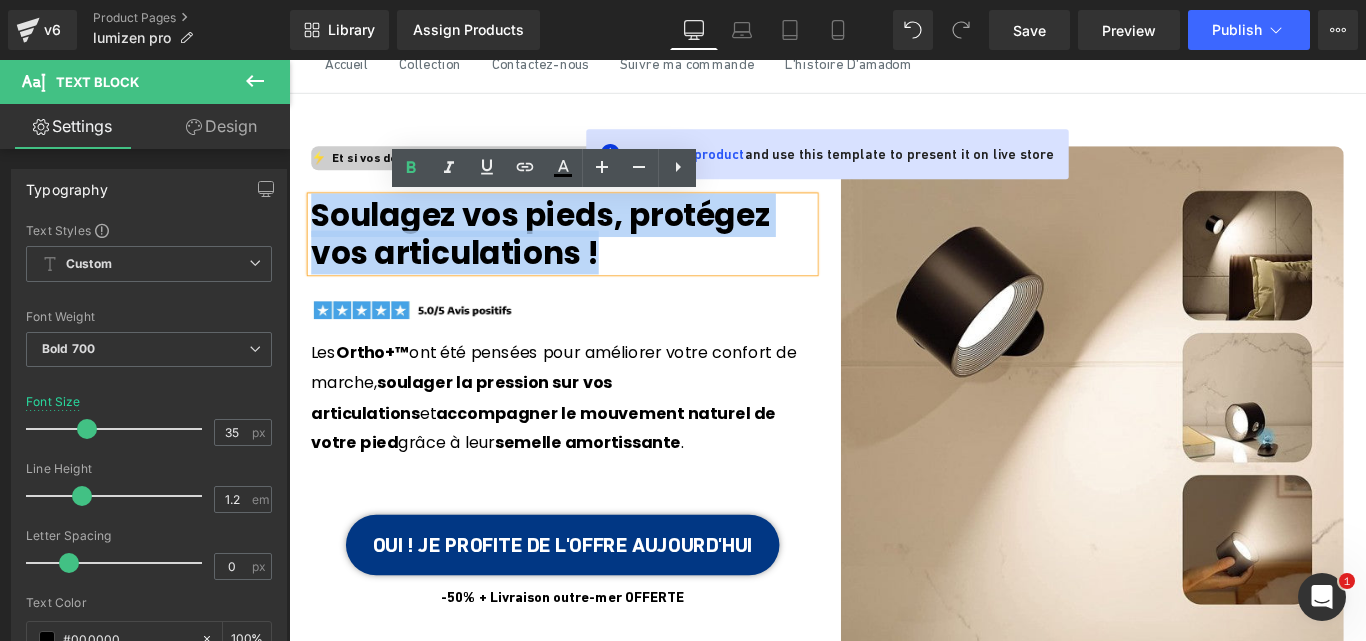 drag, startPoint x: 651, startPoint y: 276, endPoint x: 317, endPoint y: 226, distance: 337.72177 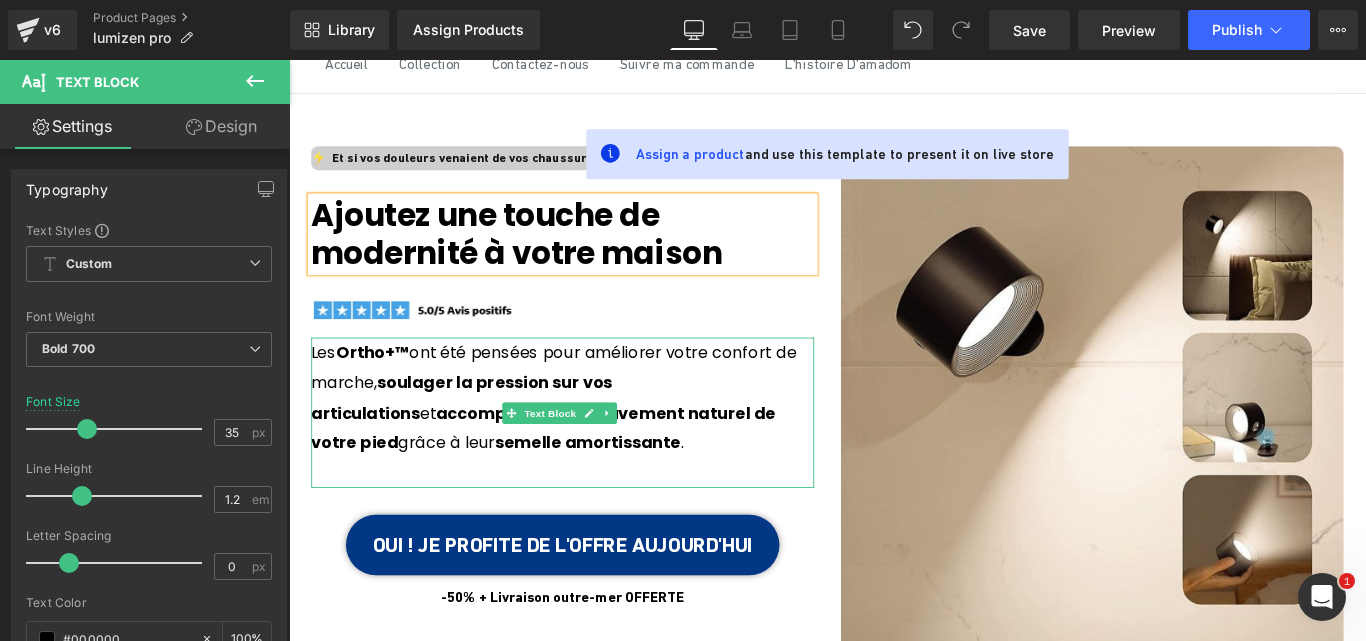 click on "Les  Ortho+™  ont été pensées pour améliorer votre confort de marche,  soulager la pression sur vos articulations  et  accompagner le mouvement naturel de votre pied  grâce à leur  semelle amortissante ." at bounding box center (596, 439) 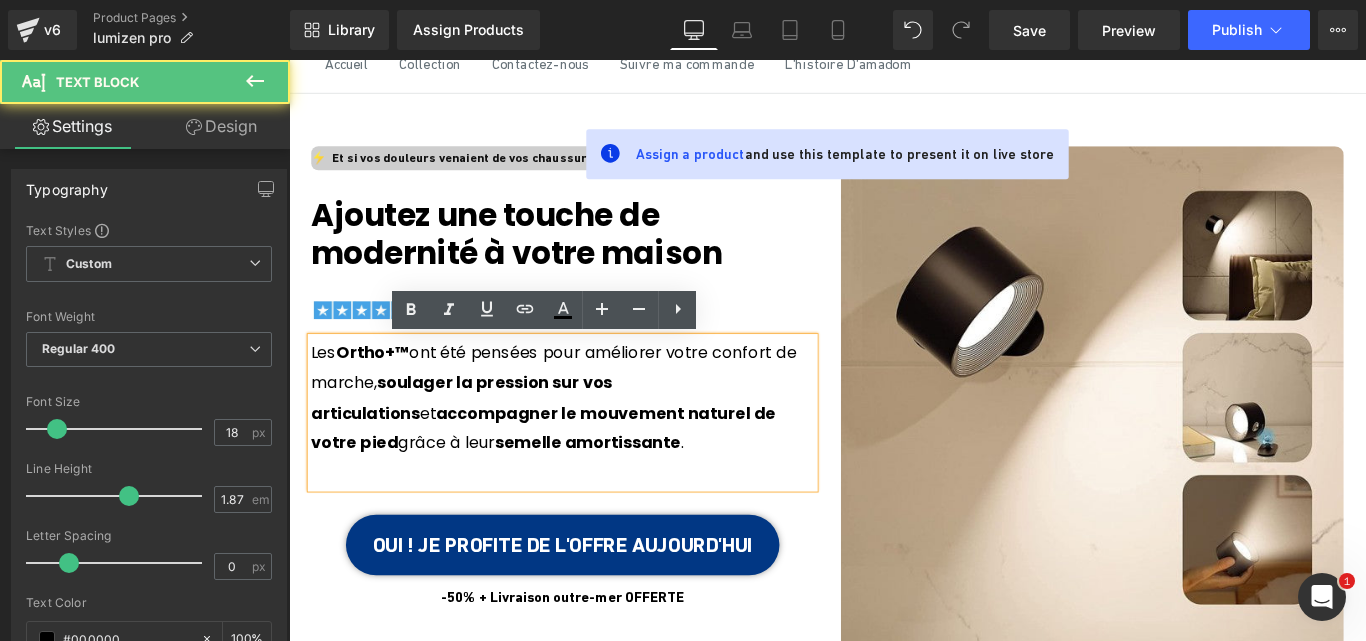 drag, startPoint x: 555, startPoint y: 489, endPoint x: 289, endPoint y: 409, distance: 277.76968 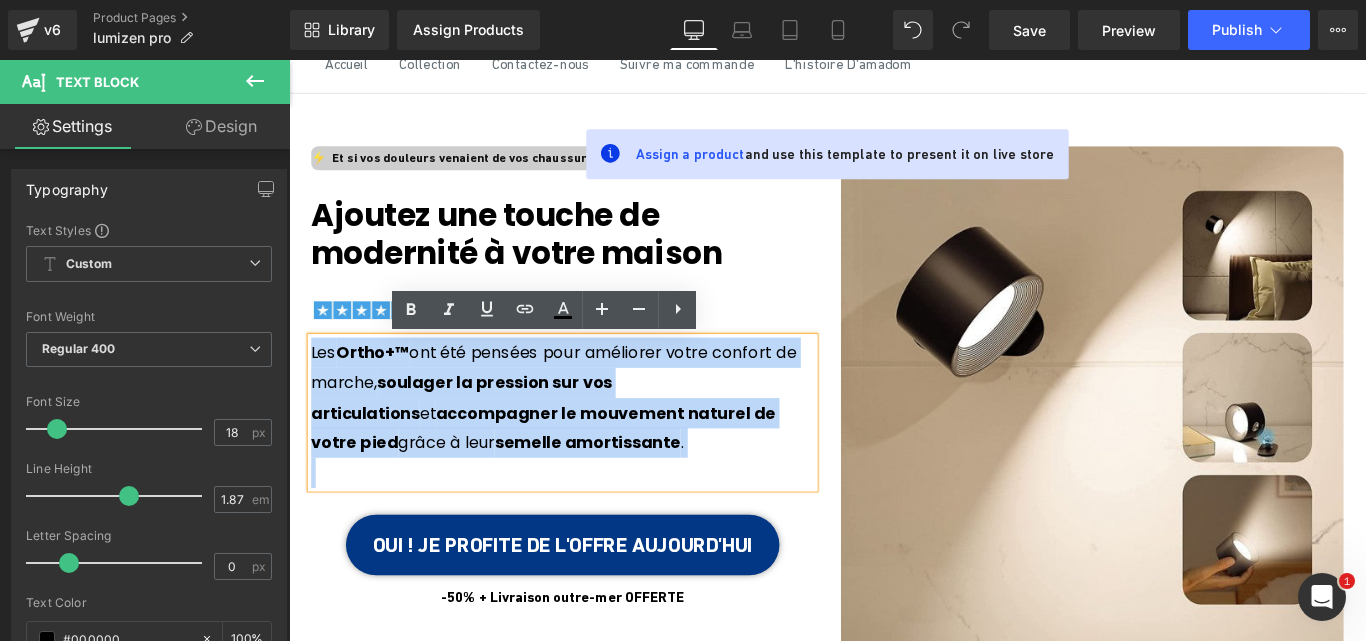 drag, startPoint x: 558, startPoint y: 485, endPoint x: 323, endPoint y: 389, distance: 253.85233 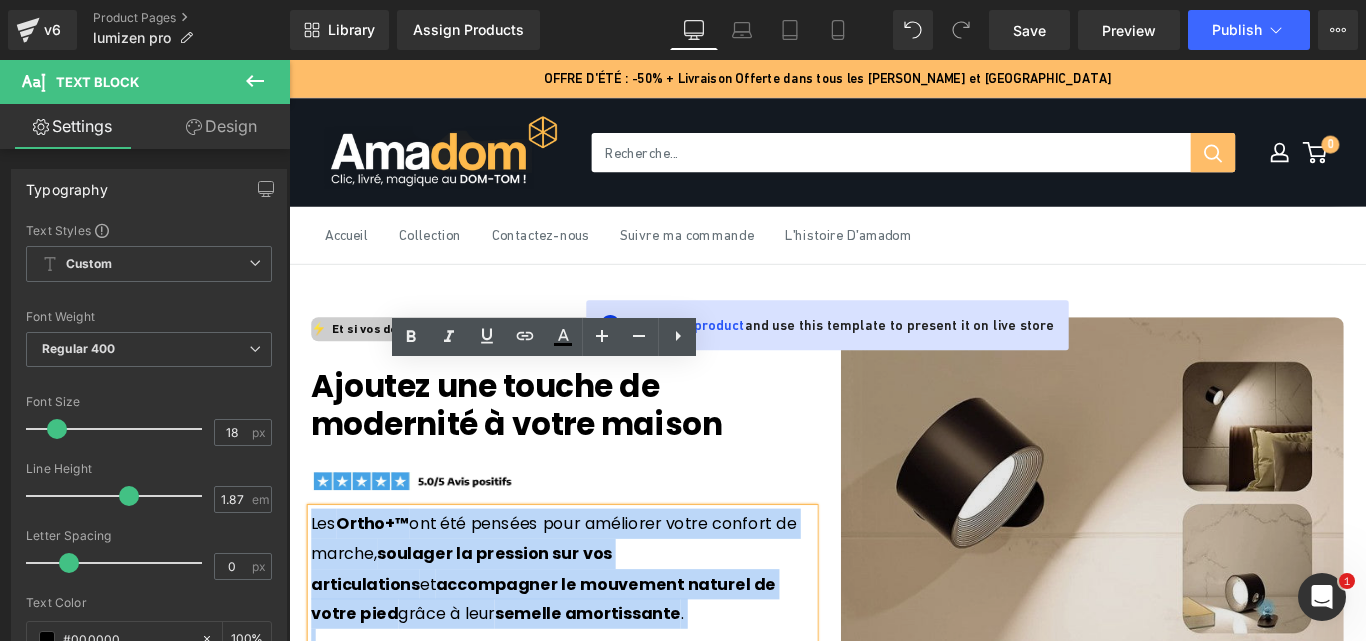 scroll, scrollTop: 165, scrollLeft: 0, axis: vertical 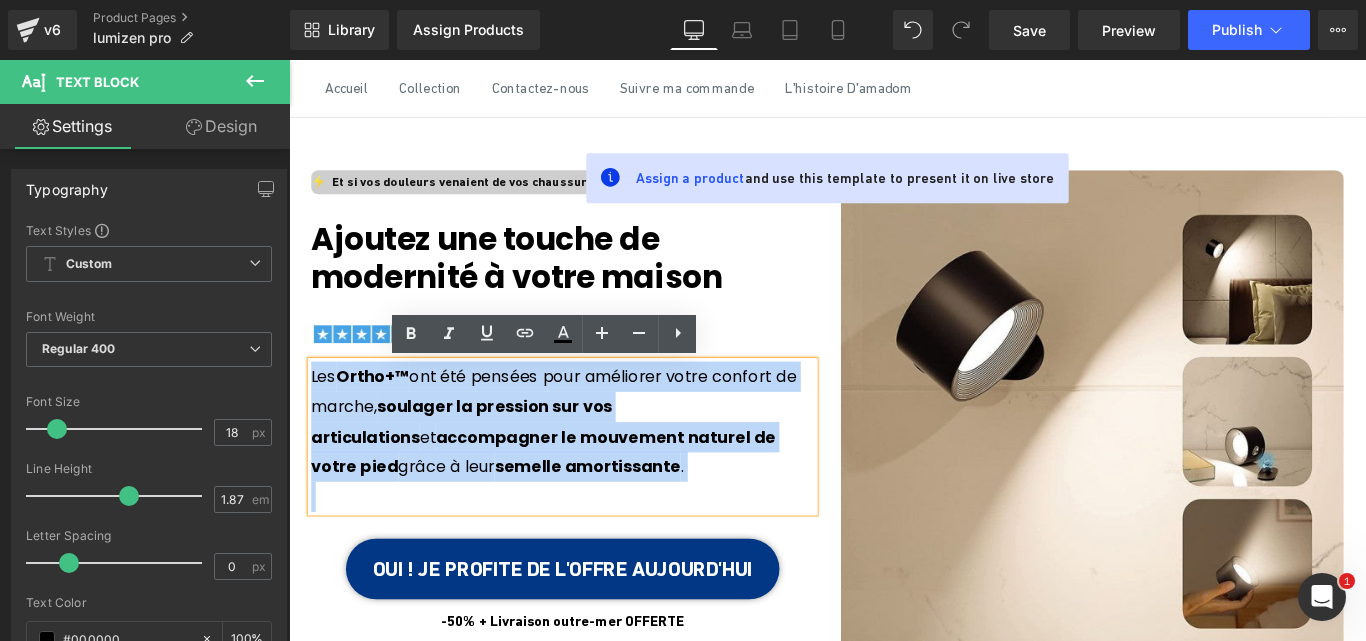 paste 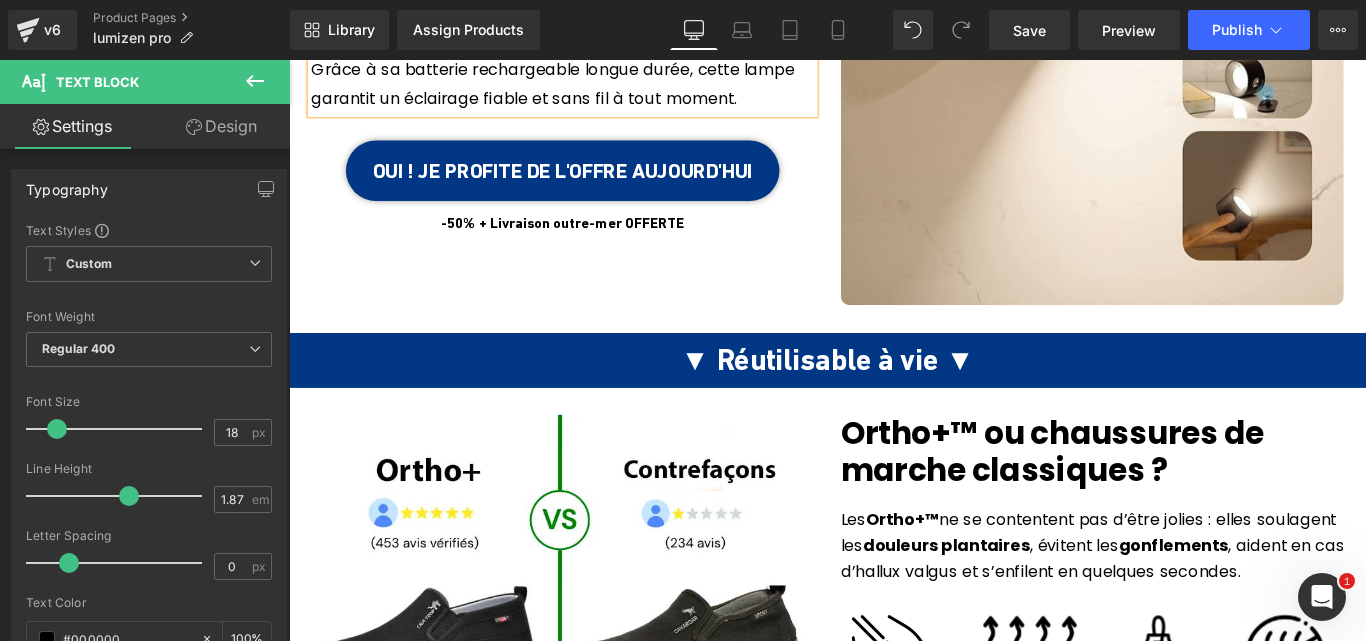 scroll, scrollTop: 580, scrollLeft: 0, axis: vertical 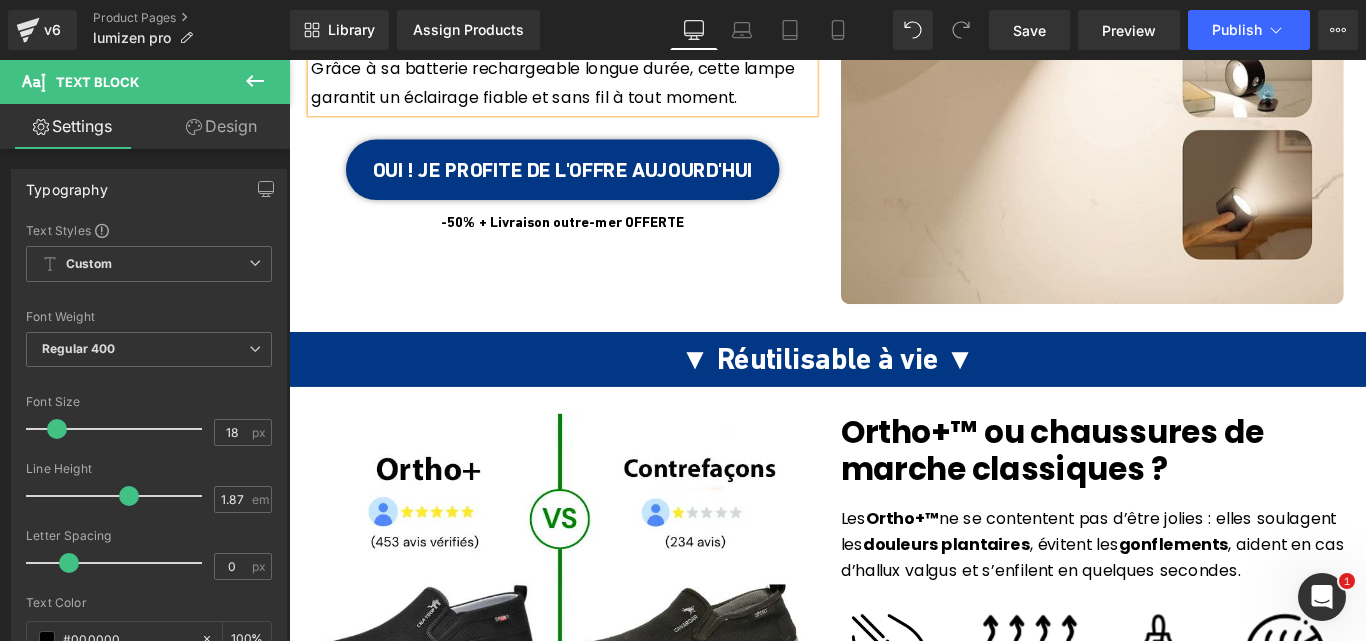 click on "OUI ! JE PROFITE DE L'OFFRE [DATE]" at bounding box center (596, 183) 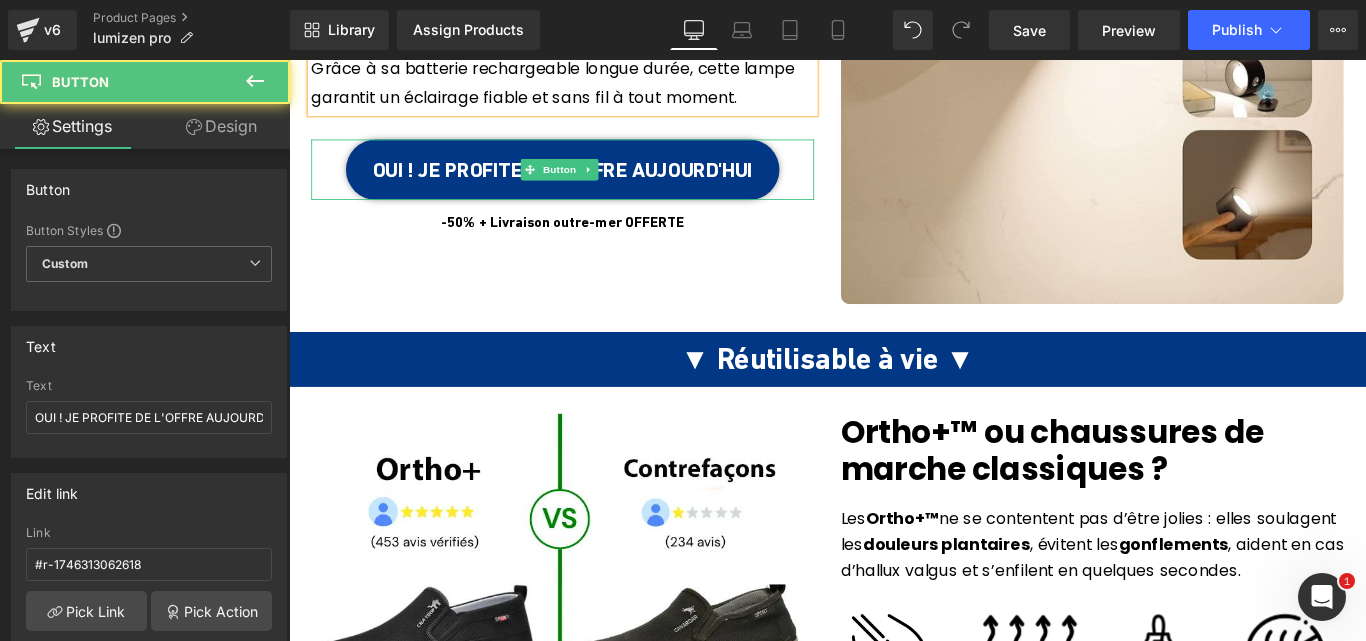click on "OUI ! JE PROFITE DE L'OFFRE [DATE]" at bounding box center [596, 183] 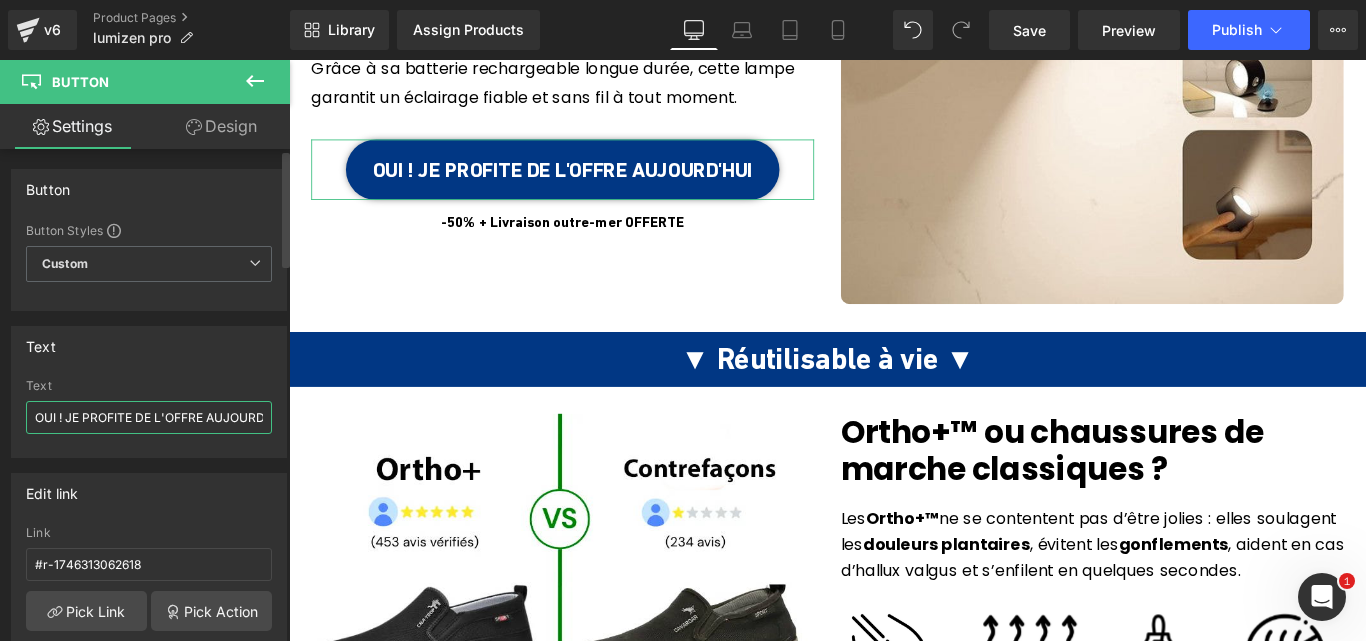 click on "OUI ! JE PROFITE DE L'OFFRE [DATE]" at bounding box center [149, 417] 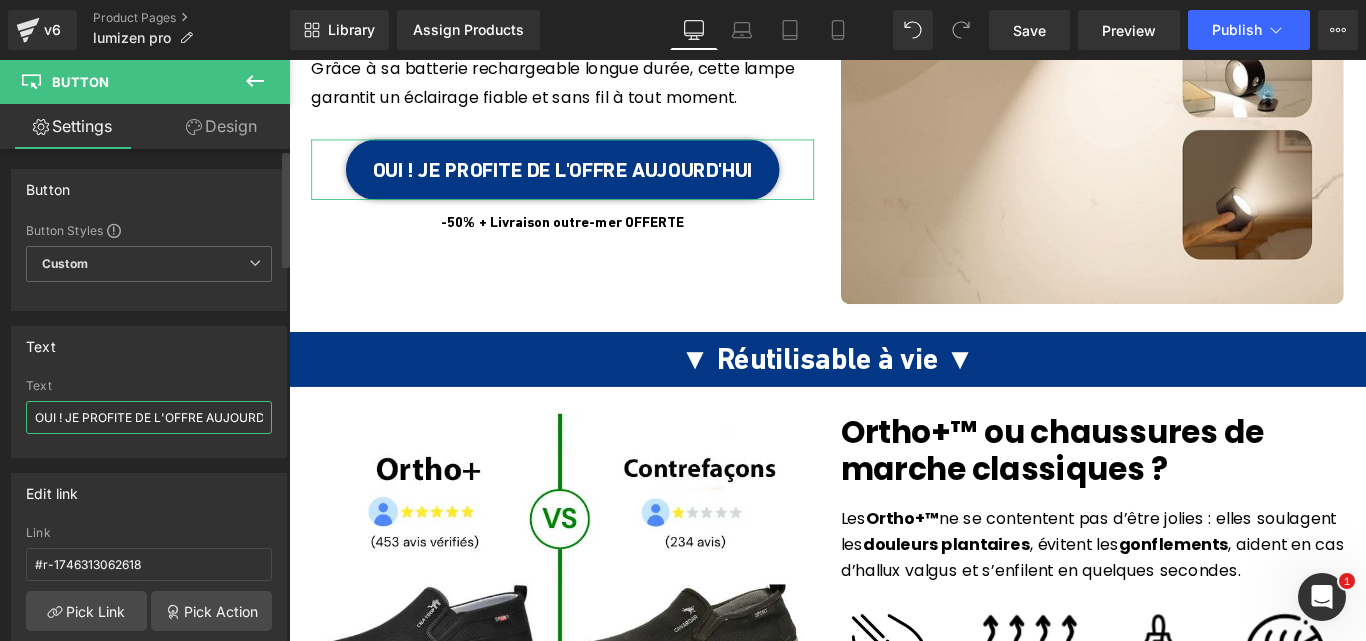 click on "OUI ! JE PROFITE DE L'OFFRE [DATE]" at bounding box center (149, 417) 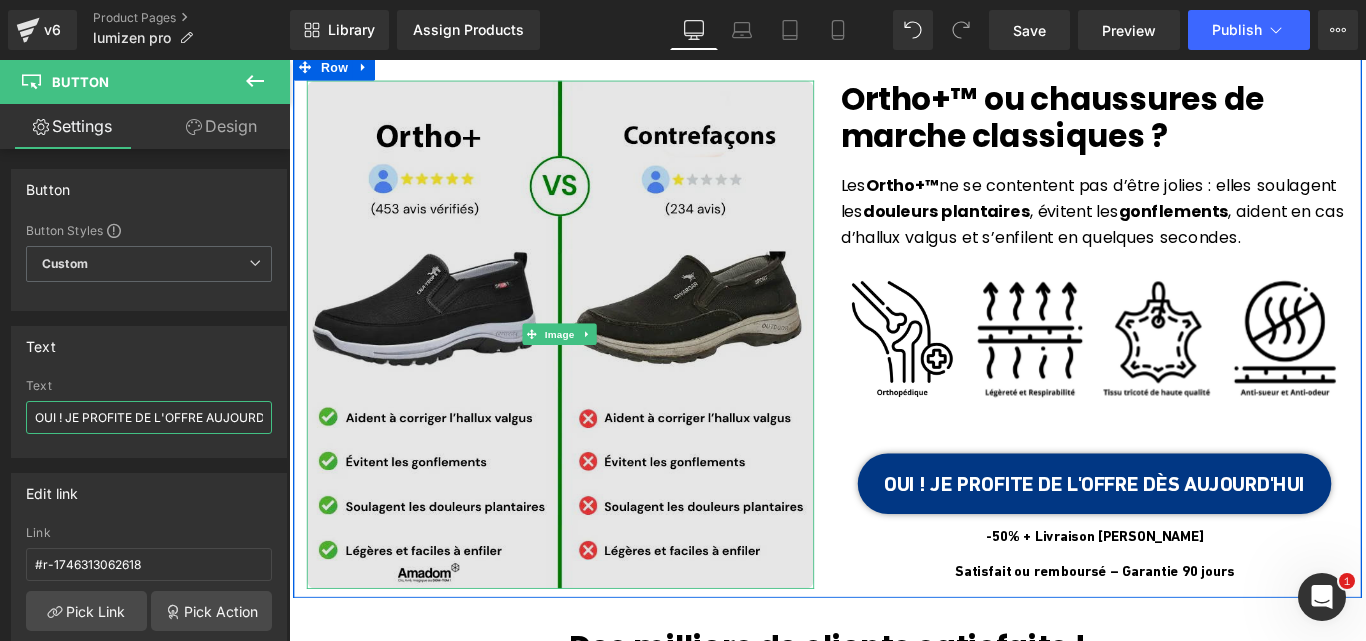scroll, scrollTop: 963, scrollLeft: 0, axis: vertical 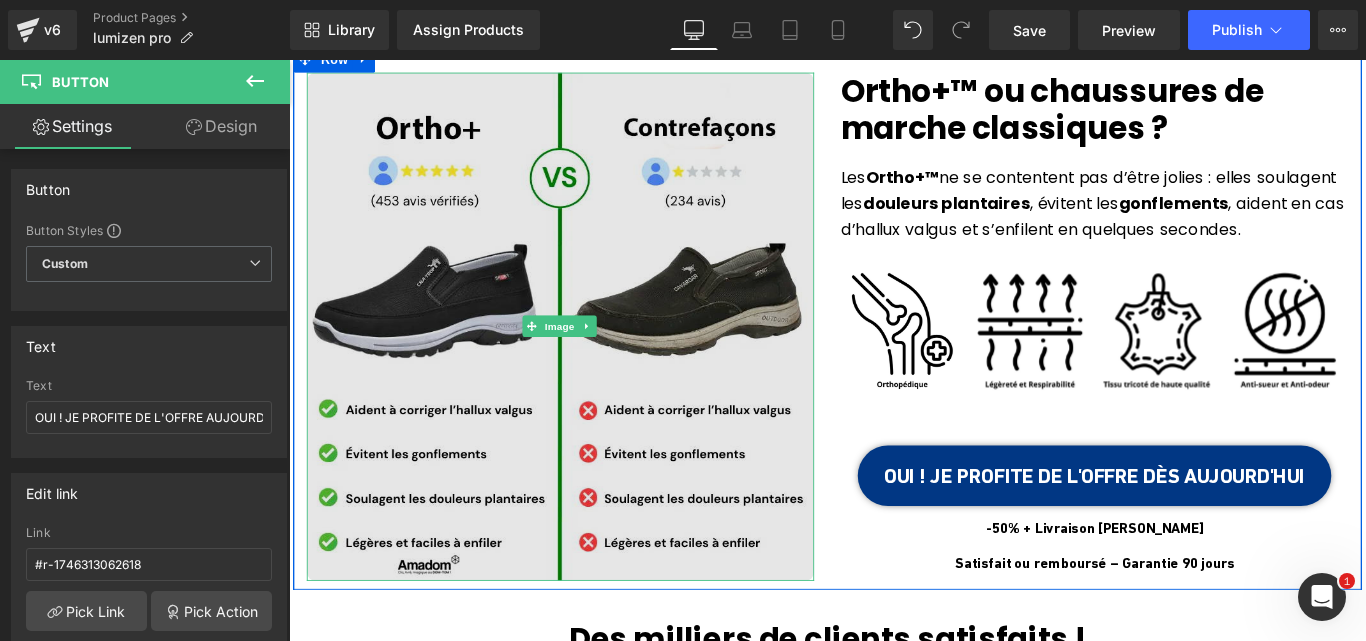 click at bounding box center [594, 359] 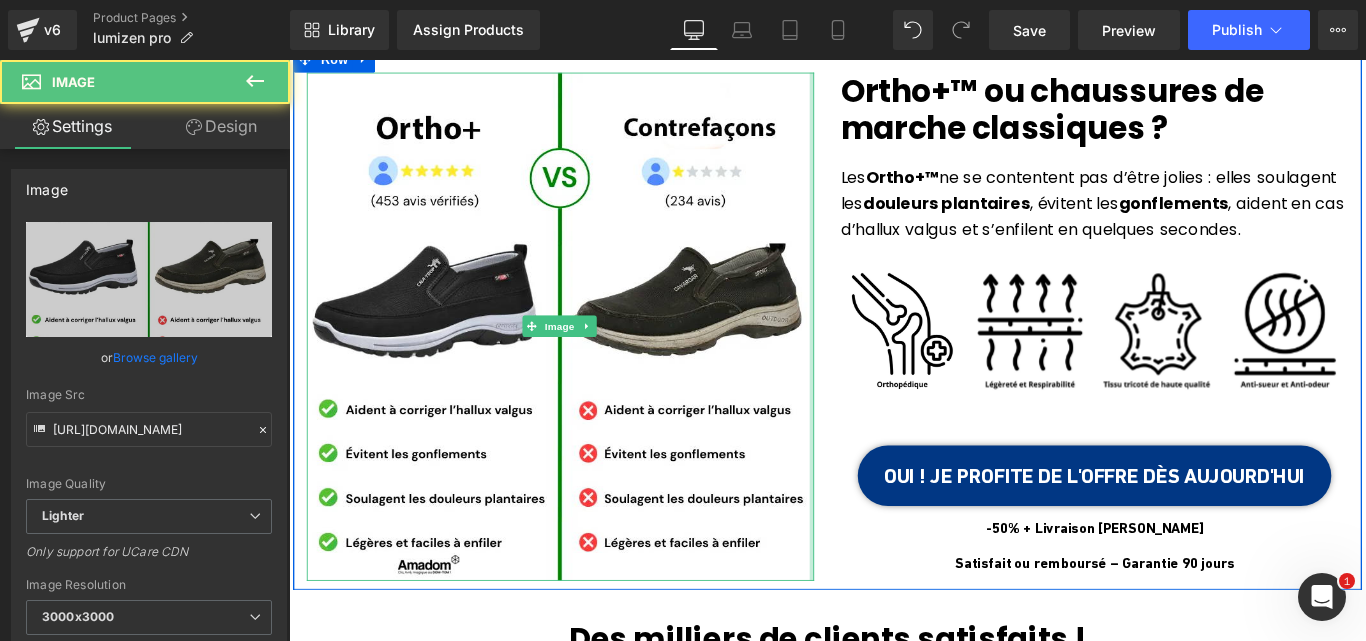 click at bounding box center (876, 359) 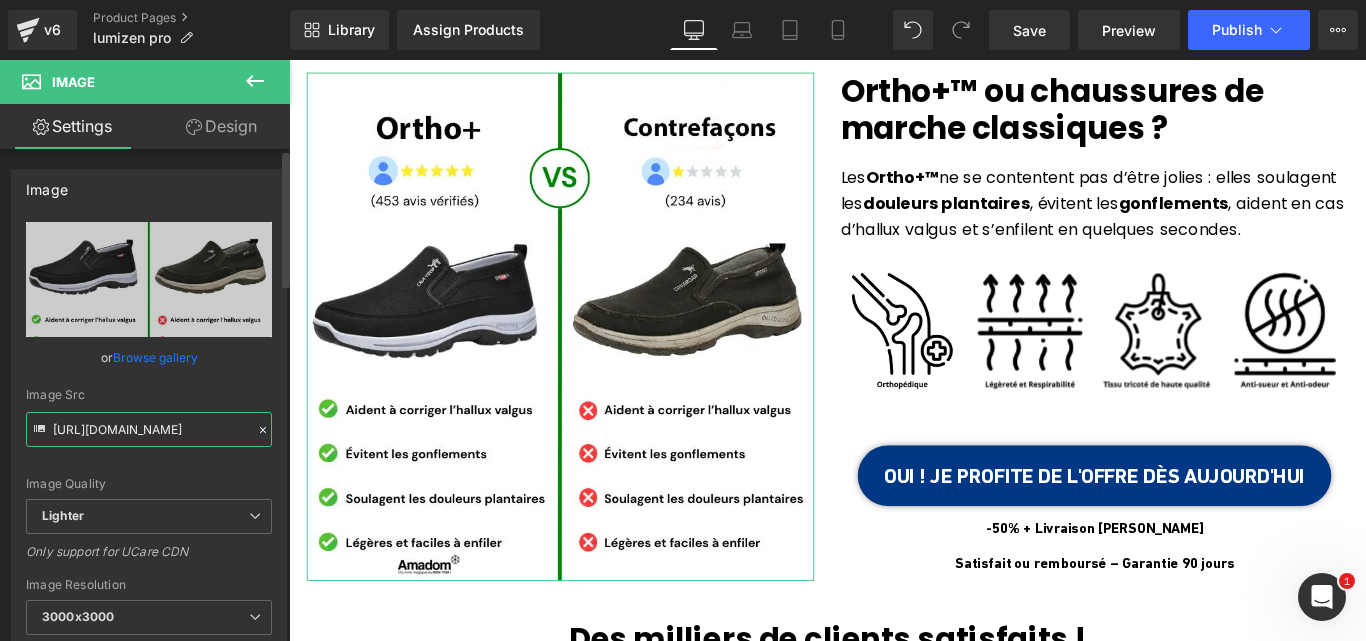 click on "https://ucarecdn.com/dccd02c2-e18b-41fb-adc9-c5ab264acefb/-/format/auto/-/preview/3000x3000/-/quality/lighter/Ortho+.png" at bounding box center (149, 429) 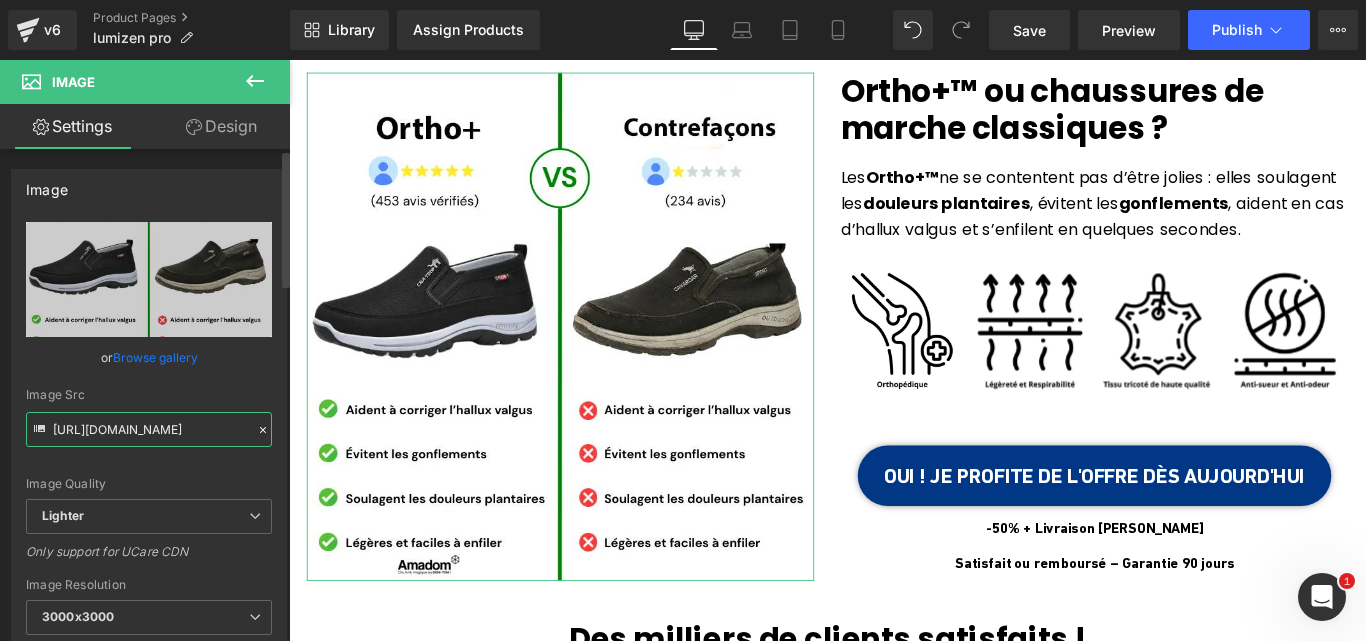 click on "https://ucarecdn.com/dccd02c2-e18b-41fb-adc9-c5ab264acefb/-/format/auto/-/preview/3000x3000/-/quality/lighter/Ortho+.png" at bounding box center (149, 429) 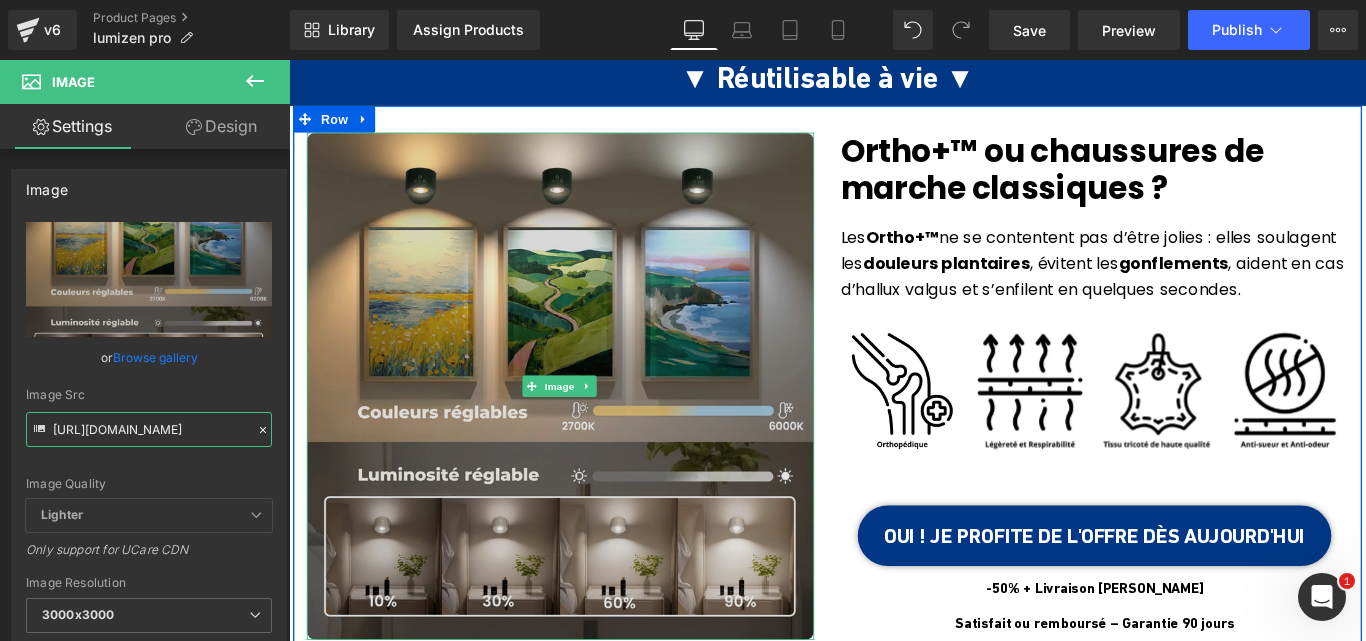 scroll, scrollTop: 896, scrollLeft: 0, axis: vertical 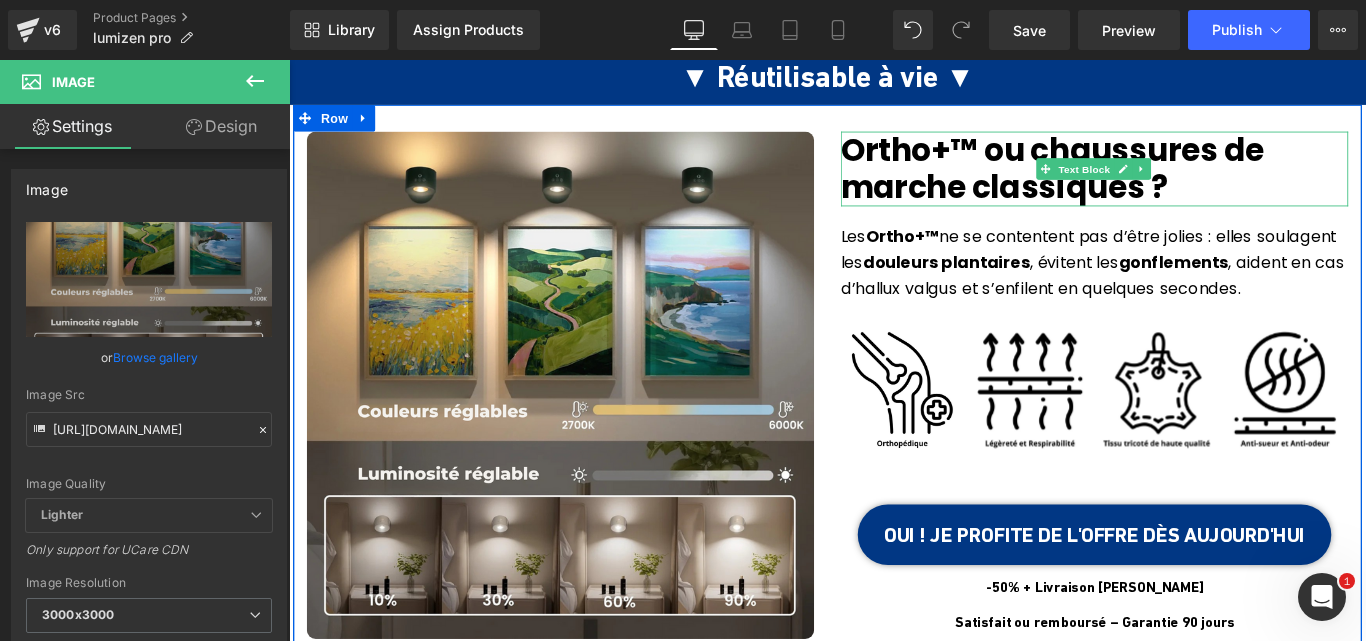click on "Ortho+™ ou chaussures de marche classiques ?" at bounding box center (1194, 183) 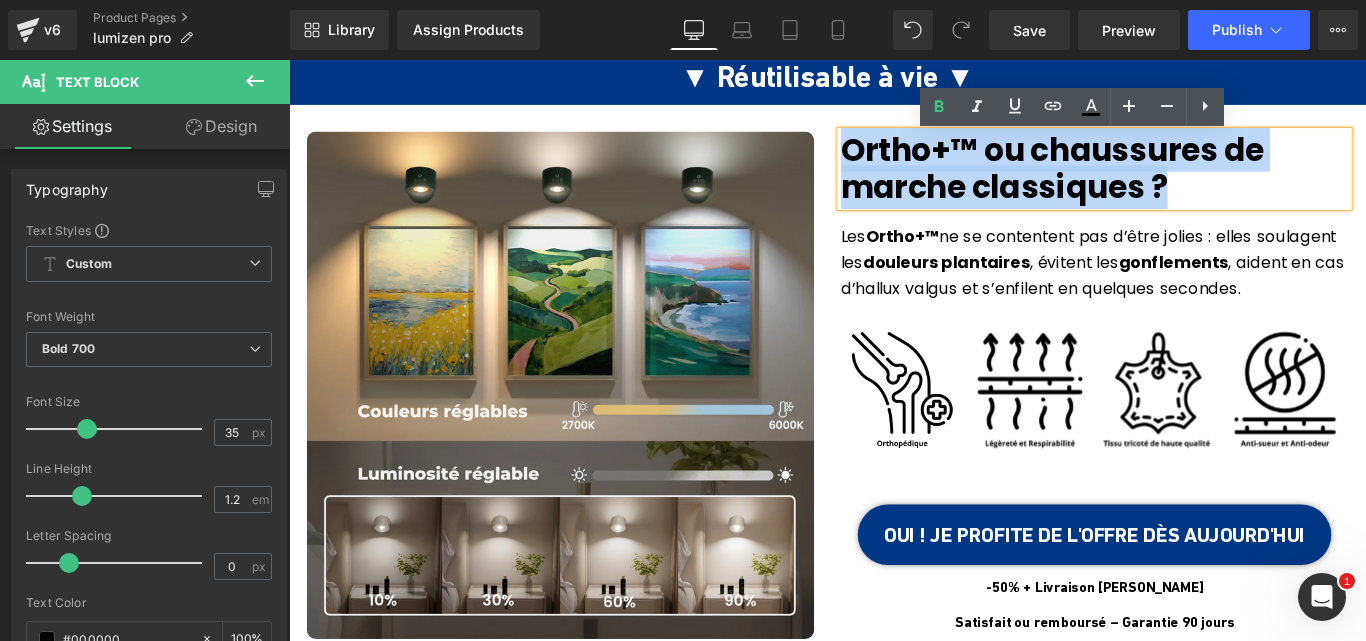 drag, startPoint x: 1275, startPoint y: 198, endPoint x: 910, endPoint y: 152, distance: 367.8872 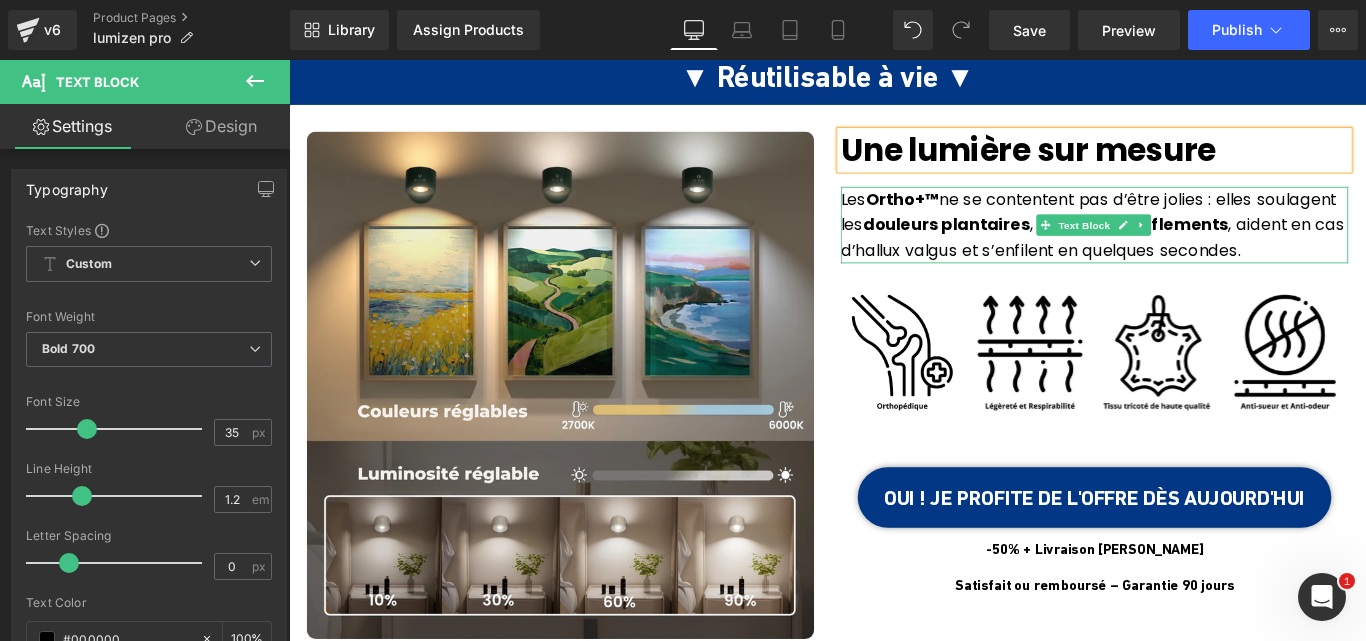 click on "Les  Ortho+™  ne se contentent pas d’être jolies : elles soulagent les  douleurs plantaires , évitent les  gonflements , aident en cas d’hallux valgus et s’enfilent en quelques secondes." at bounding box center [1194, 246] 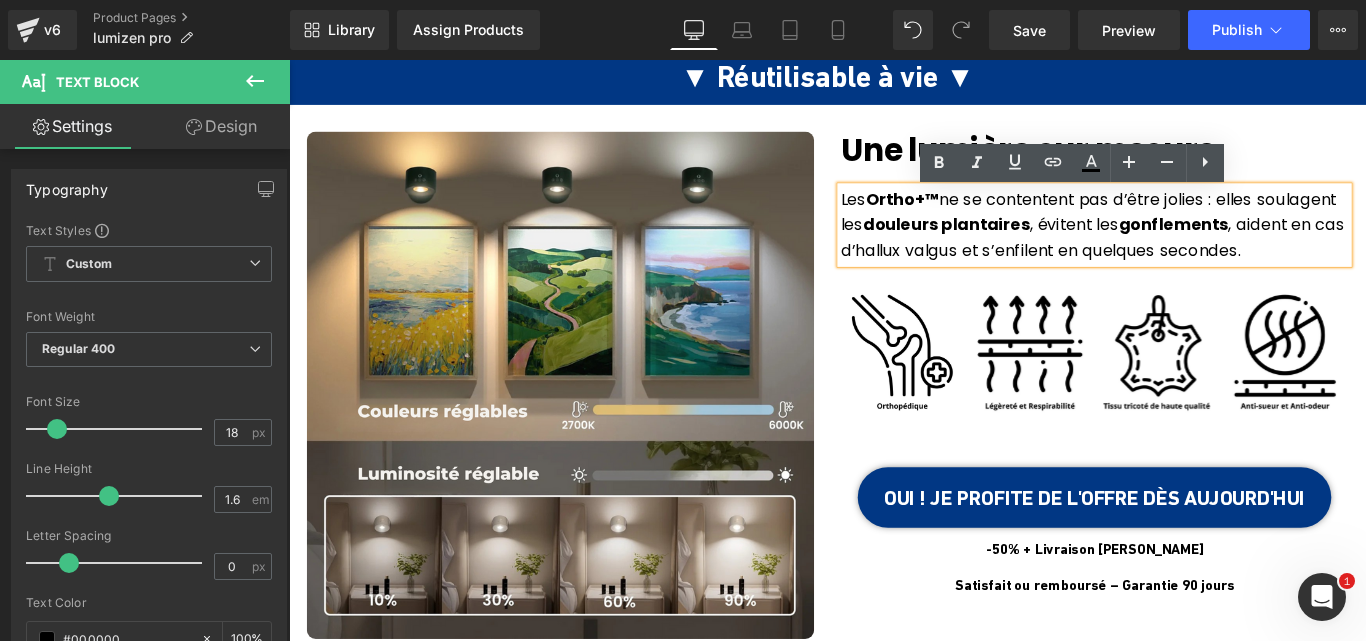 drag, startPoint x: 1355, startPoint y: 280, endPoint x: 900, endPoint y: 212, distance: 460.05325 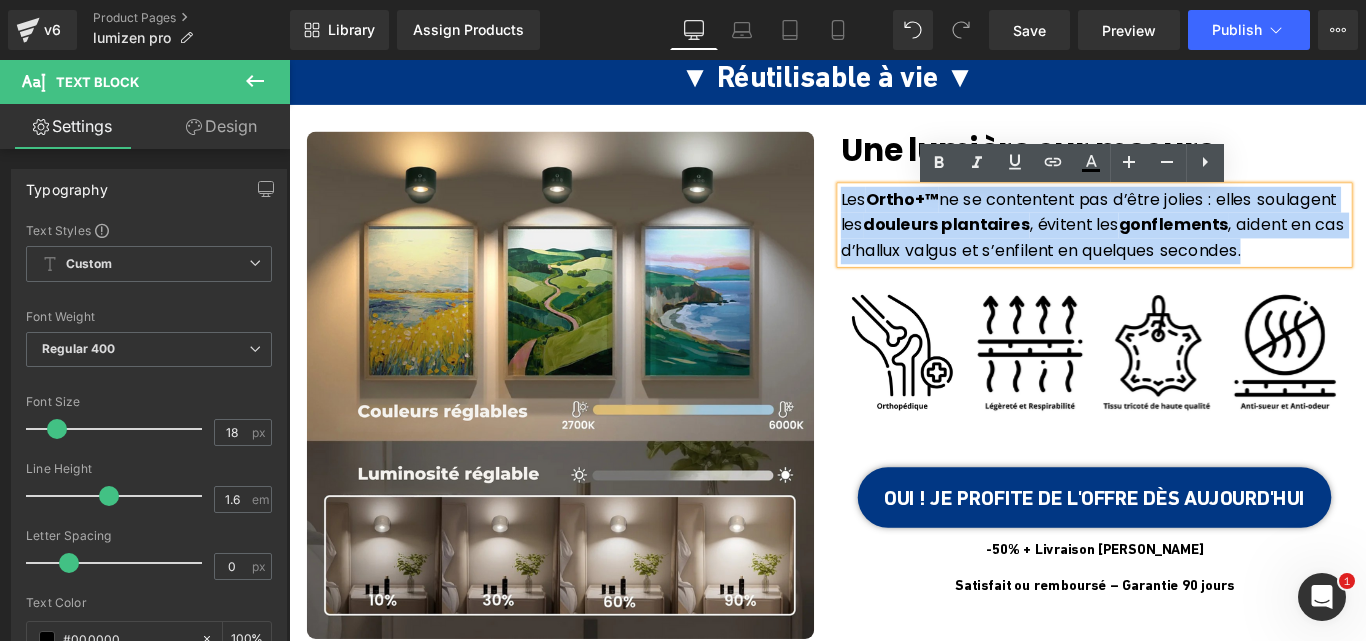 drag, startPoint x: 1365, startPoint y: 286, endPoint x: 901, endPoint y: 215, distance: 469.4007 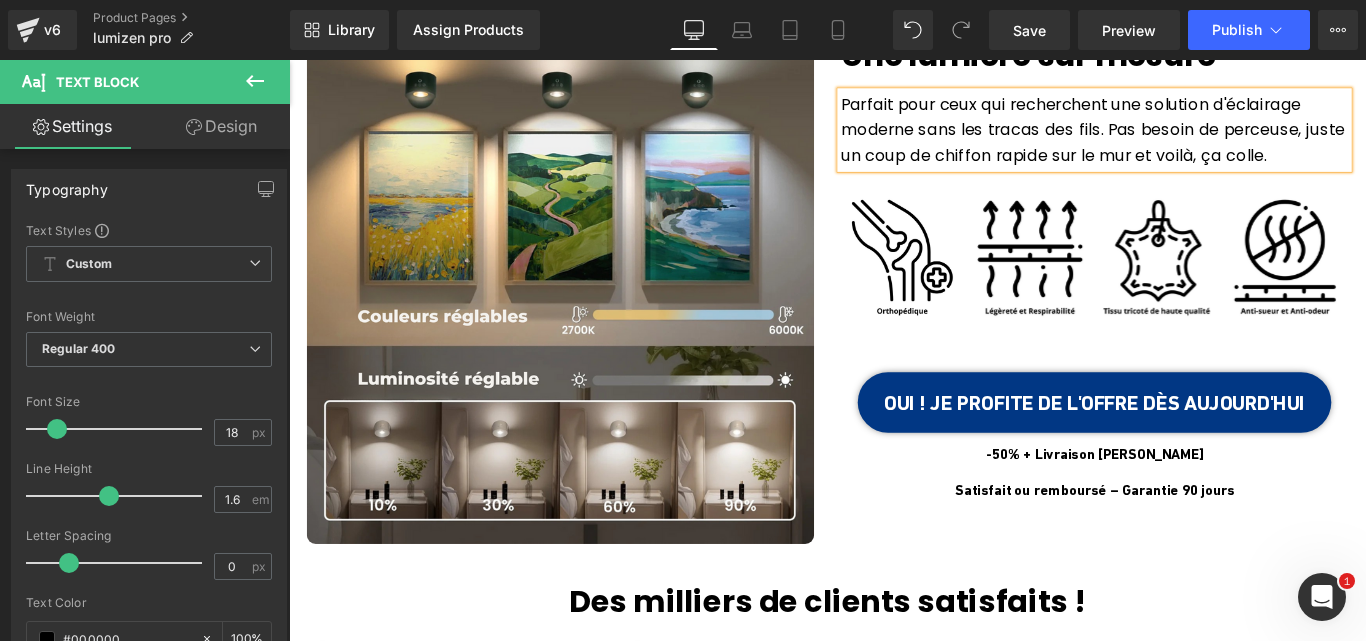 scroll, scrollTop: 936, scrollLeft: 0, axis: vertical 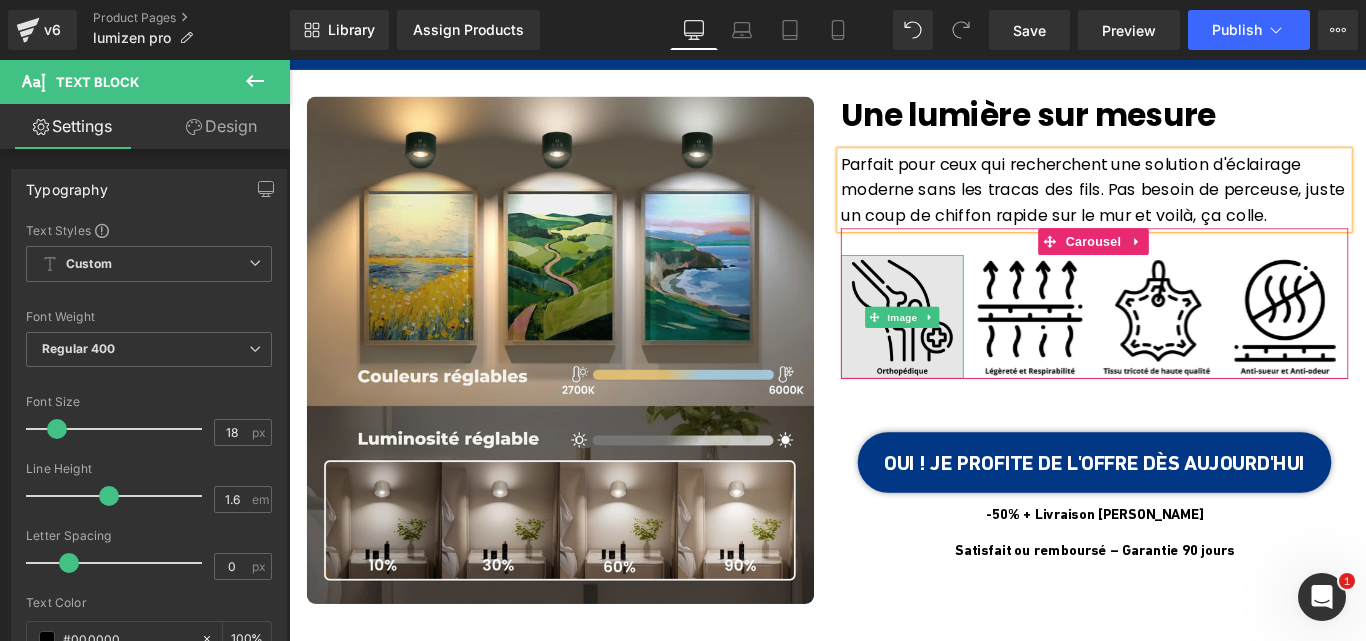 click at bounding box center (978, 348) 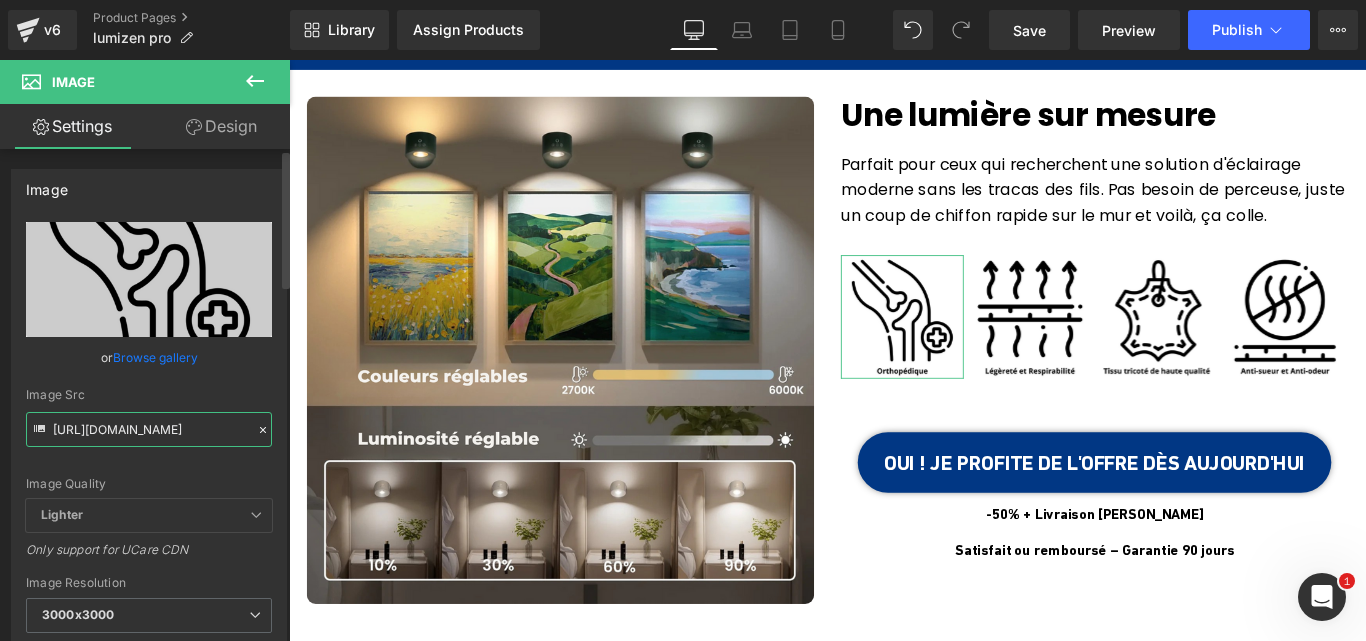 click on "https://theshess.com/cdn/shop/files/1_7.png?v=1704915512&width=400" at bounding box center (149, 429) 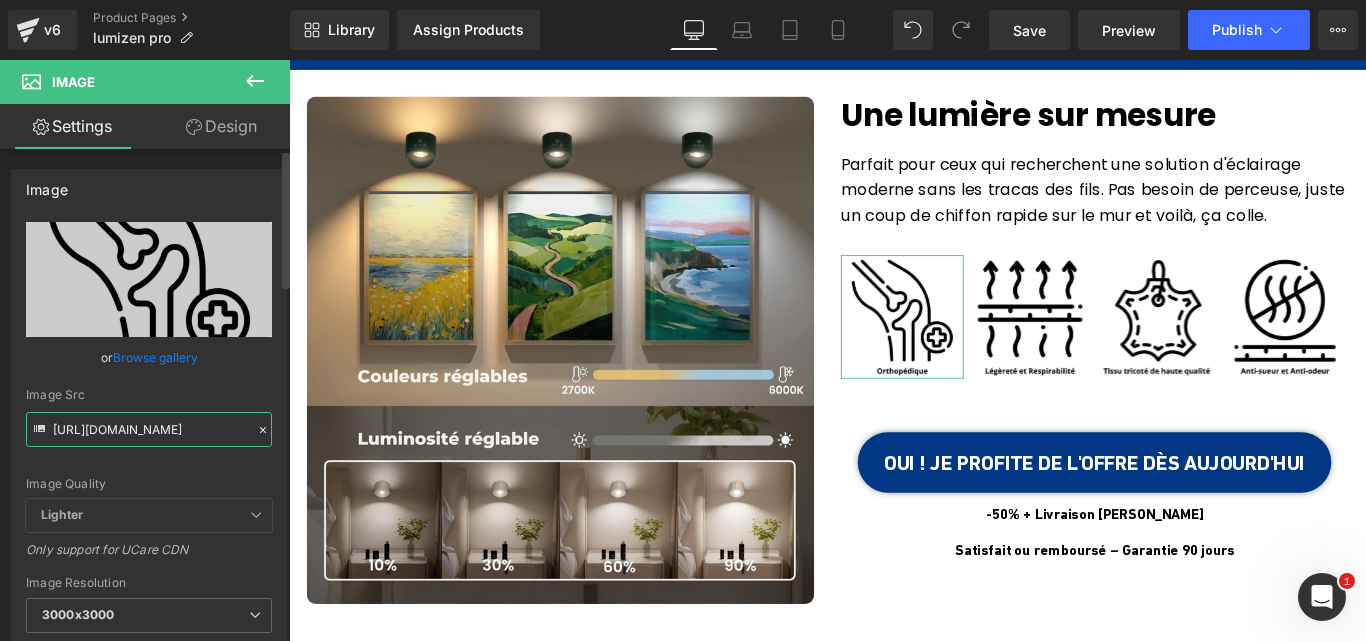 click on "https://theshess.com/cdn/shop/files/1_7.png?v=1704915512&width=400" at bounding box center [149, 429] 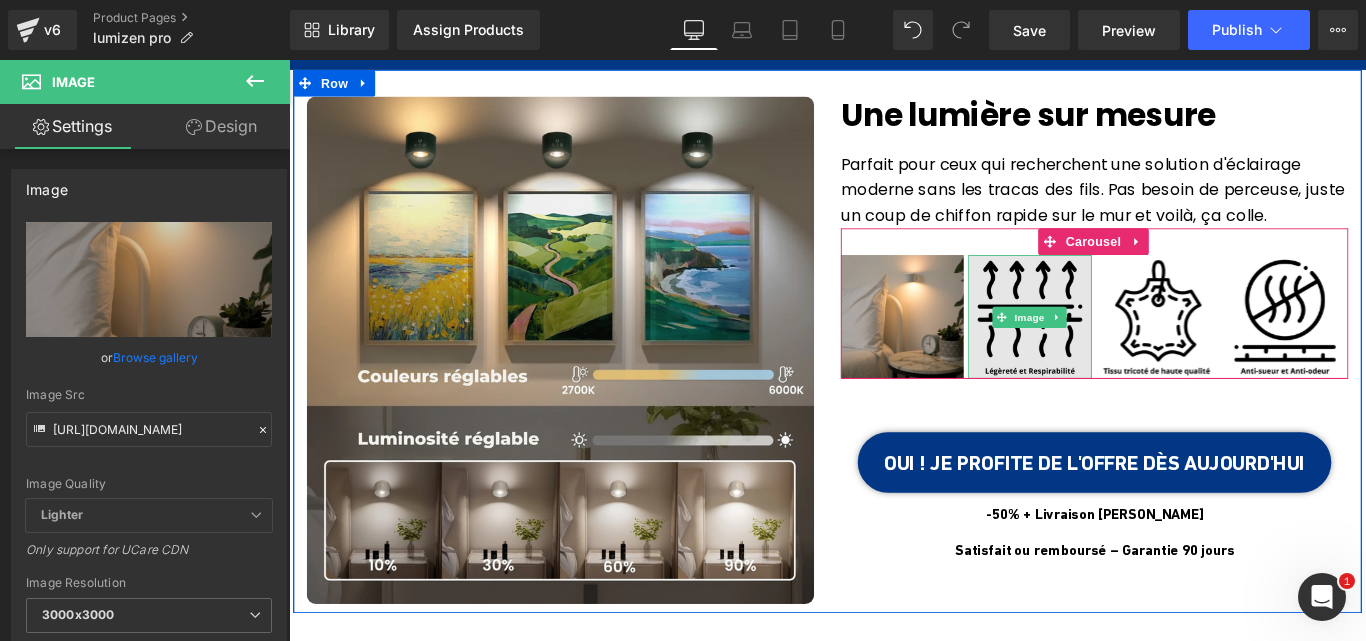 click at bounding box center [1121, 348] 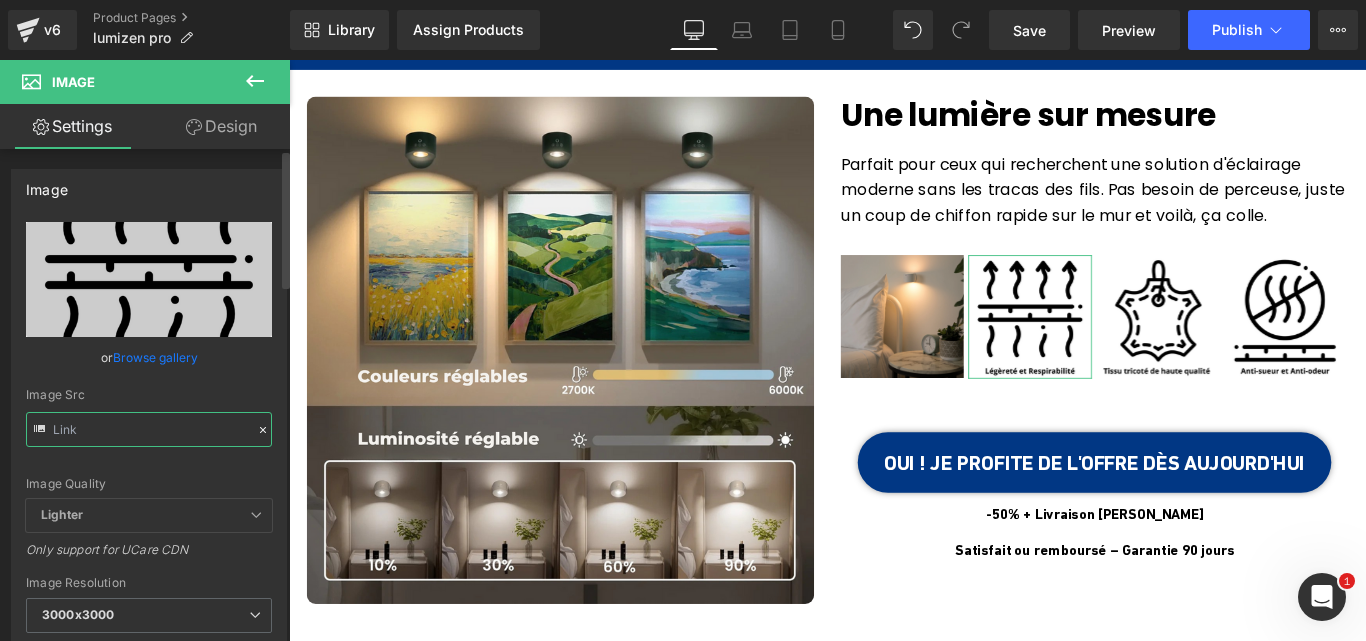 click at bounding box center (149, 429) 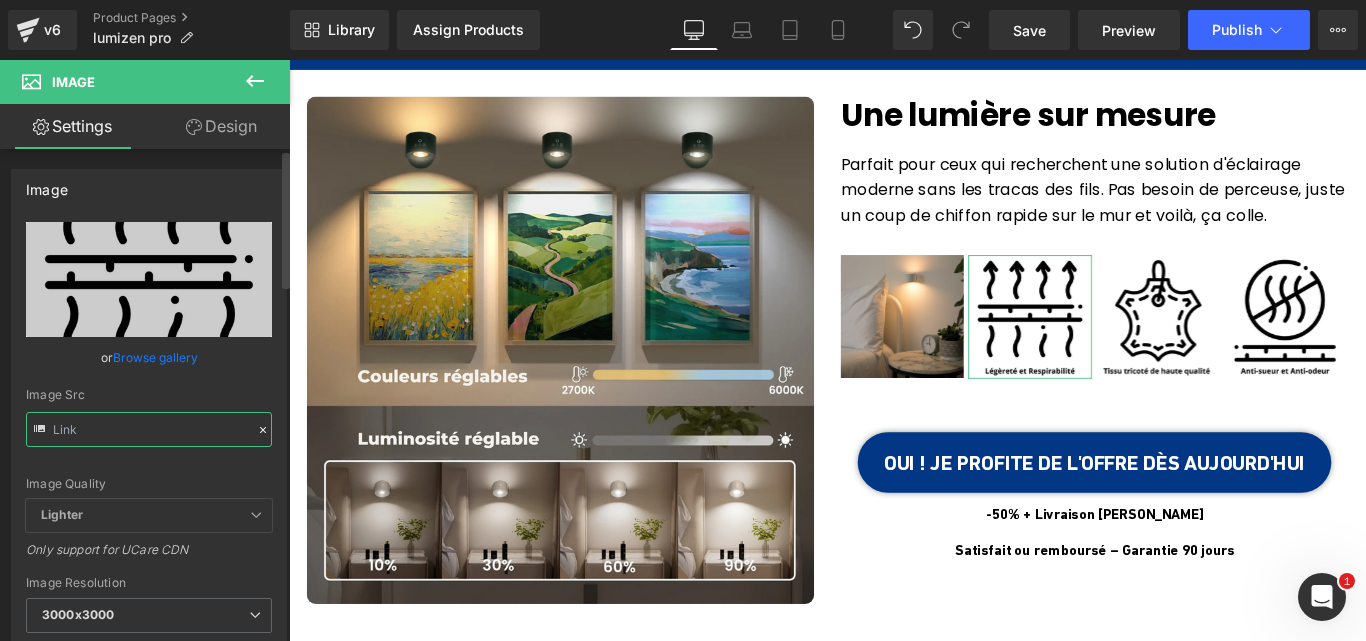 click at bounding box center [149, 429] 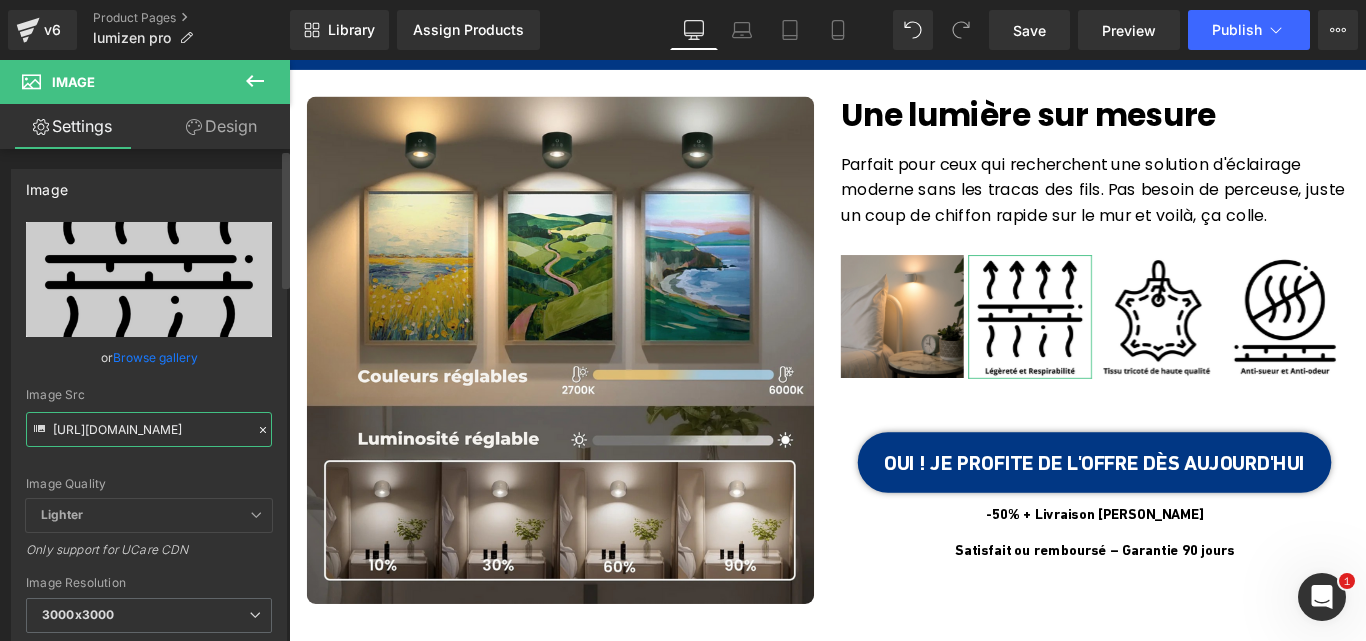 paste on "luminova-official.com/cdn/shop/files/telechargement_2.png?v=1749560290&width=6" 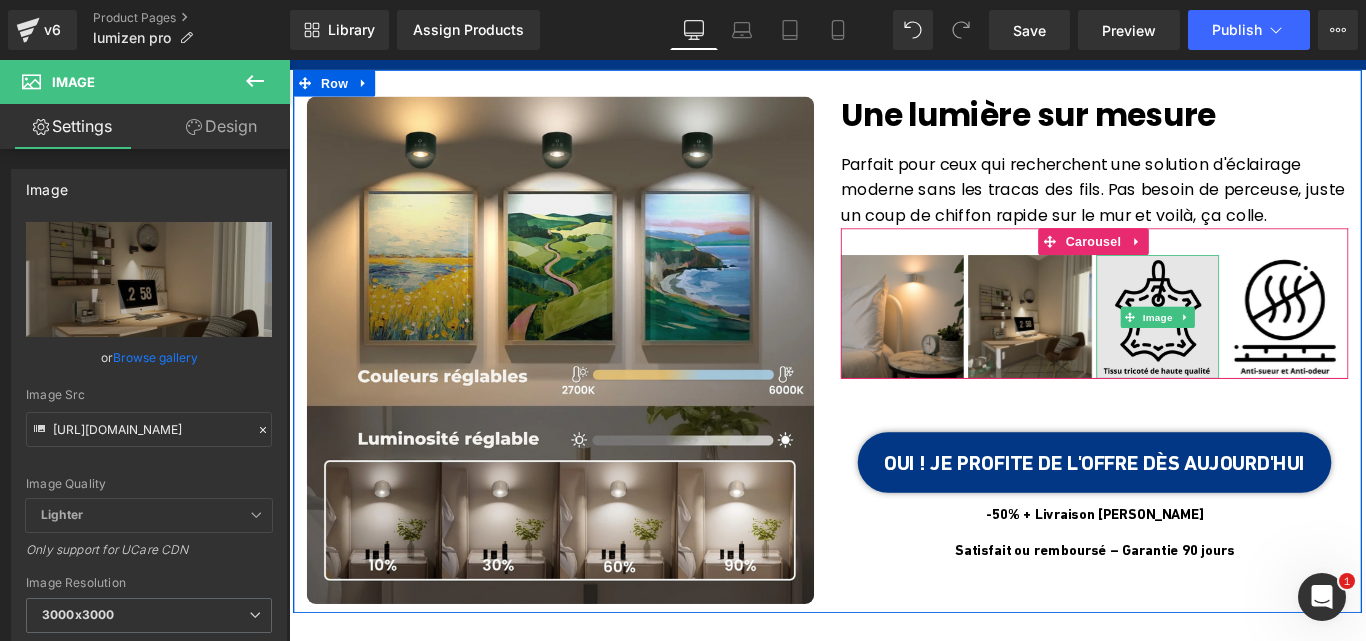 click at bounding box center (1265, 348) 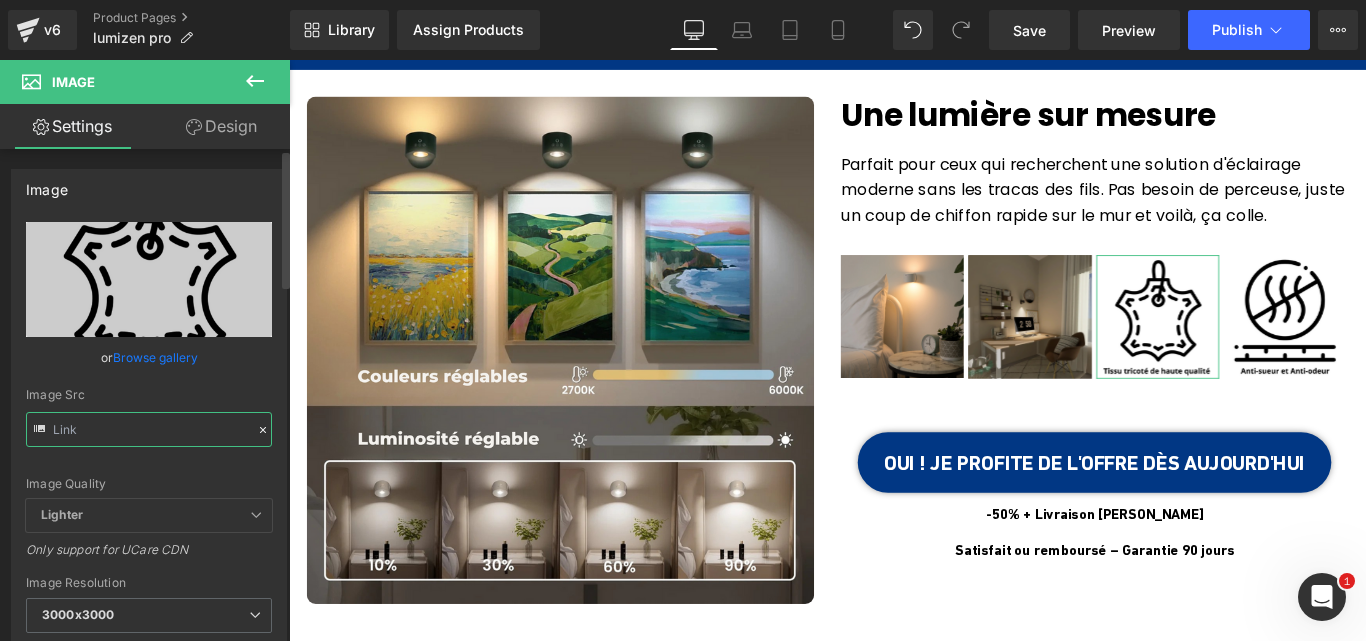 click at bounding box center [149, 429] 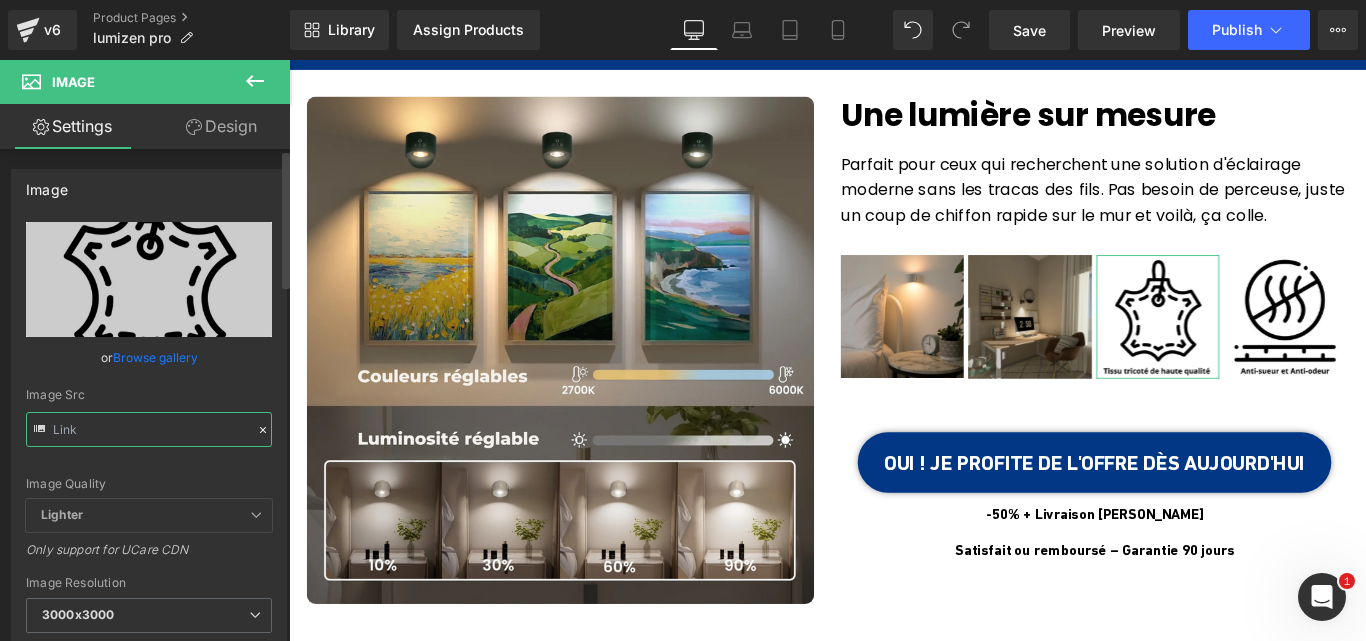 click at bounding box center [149, 429] 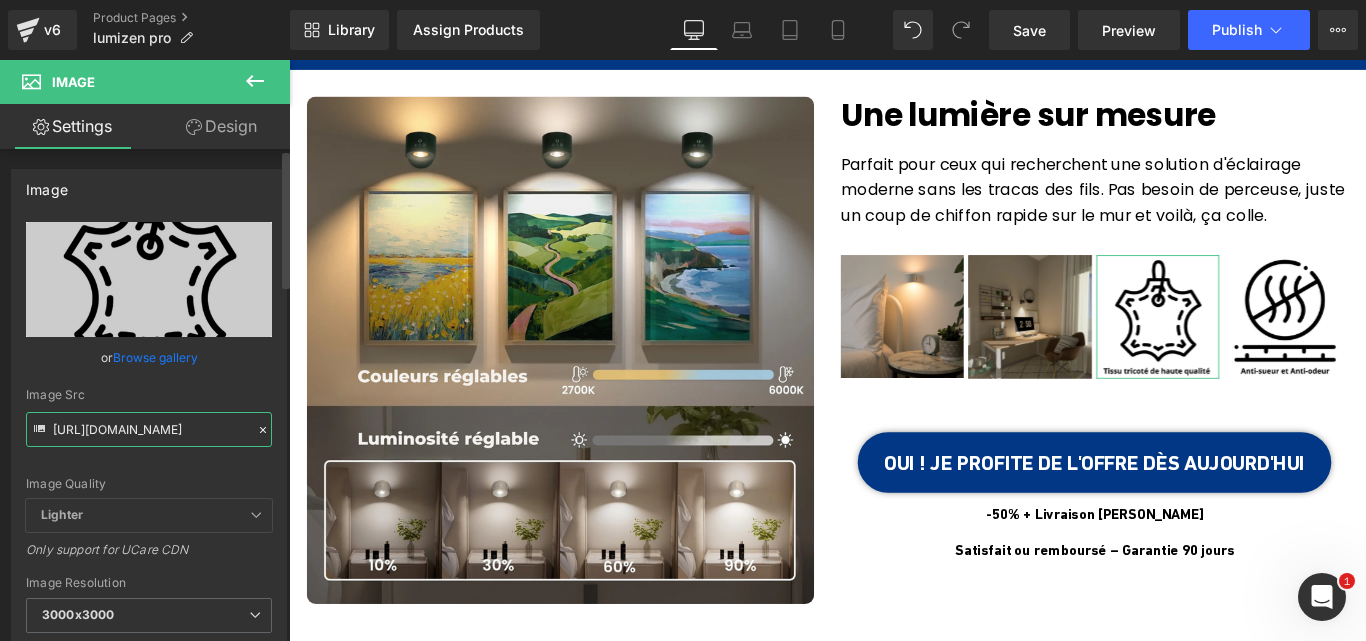paste on "luminova-official.com/cdn/shop/files/telechargement.png?v=1749560290&width=6" 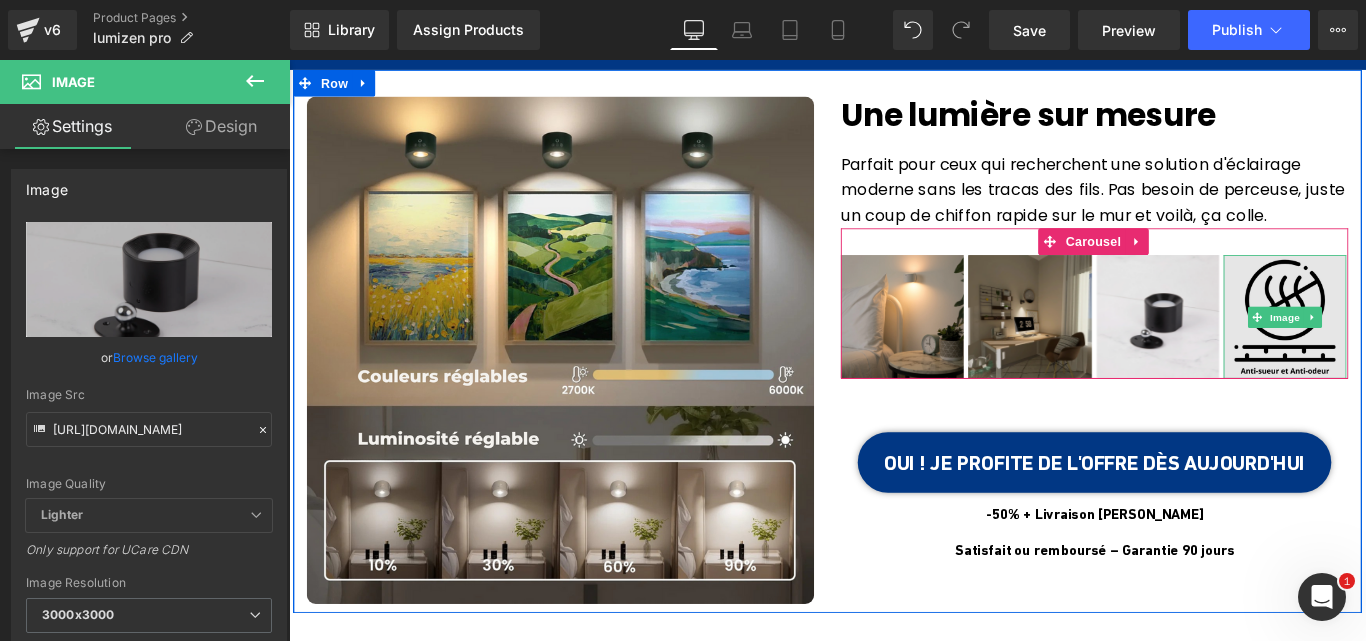 click at bounding box center (1408, 348) 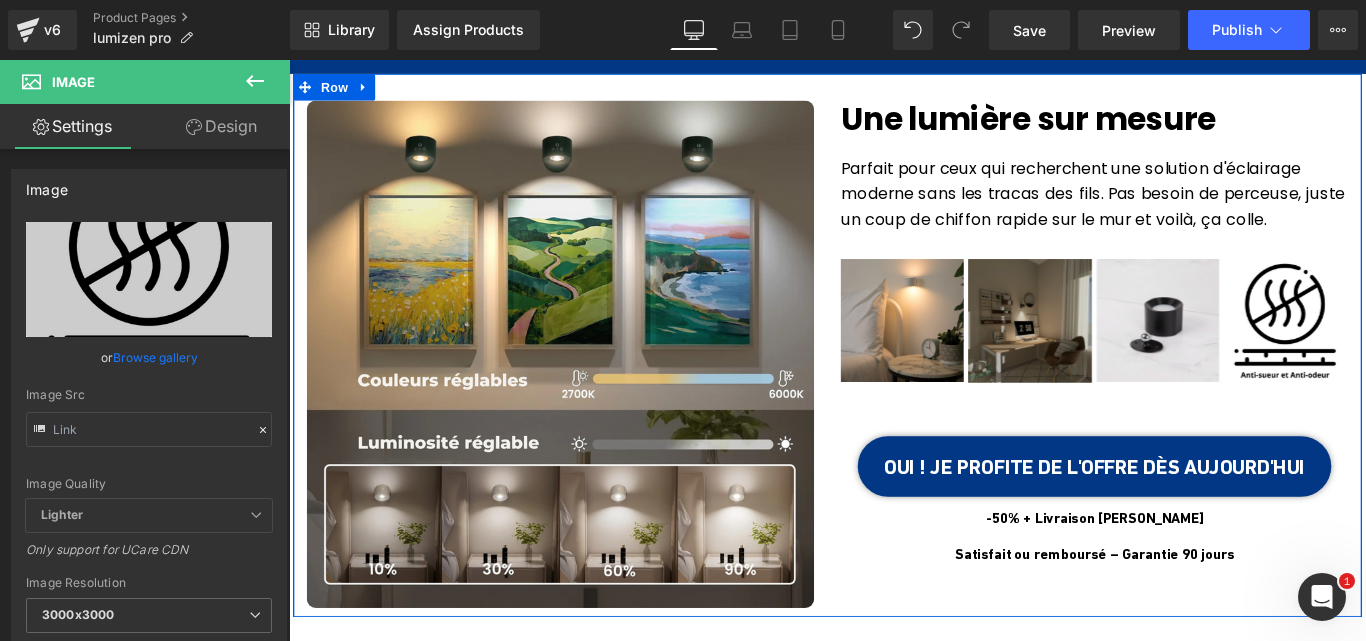 scroll, scrollTop: 924, scrollLeft: 0, axis: vertical 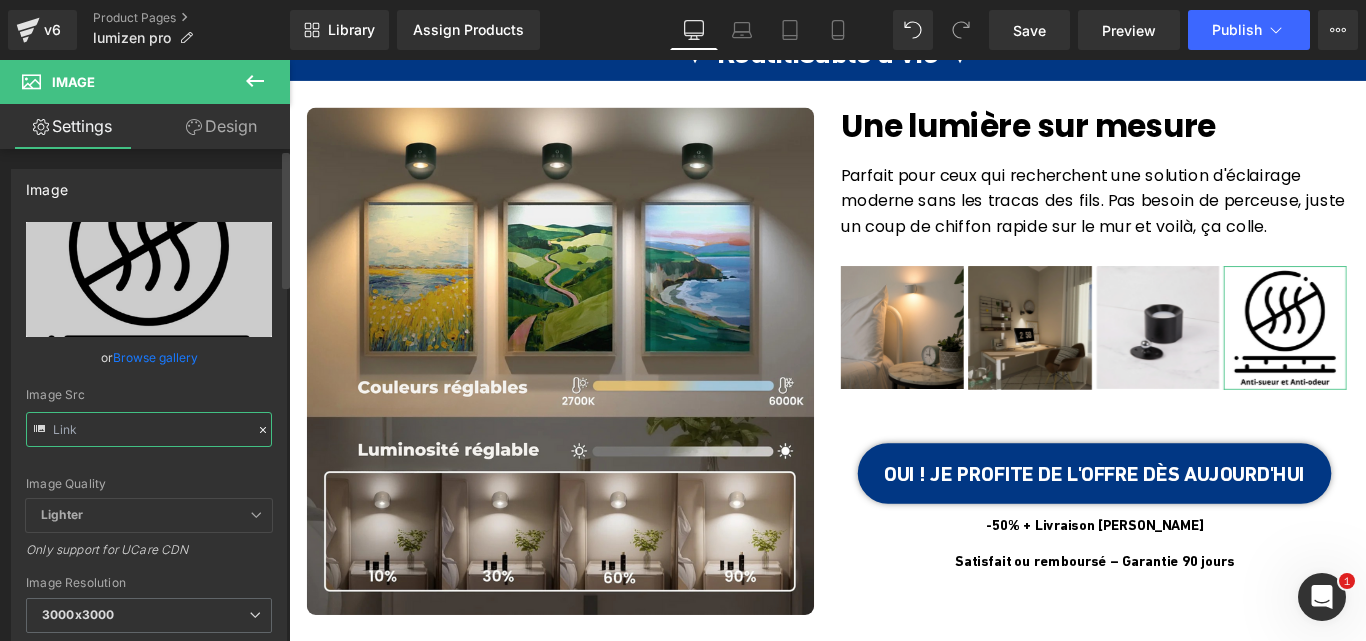 click at bounding box center (149, 429) 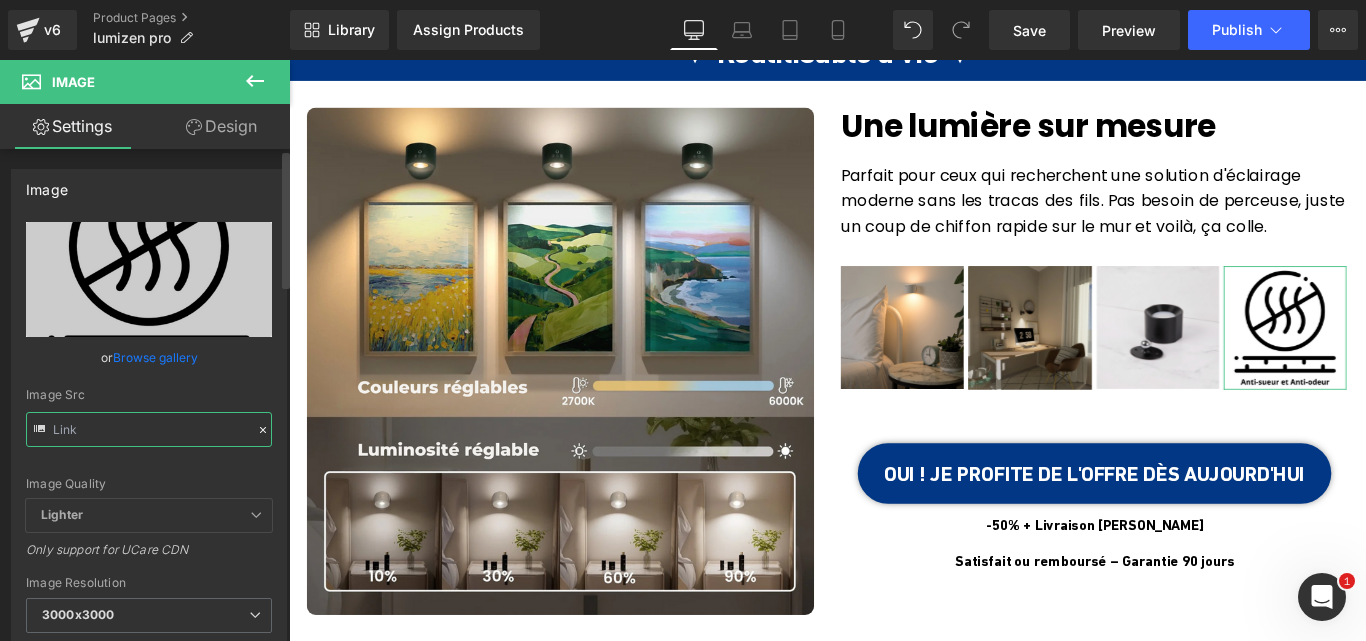 click at bounding box center [149, 429] 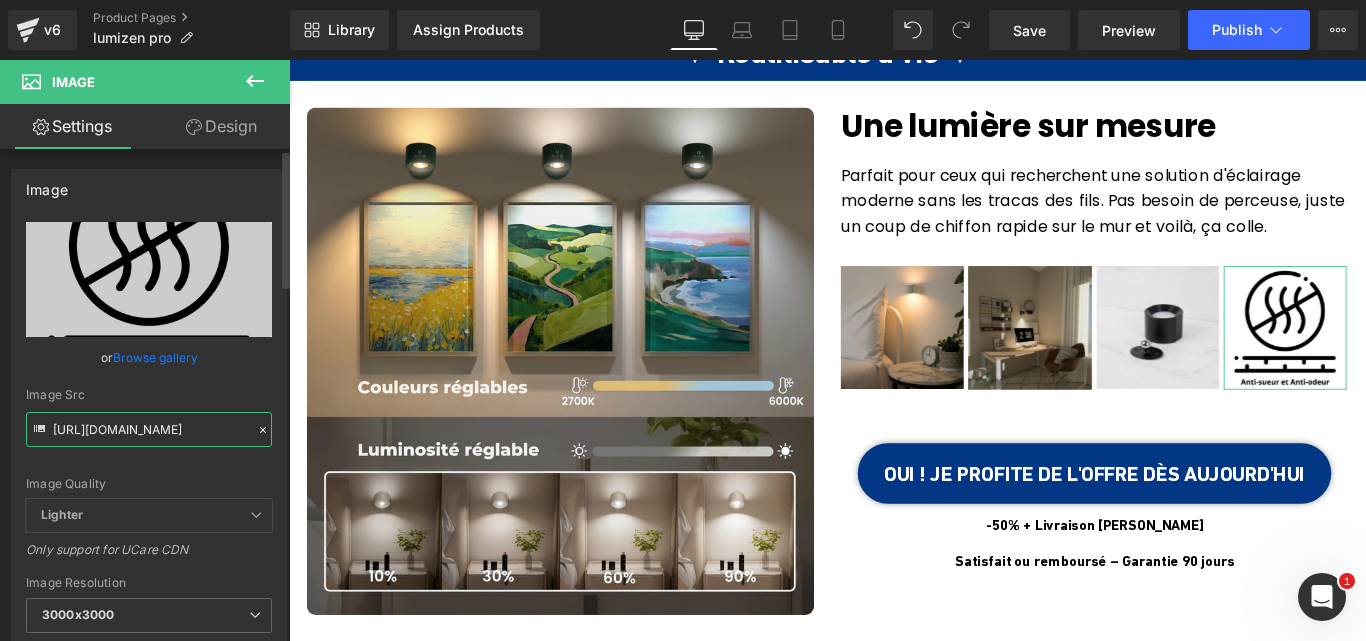 paste on "luminova-official.com/cdn/shop/files/telechargement_1.png?v=1749560290&width=6" 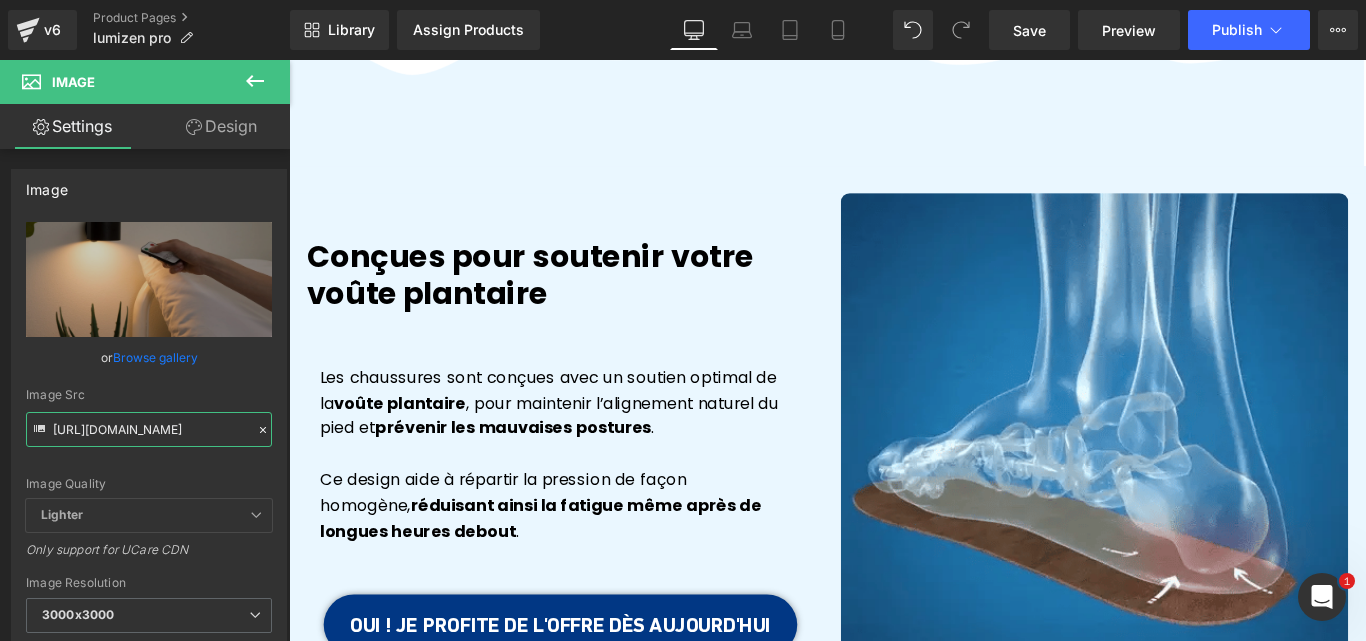 scroll, scrollTop: 2287, scrollLeft: 0, axis: vertical 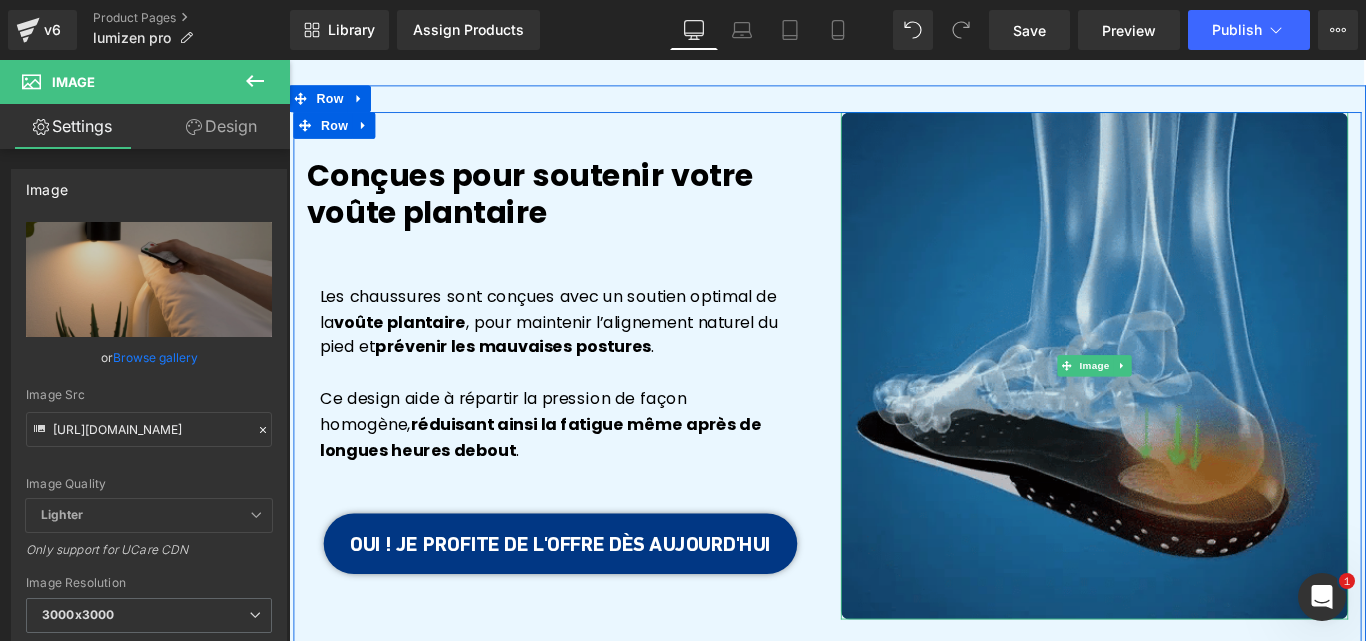 click at bounding box center (1194, 404) 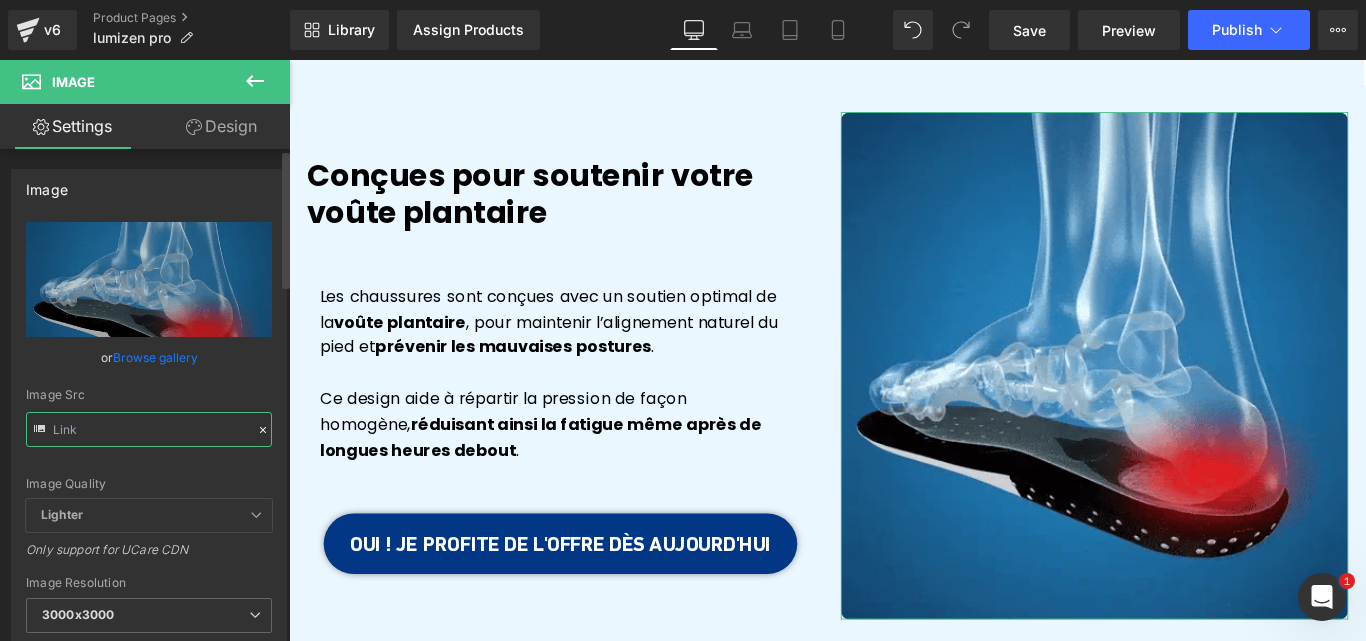 click at bounding box center [149, 429] 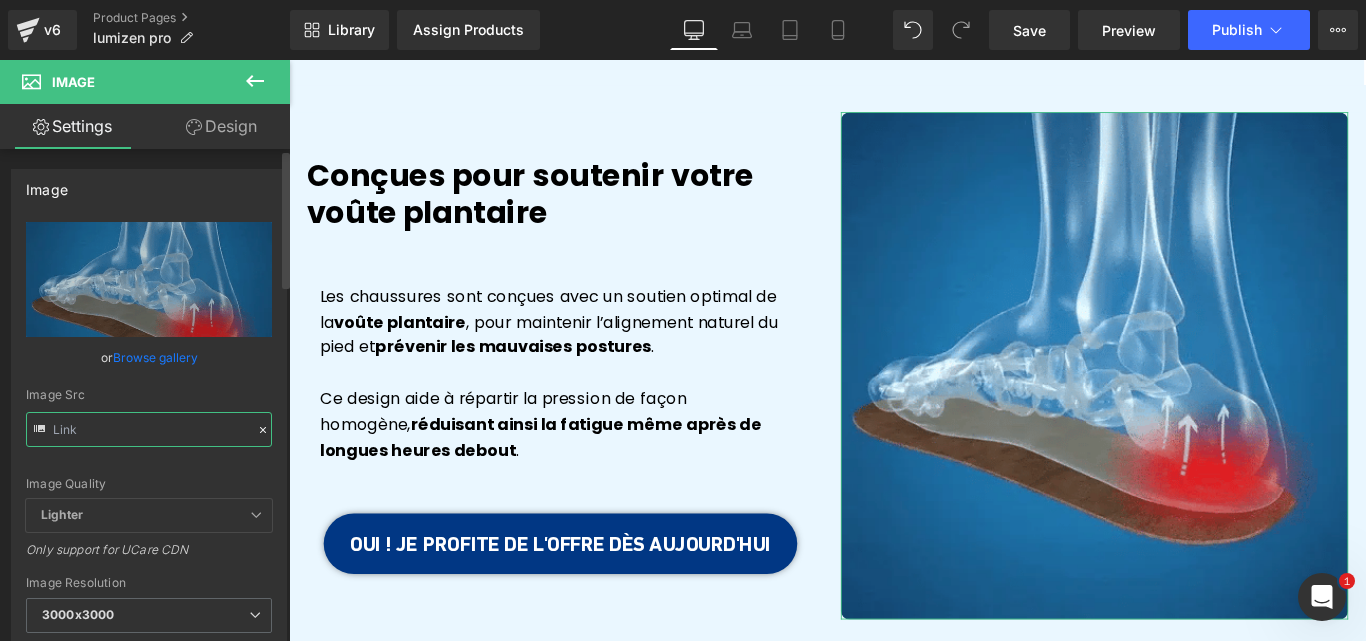 click at bounding box center [149, 429] 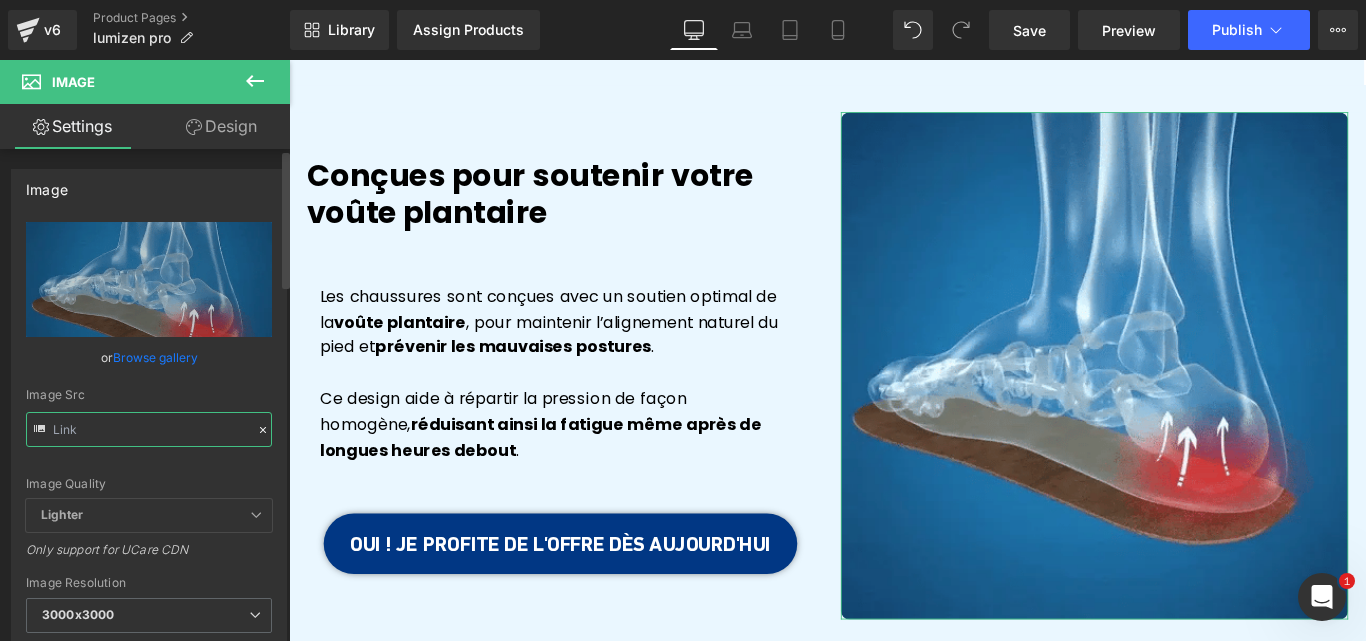 click at bounding box center (149, 429) 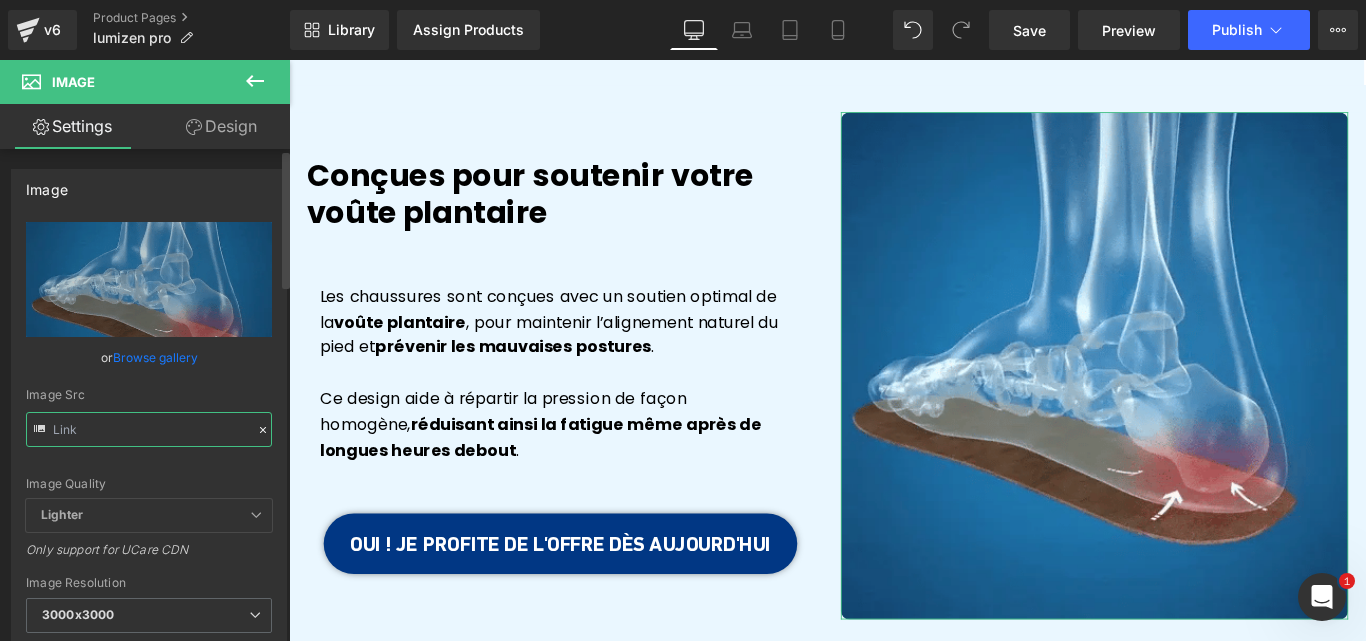 click at bounding box center [149, 429] 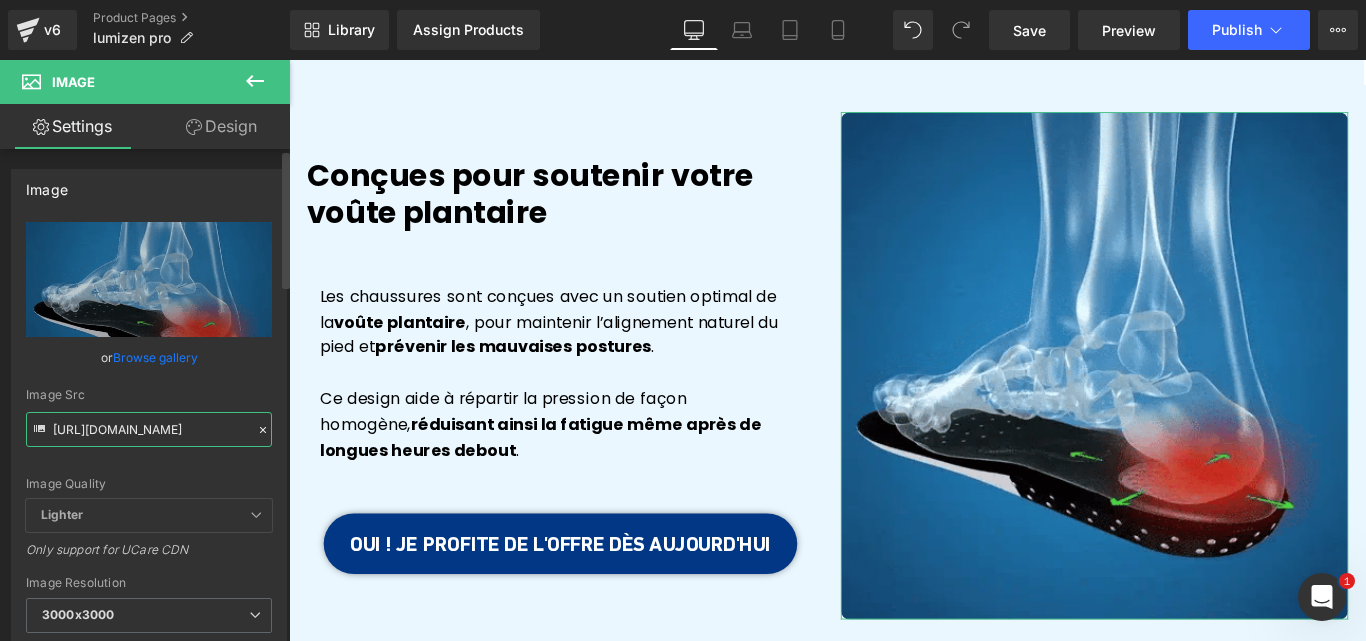 paste on "luminova-official.com/cdn/shop/files/Snaptik.app_7335361795047181586-ezgif.com-crop.webp?v=1749560170&width=75" 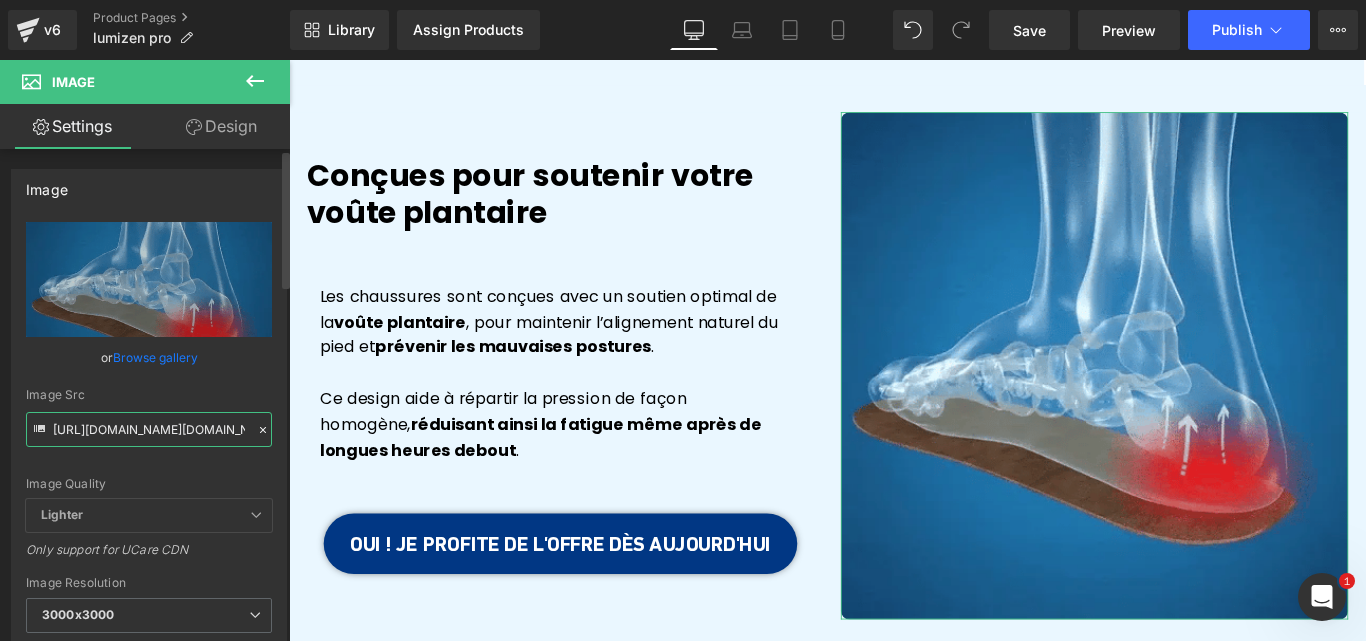 scroll, scrollTop: 0, scrollLeft: 554, axis: horizontal 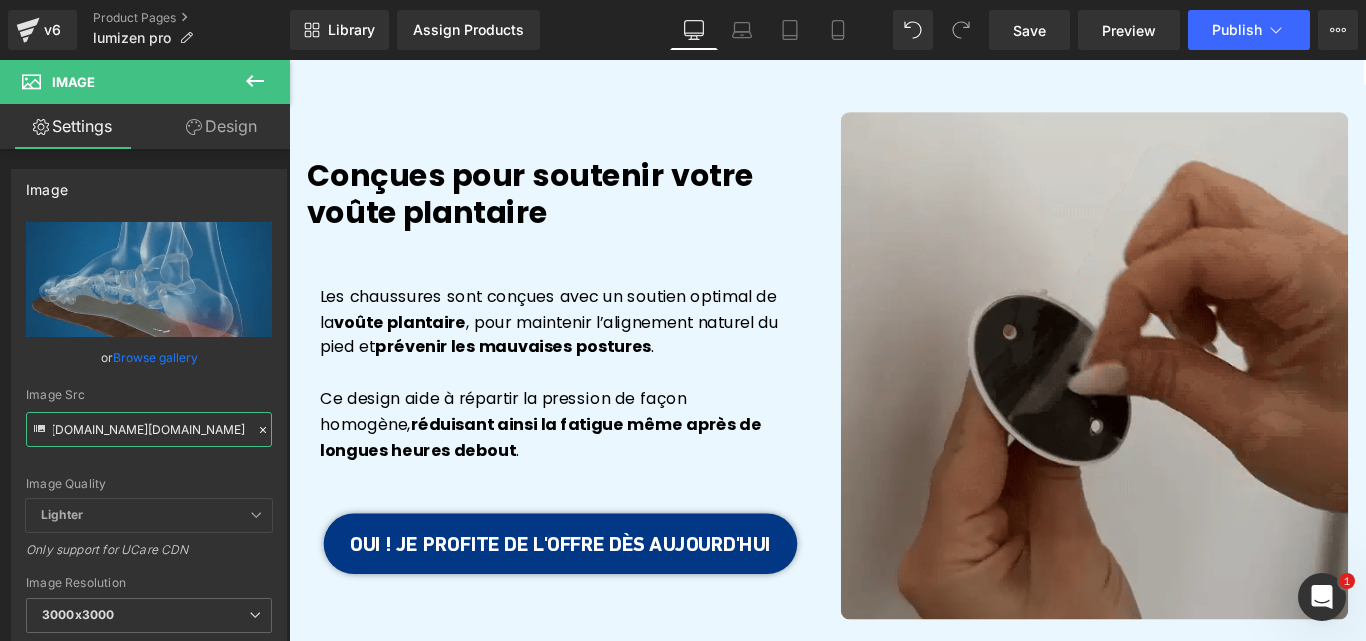 type on "https://luminova-official.com/cdn/shop/files/Snaptik.app_7335361795047181586-ezgif.com-crop.webp?v=1749560170&width=750" 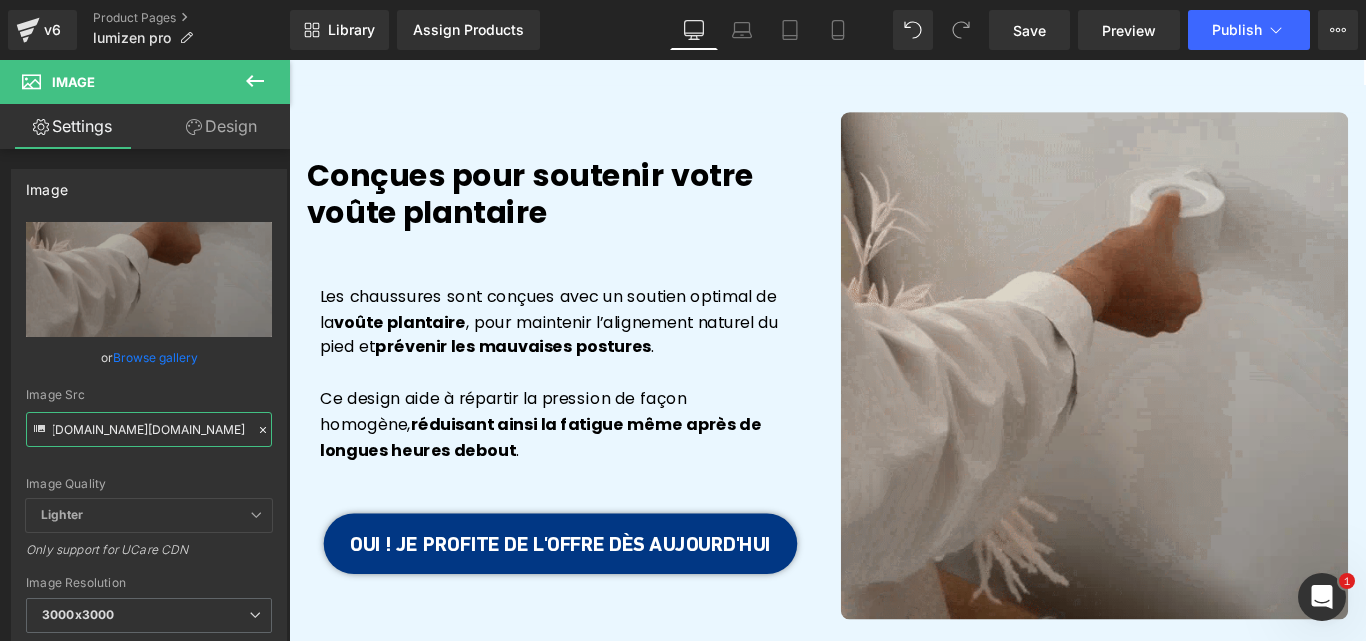 scroll, scrollTop: 0, scrollLeft: 0, axis: both 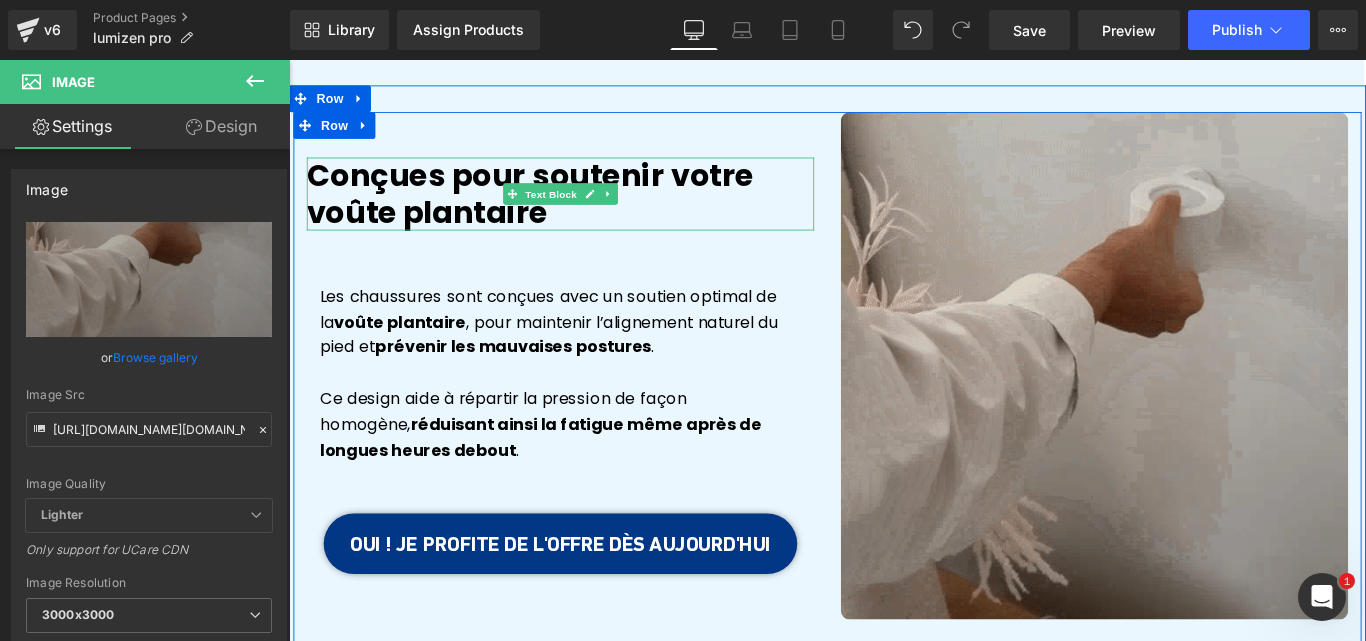 click on "Conçues pour soutenir votre voûte plantaire" at bounding box center [594, 211] 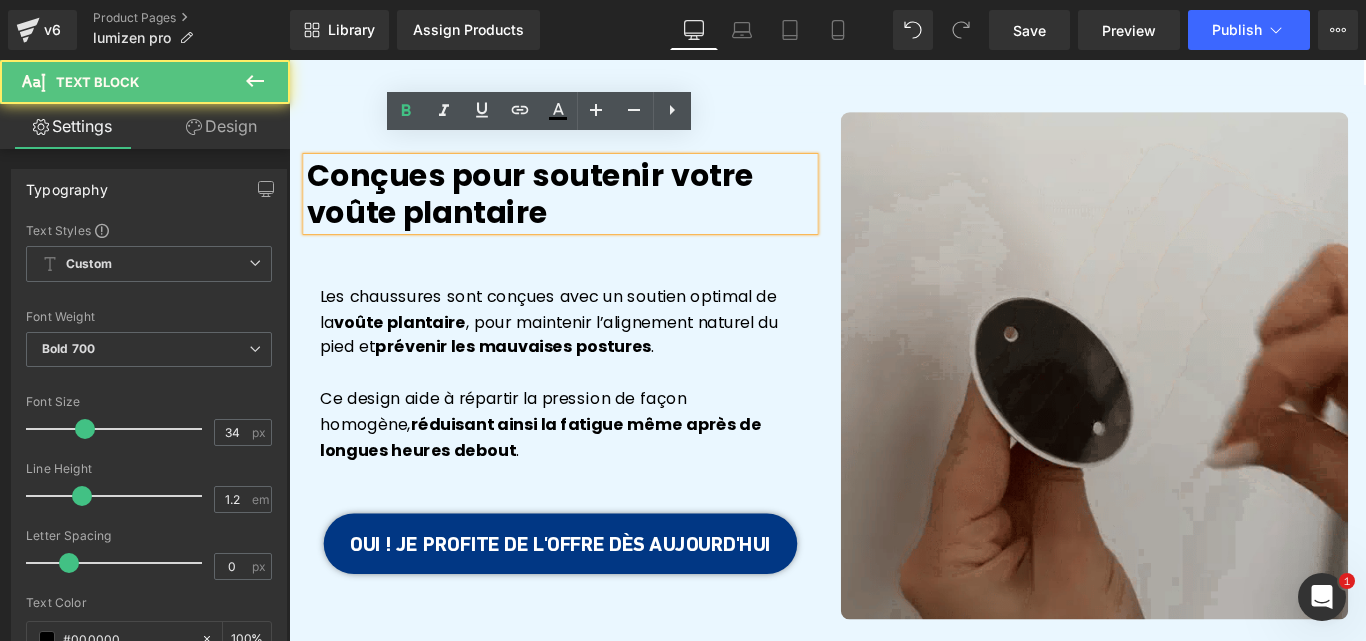 click on "Conçues pour soutenir votre voûte plantaire" at bounding box center [594, 211] 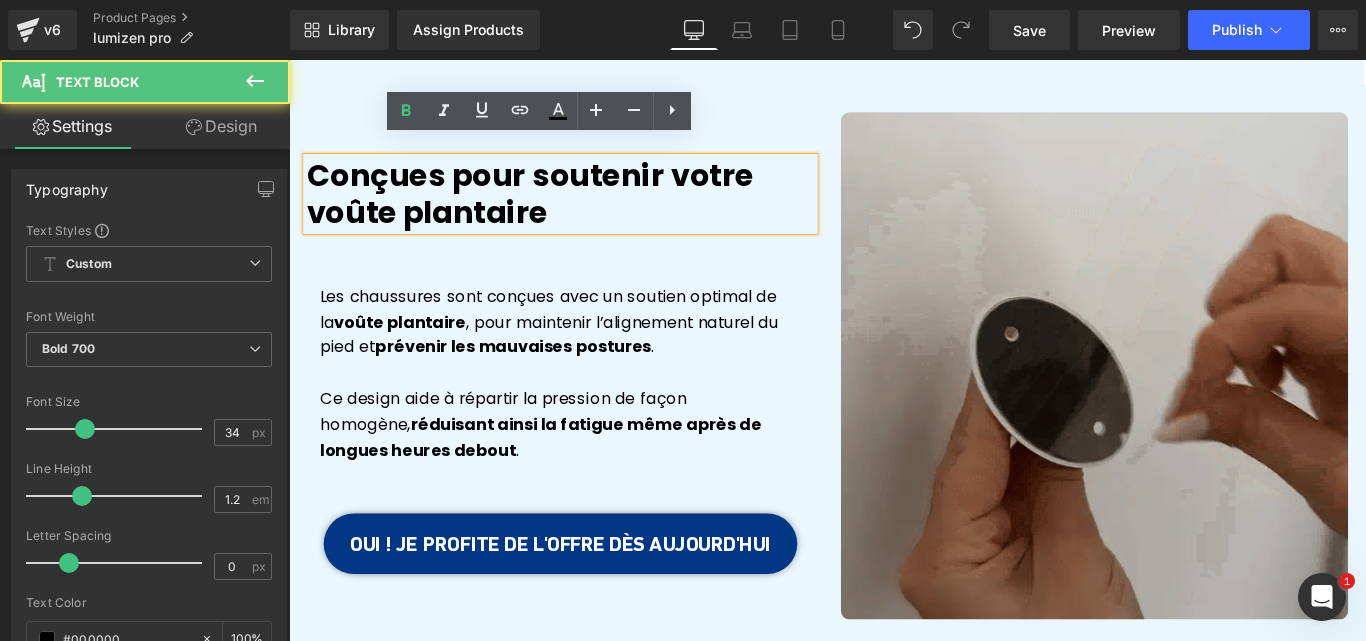click on "Conçues pour soutenir votre voûte plantaire" at bounding box center (594, 211) 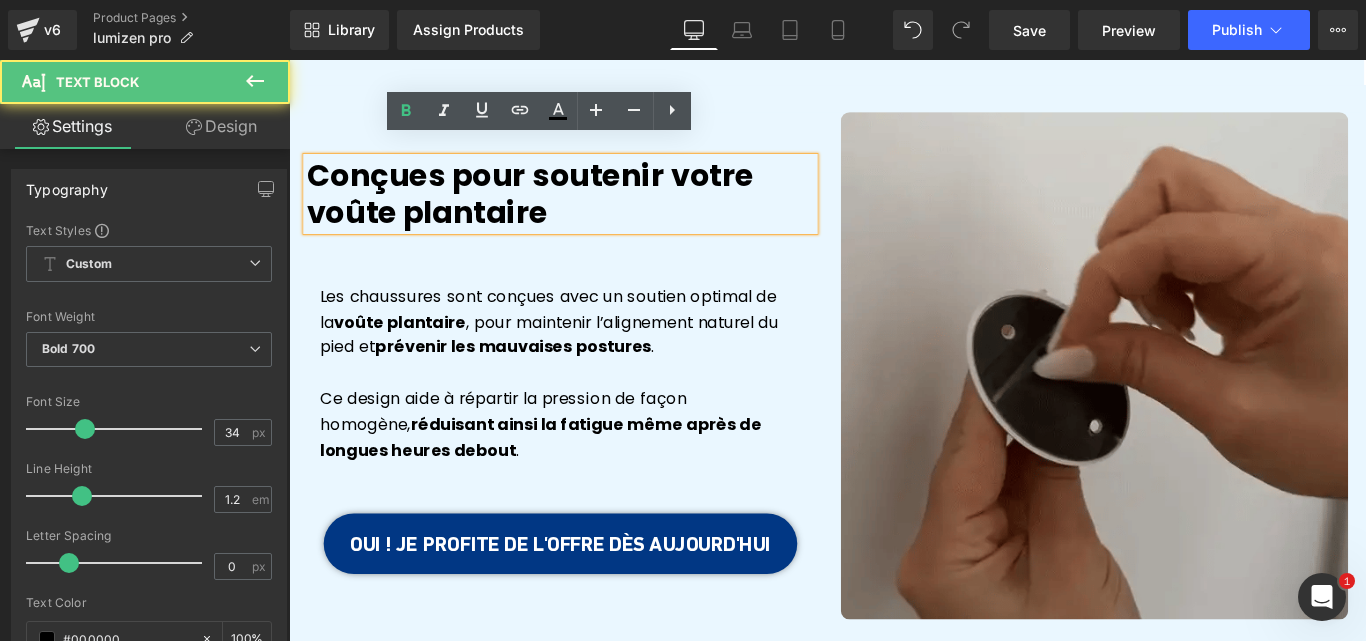 click on "Conçues pour soutenir votre voûte plantaire" at bounding box center (594, 211) 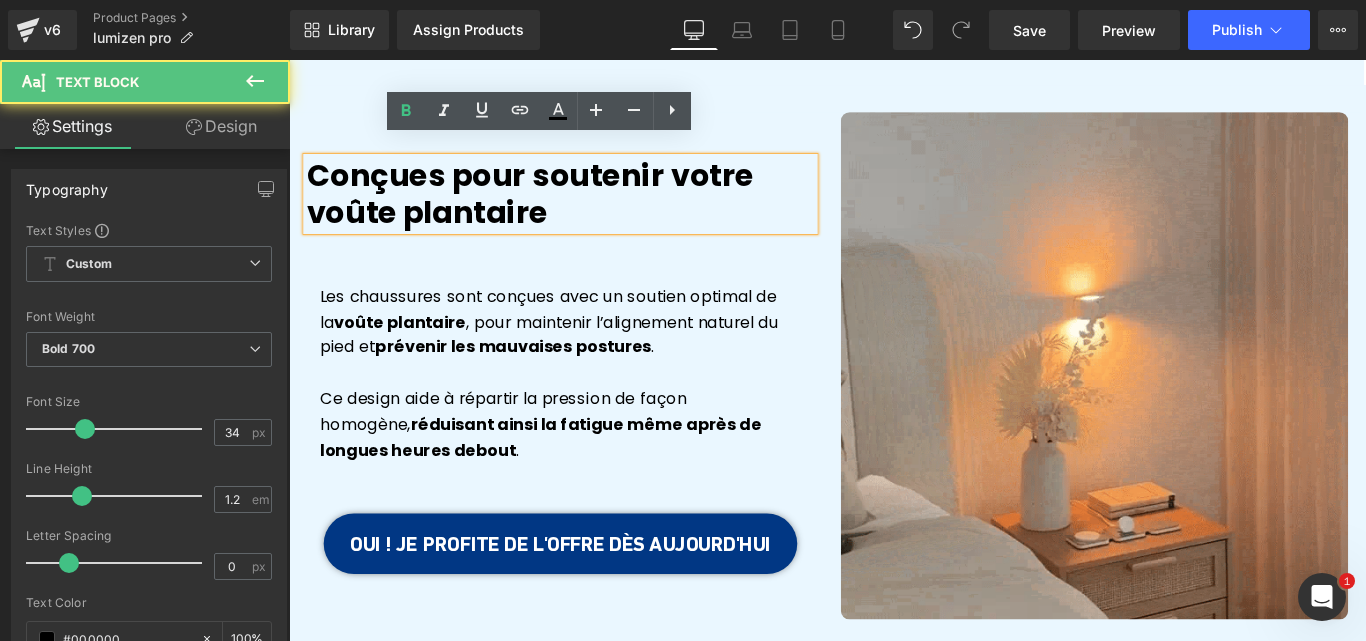 click on "Conçues pour soutenir votre voûte plantaire" at bounding box center (594, 211) 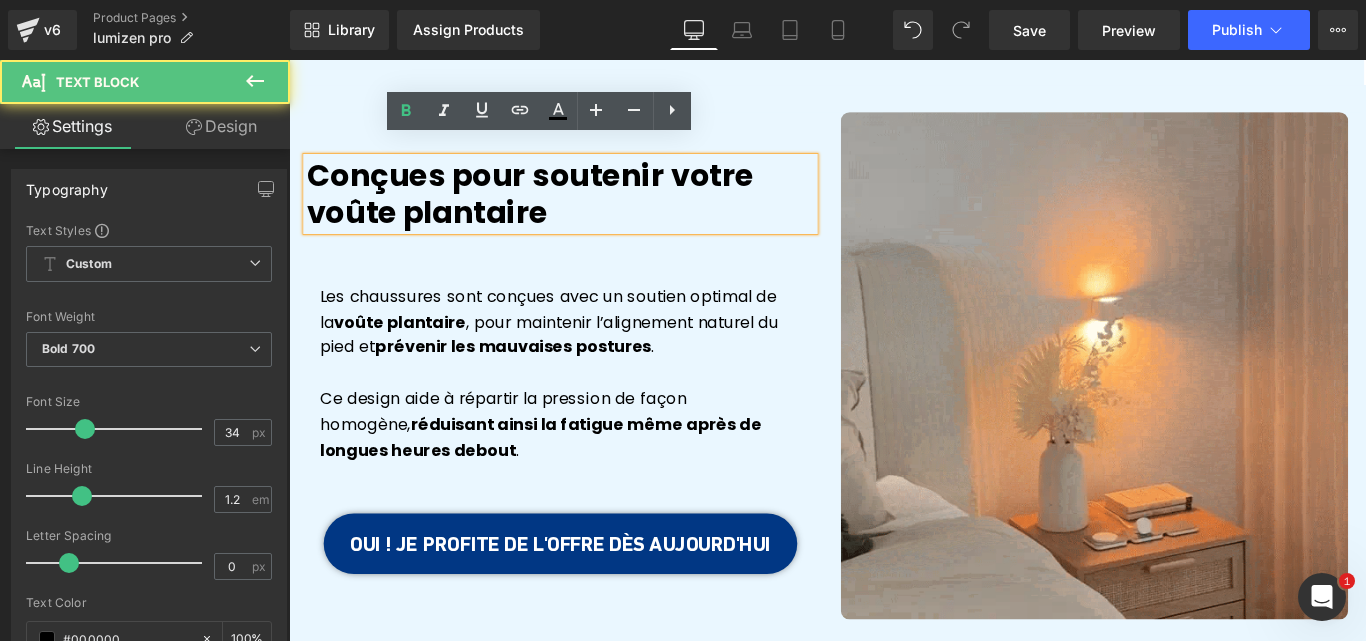click on "Conçues pour soutenir votre voûte plantaire" at bounding box center (594, 211) 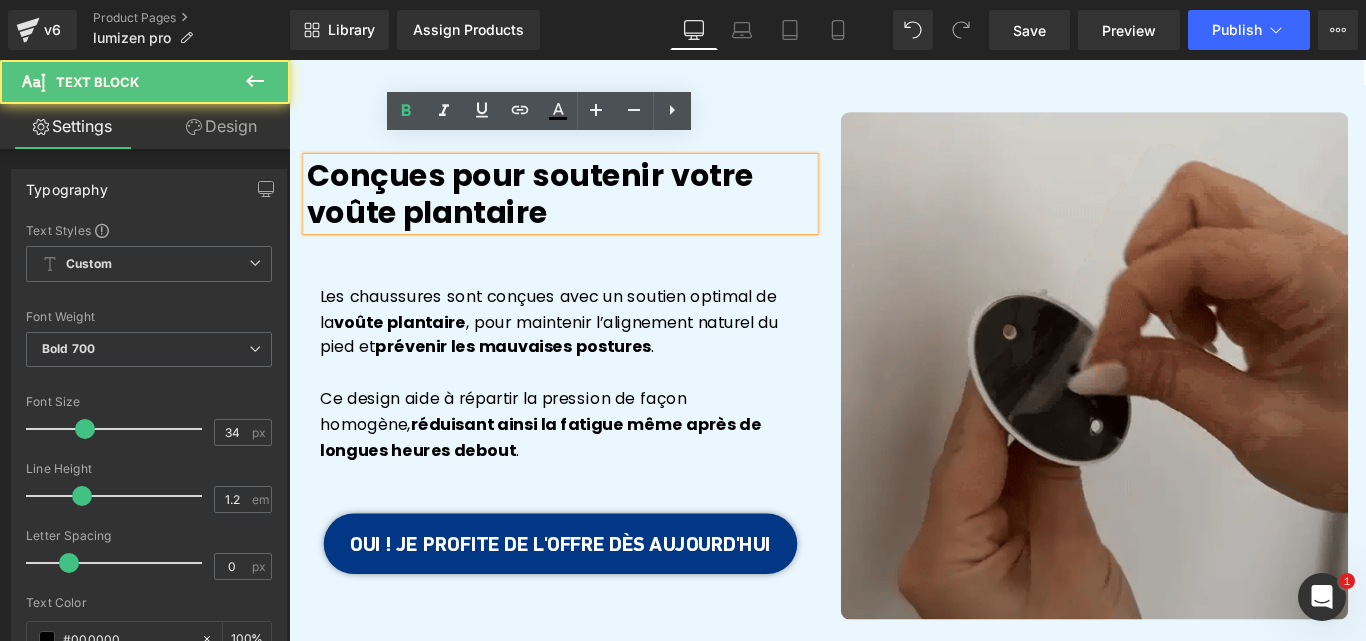 click on "Conçues pour soutenir votre voûte plantaire" at bounding box center (594, 211) 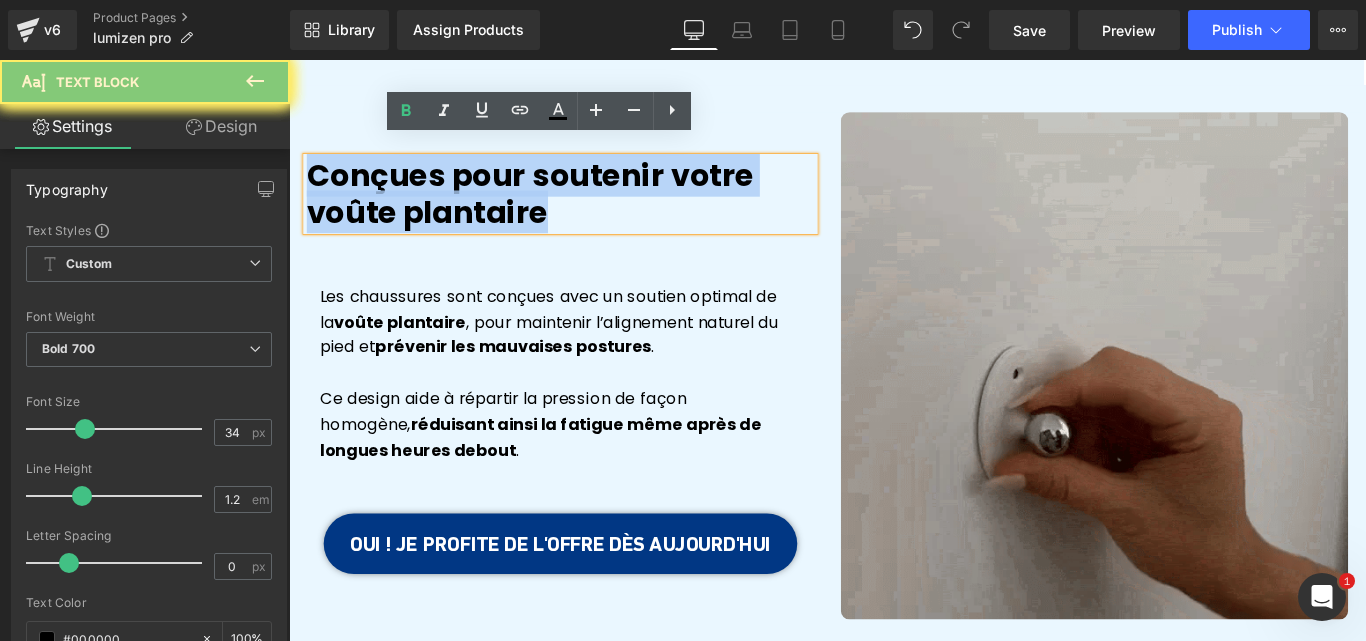click on "Conçues pour soutenir votre voûte plantaire" at bounding box center [594, 211] 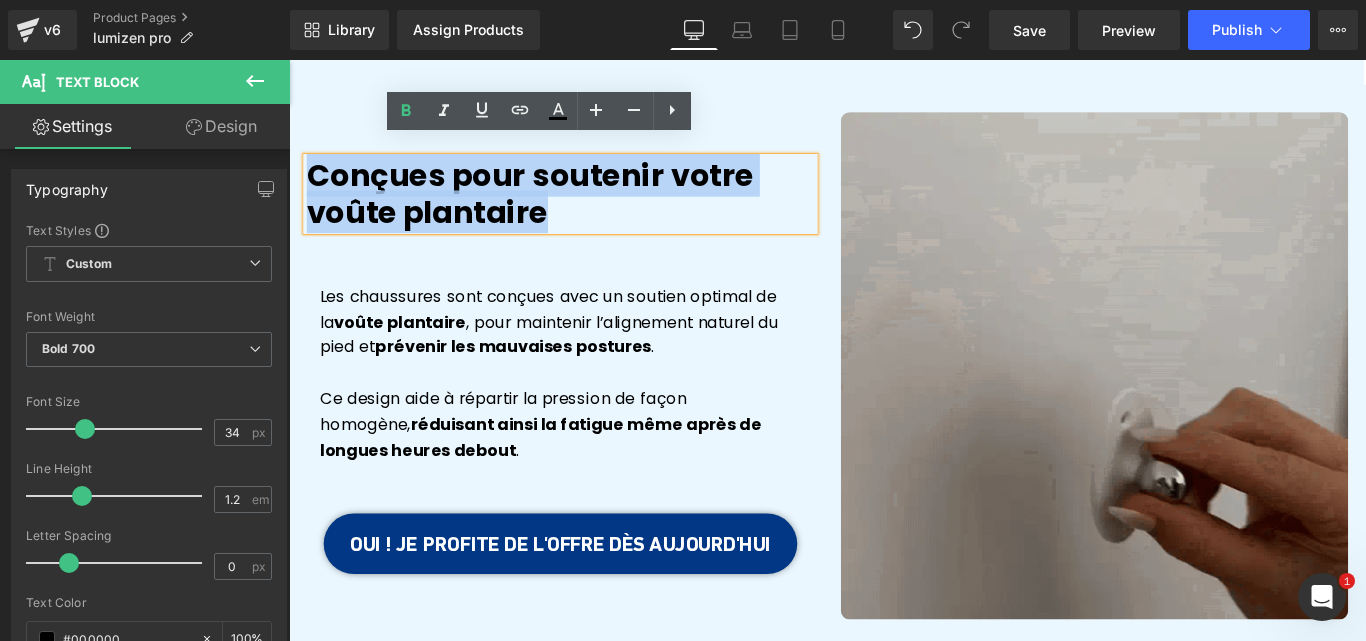 paste 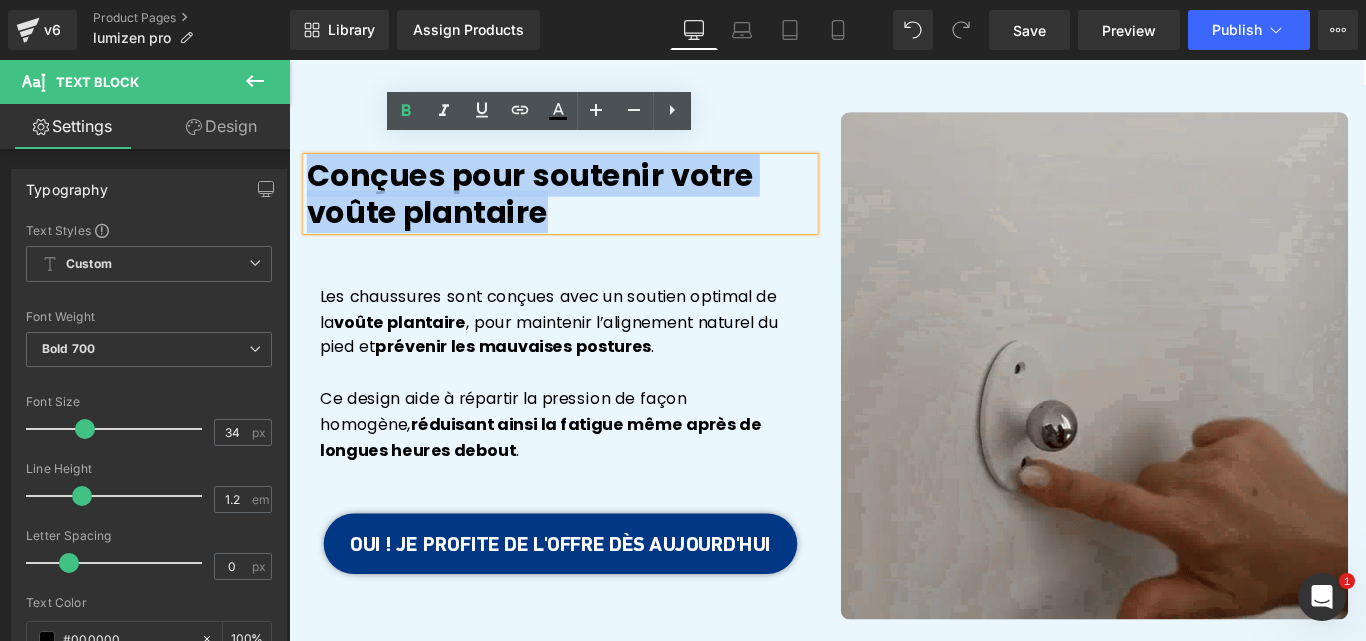 type 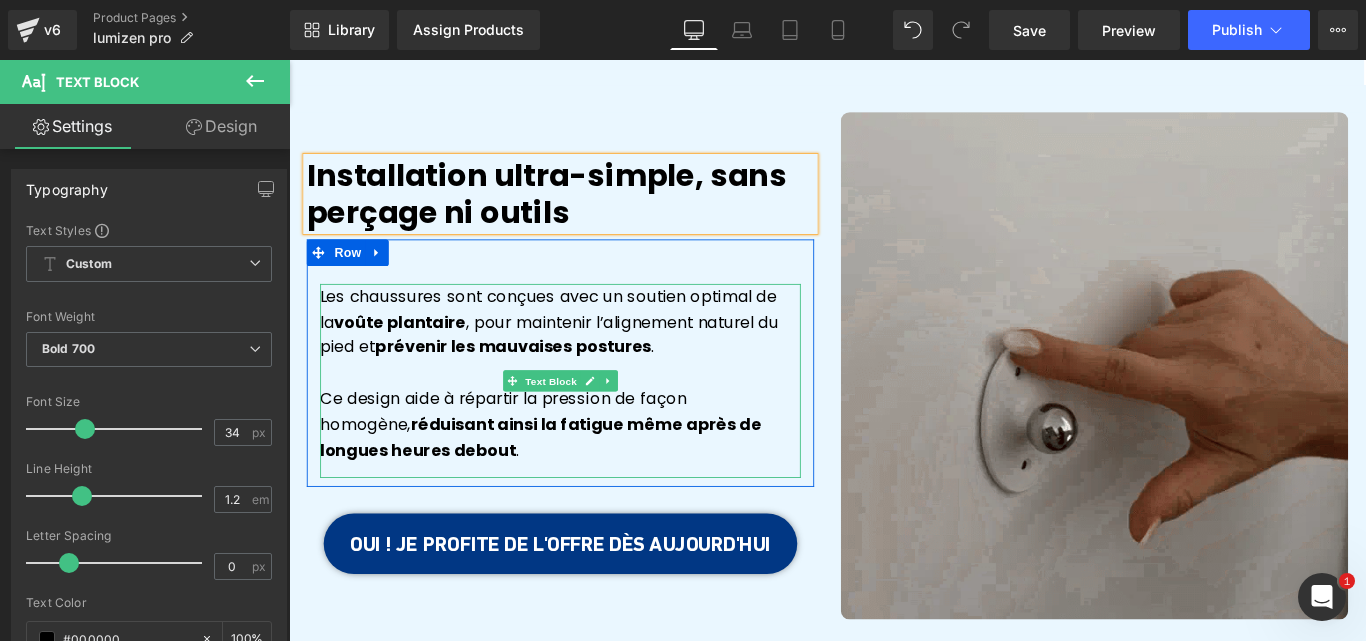 click on "Les chaussures sont conçues avec un soutien optimal de la  voûte plantaire , pour maintenir l’alignement naturel du pied et  prévenir les mauvaises postures . Ce design aide à répartir la pression de façon homogène,  réduisant ainsi la fatigue même après de longues heures debout ." at bounding box center (594, 421) 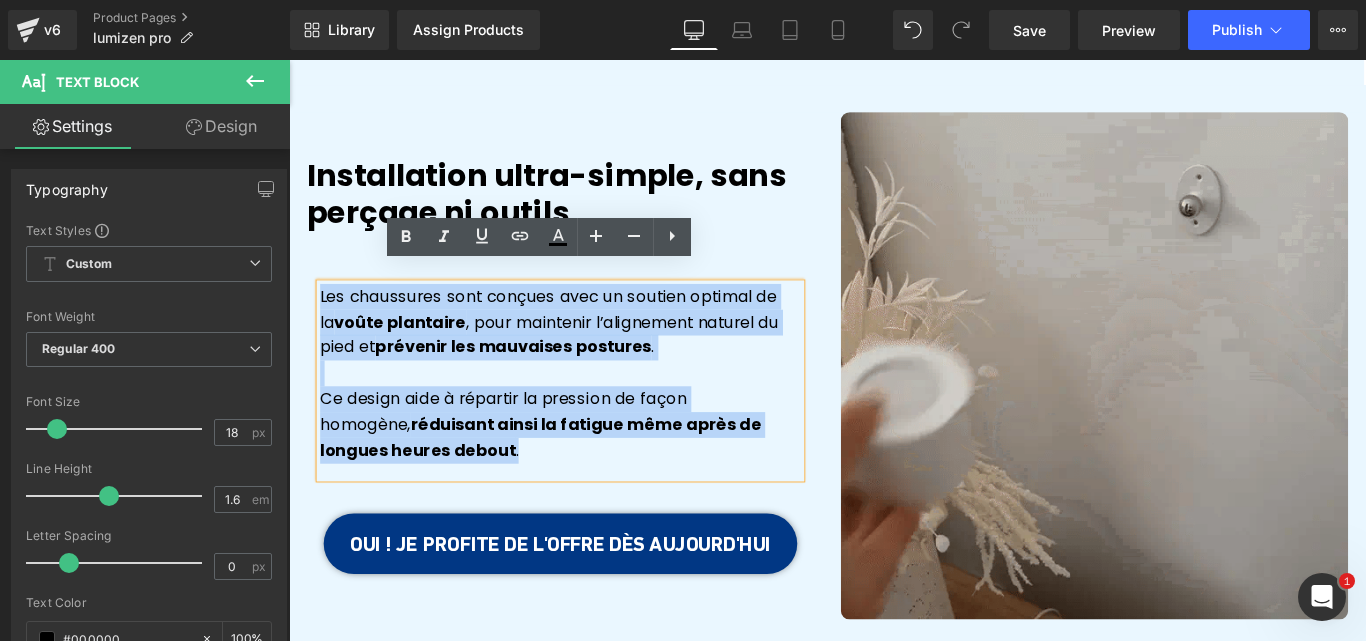 drag, startPoint x: 399, startPoint y: 485, endPoint x: 315, endPoint y: 302, distance: 201.3579 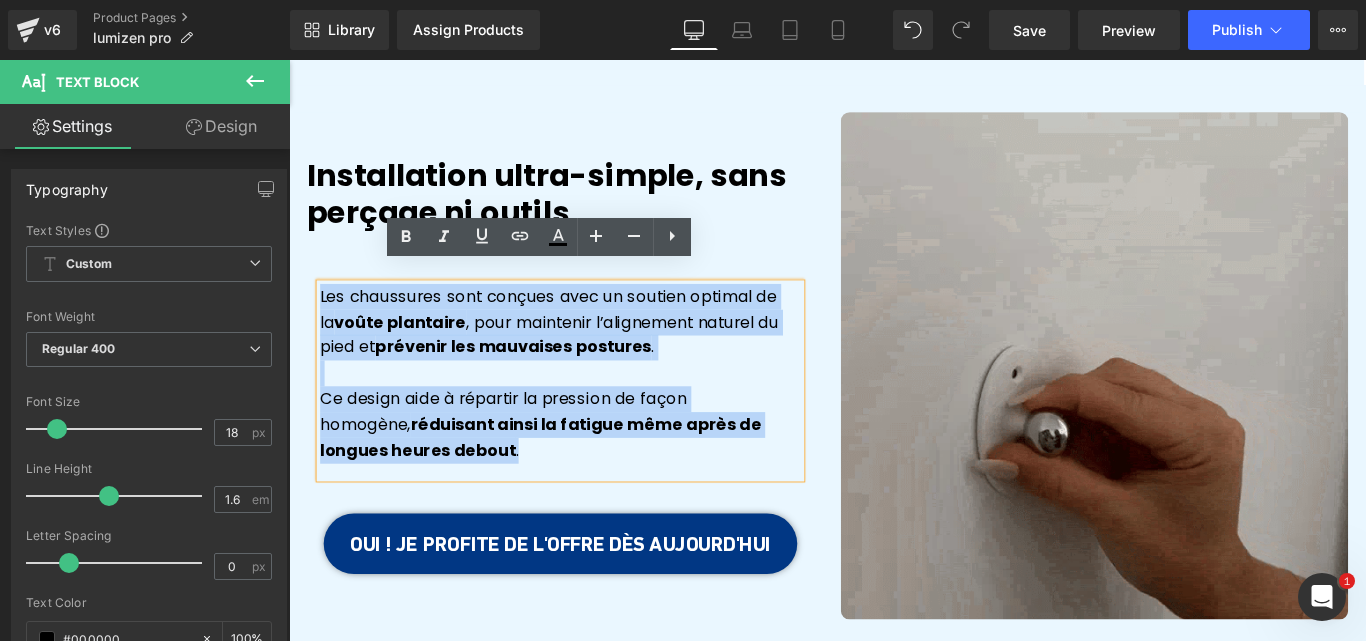click on "Les chaussures sont conçues avec un soutien optimal de la  voûte plantaire , pour maintenir l’alignement naturel du pied et  prévenir les mauvaises postures . Ce design aide à répartir la pression de façon homogène,  réduisant ainsi la fatigue même après de longues heures debout ." at bounding box center (594, 421) 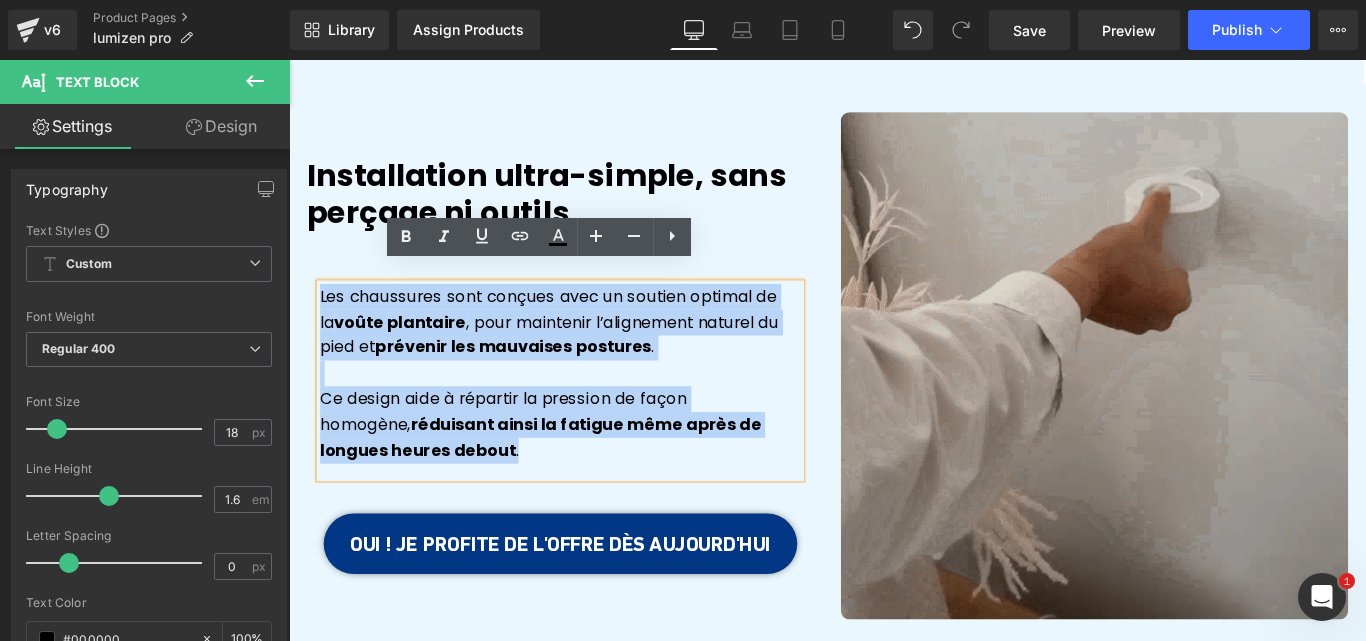 paste 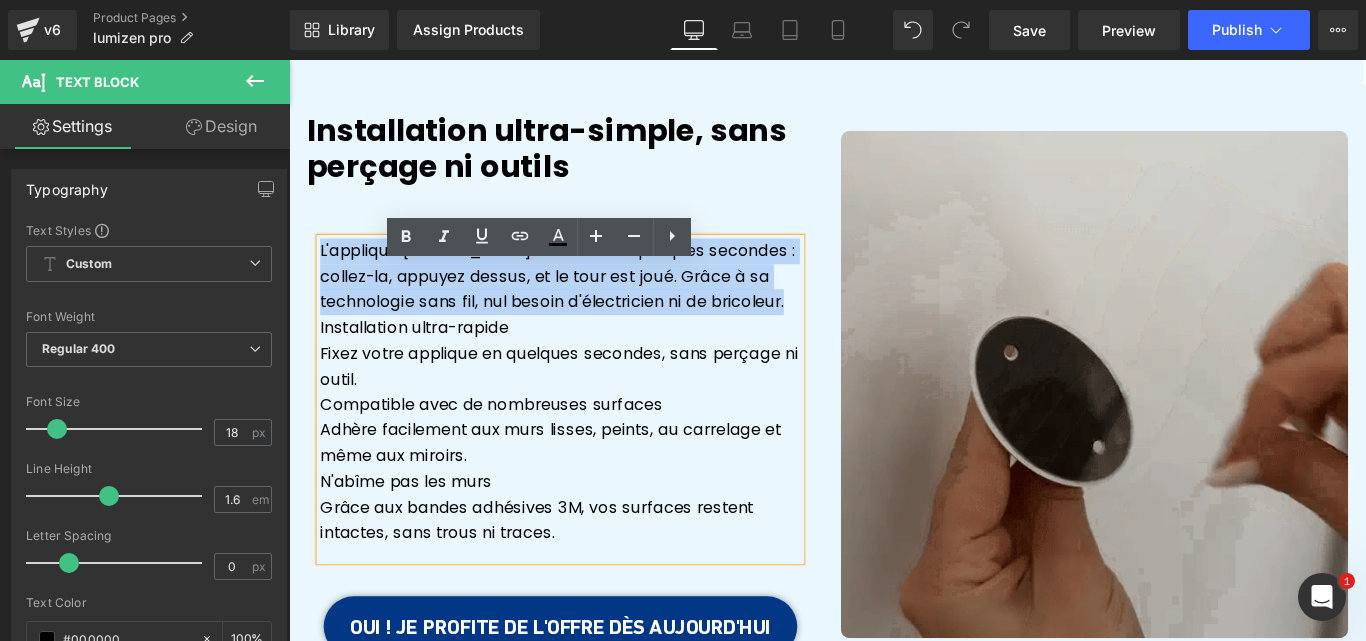 type 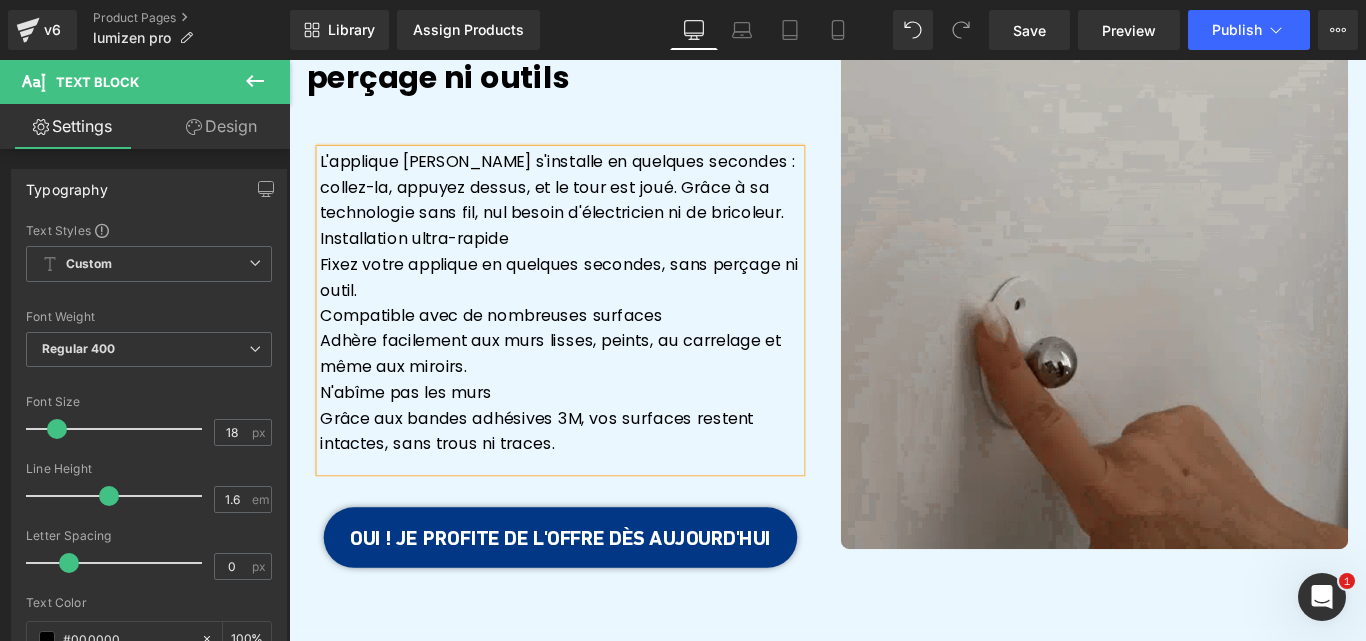 scroll, scrollTop: 2389, scrollLeft: 0, axis: vertical 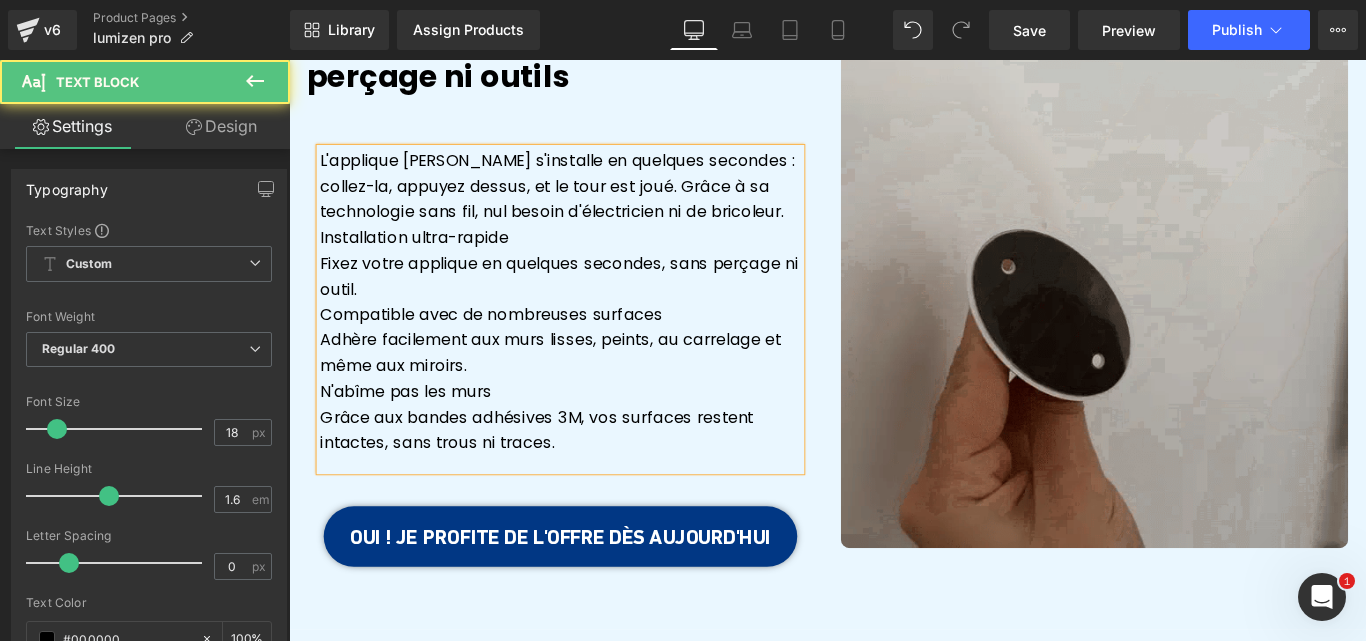 click on "L'applique Luminova s'installe en quelques secondes : collez-la, appuyez dessus, et le tour est joué. Grâce à sa technologie sans fil, nul besoin d'électricien ni de bricoleur." at bounding box center (594, 202) 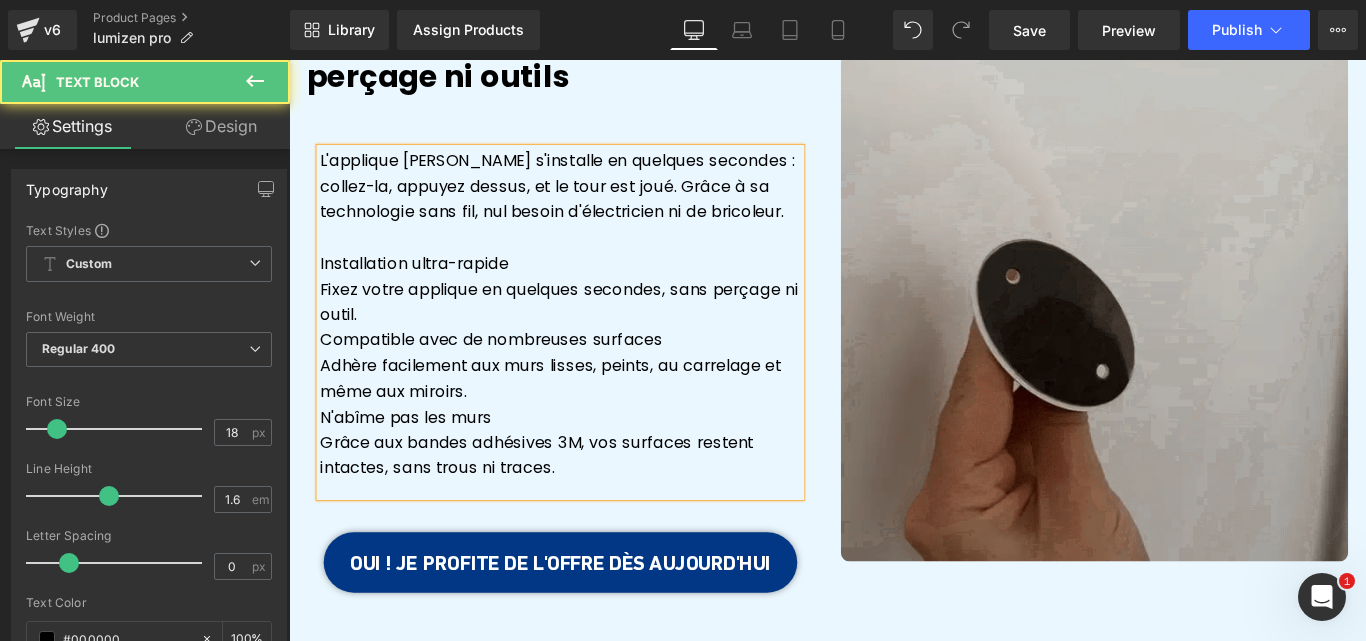 click on "L'applique Luminova s'installe en quelques secondes : collez-la, appuyez dessus, et le tour est joué. Grâce à sa technologie sans fil, nul besoin d'électricien ni de bricoleur. Installation ultra-rapide Fixez votre applique en quelques secondes, sans perçage ni outil. Compatible avec de nombreuses surfaces Adhère facilement aux murs lisses, peints, au carrelage et même aux miroirs. N'abîme pas les murs Grâce aux bandes adhésives 3M, vos surfaces restent intactes, sans trous ni traces." at bounding box center [594, 354] 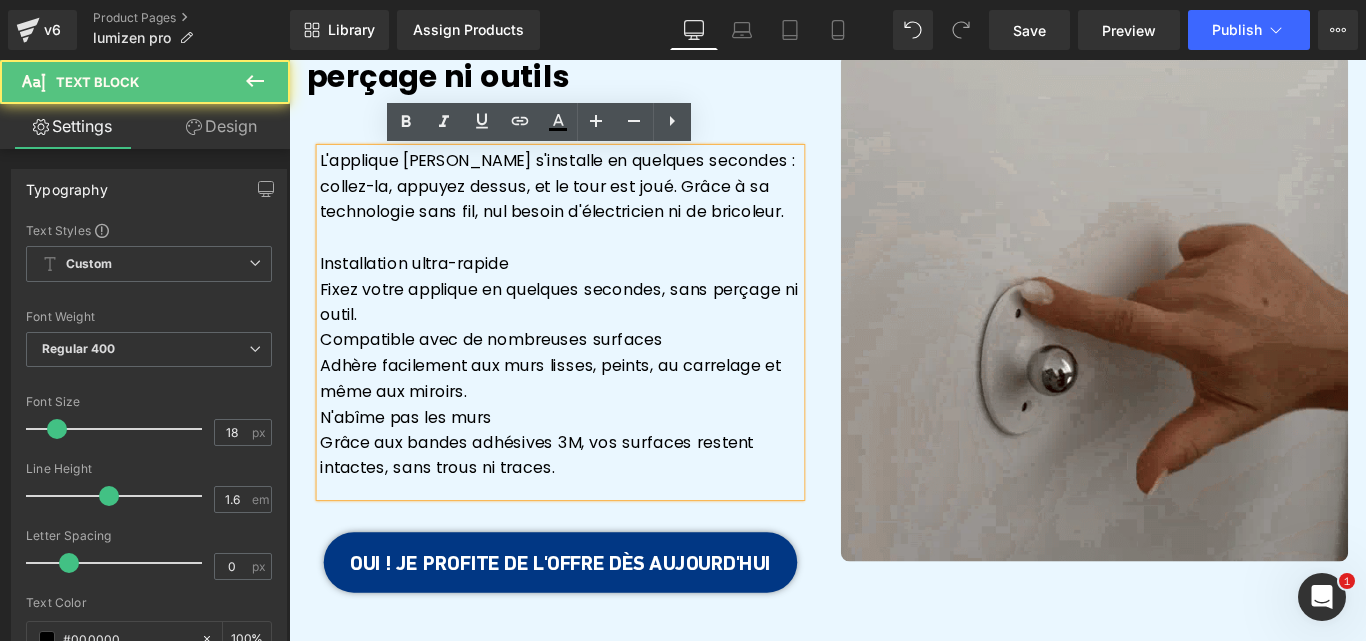 click on "Compatible avec de nombreuses surfaces" at bounding box center [594, 374] 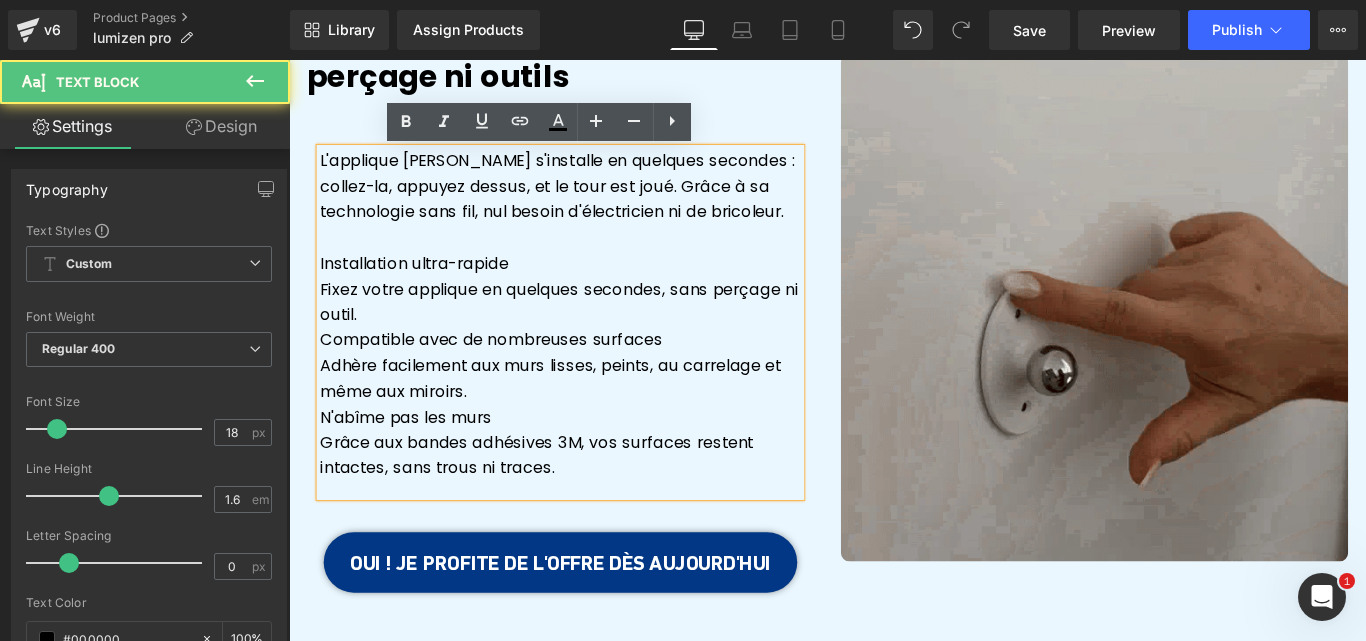click on "Fixez votre applique en quelques secondes, sans perçage ni outil." at bounding box center (594, 332) 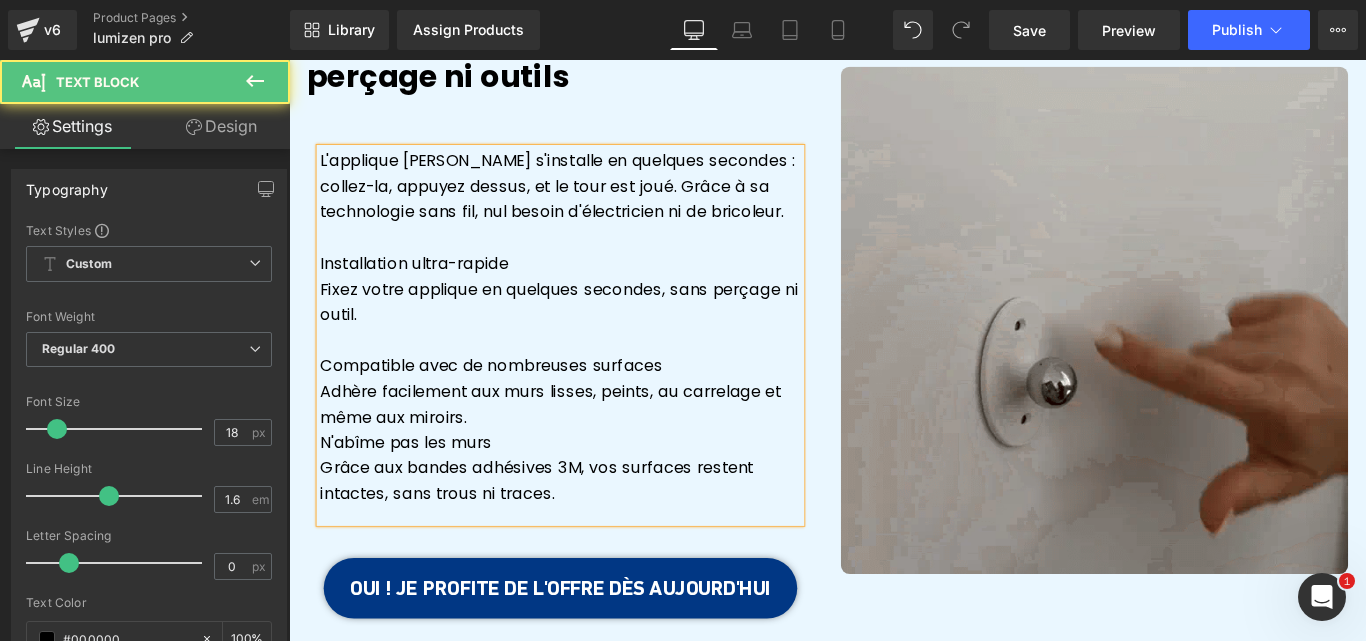 click on "Adhère facilement aux murs lisses, peints, au carrelage et même aux miroirs." at bounding box center (594, 447) 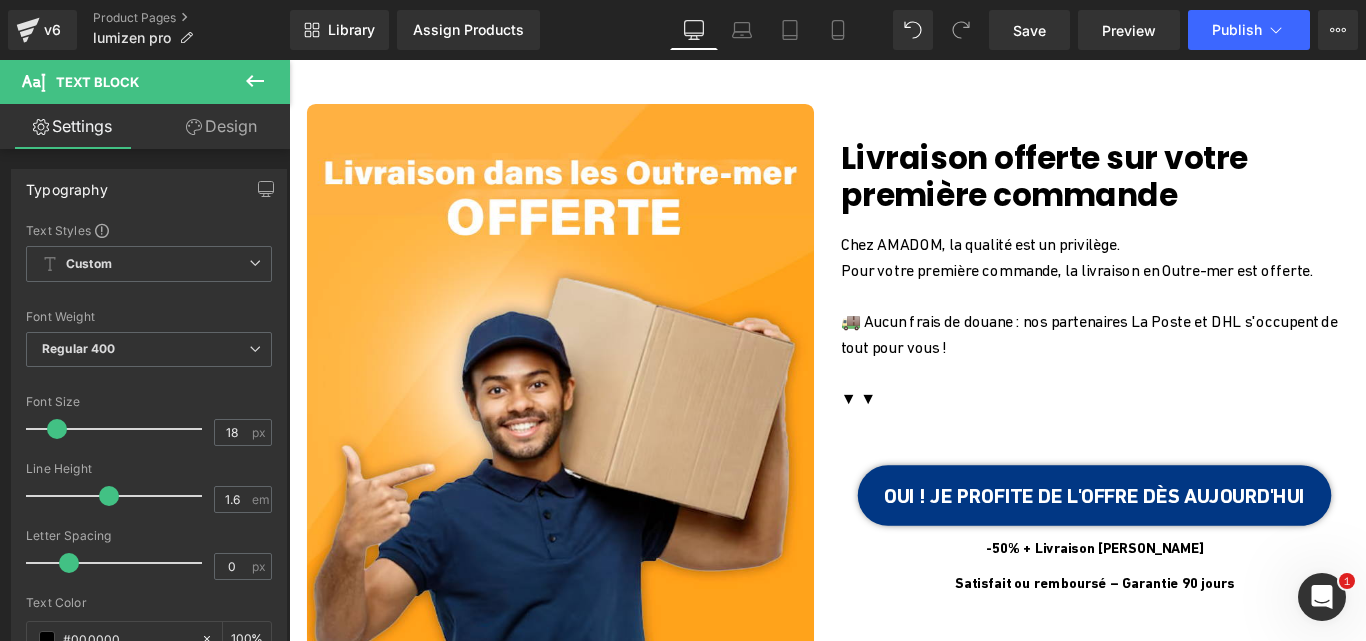 scroll, scrollTop: 3438, scrollLeft: 0, axis: vertical 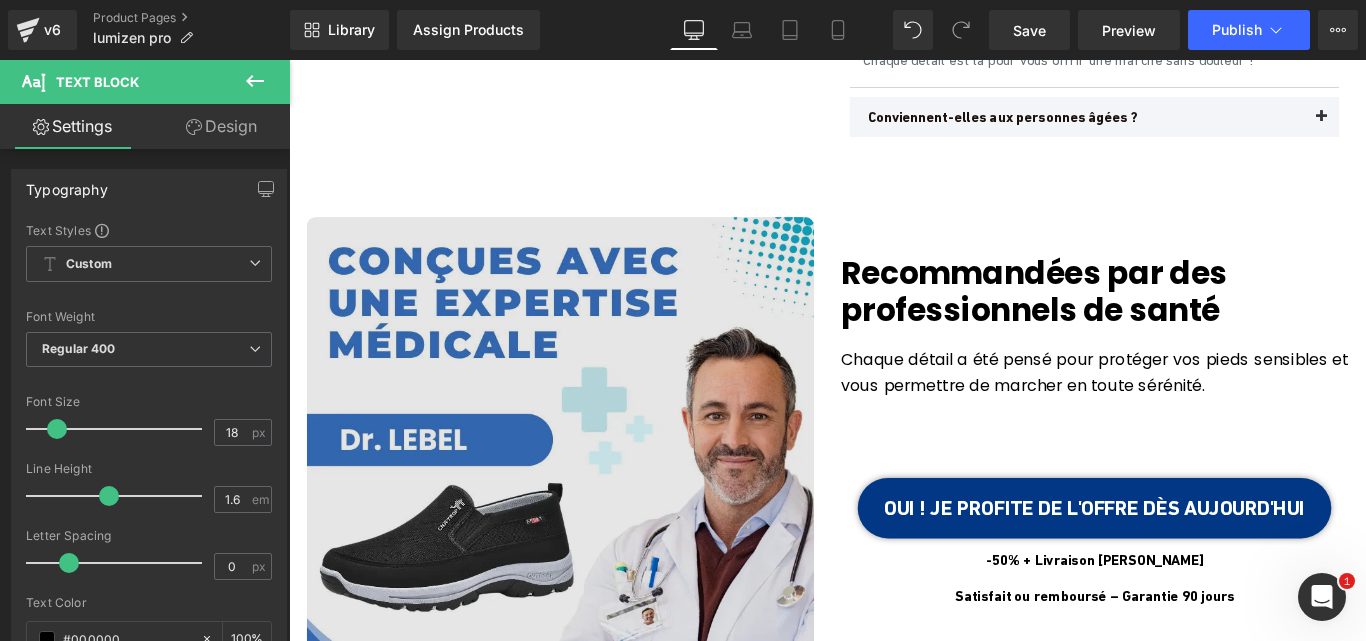 click at bounding box center [594, 522] 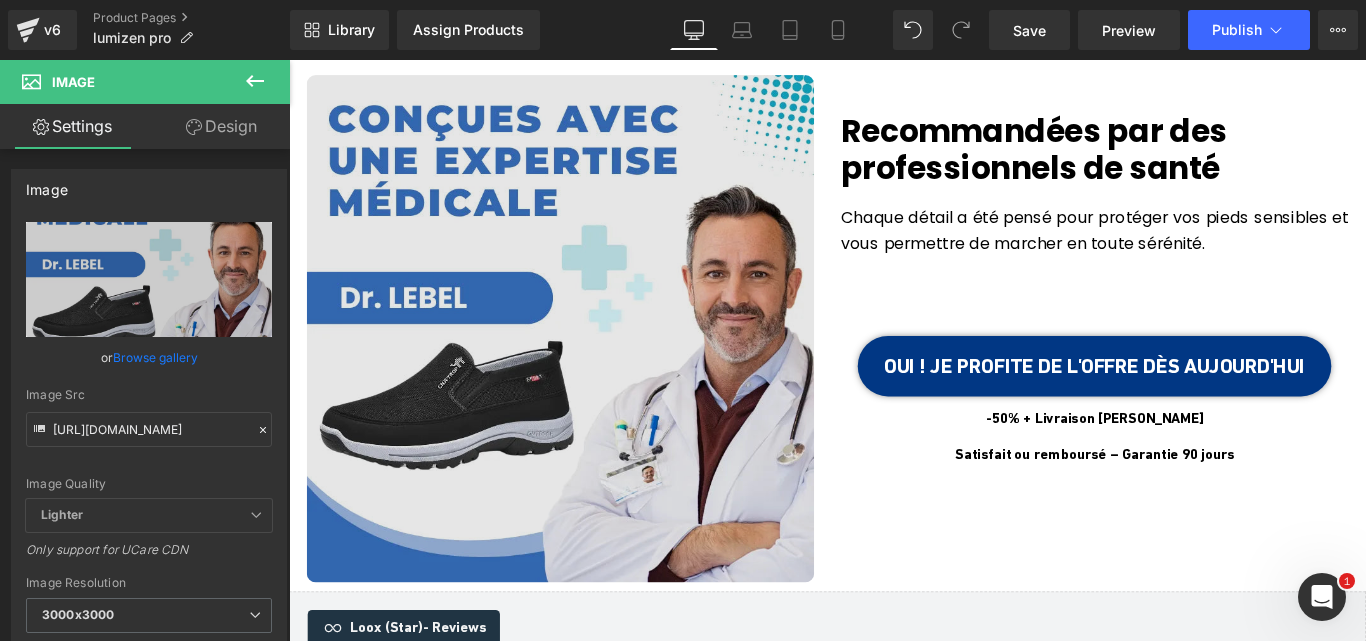 scroll, scrollTop: 7933, scrollLeft: 0, axis: vertical 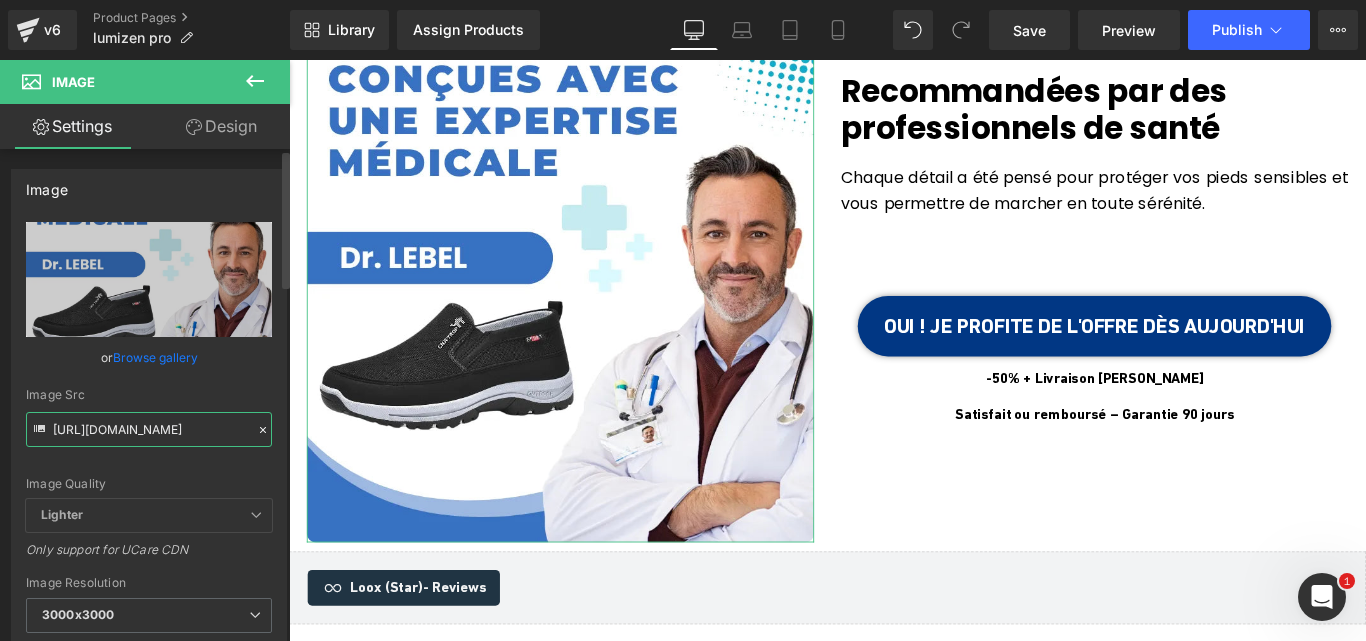 click on "https://chaussbien.com/cdn/shop/files/OrthoSport_lebel_11zon_7514b4ee-9904-4a43-8ea6-1acf4220ed27.webp?v=1749740469&width=1500" at bounding box center [149, 429] 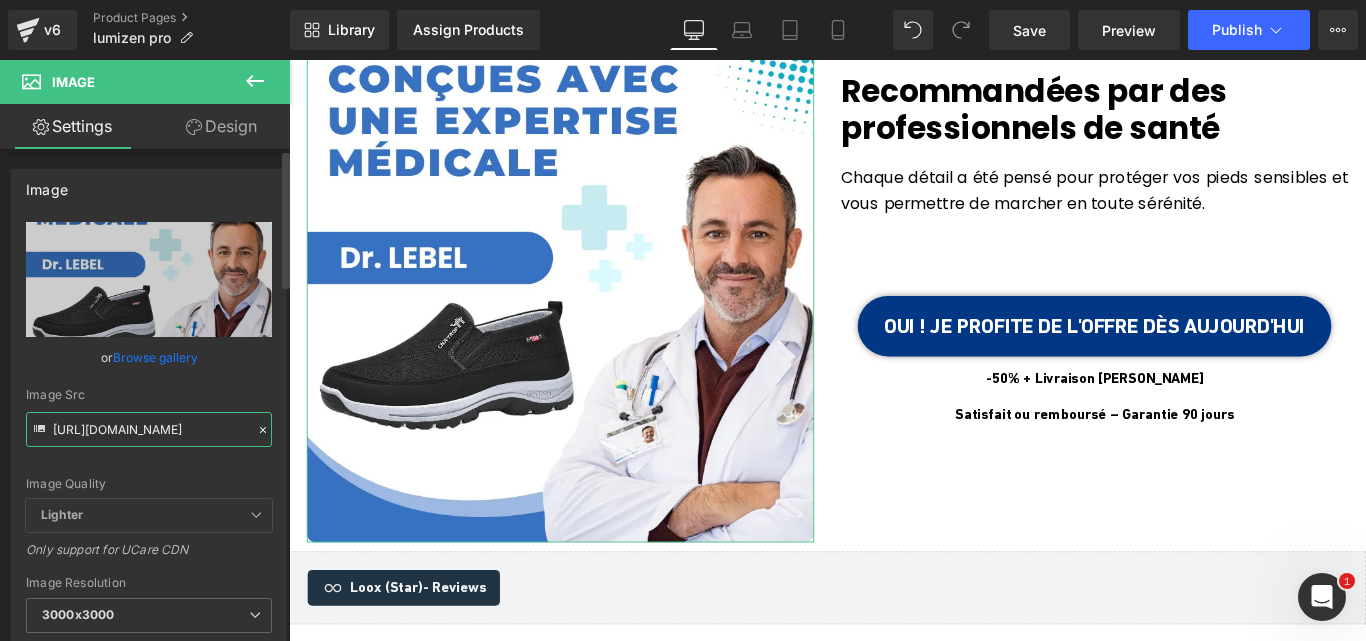 click on "https://chaussbien.com/cdn/shop/files/OrthoSport_lebel_11zon_7514b4ee-9904-4a43-8ea6-1acf4220ed27.webp?v=1749740469&width=1500" at bounding box center [149, 429] 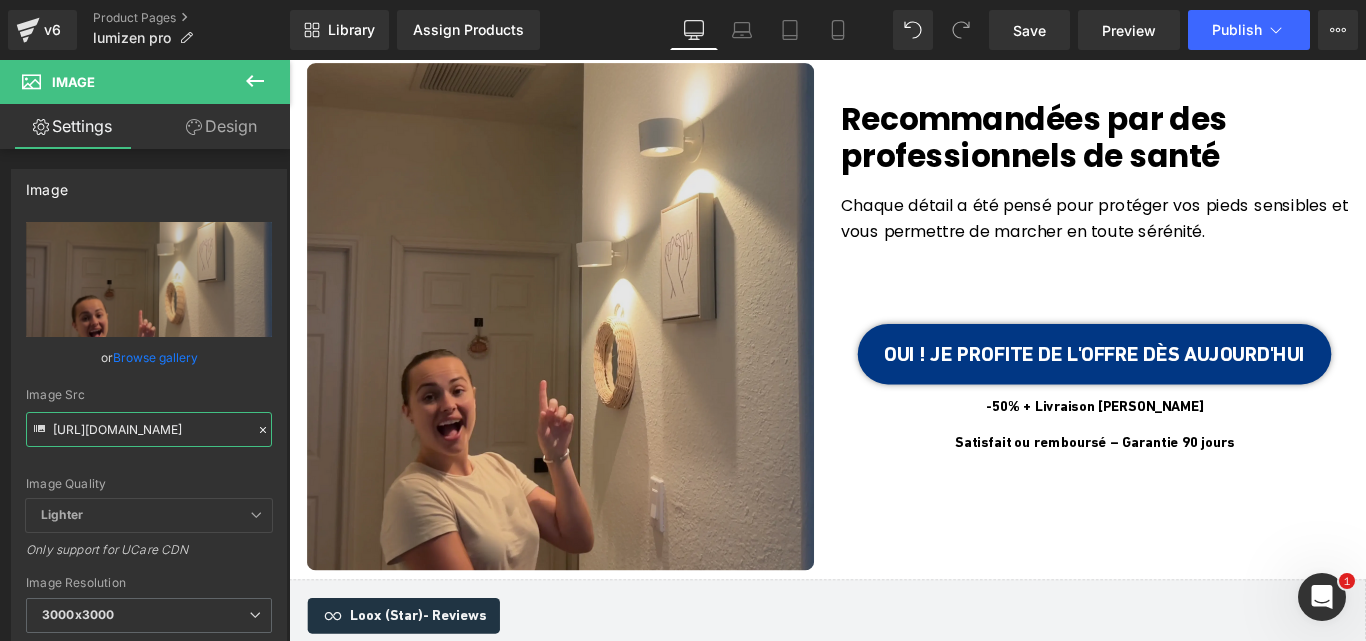 scroll, scrollTop: 7900, scrollLeft: 0, axis: vertical 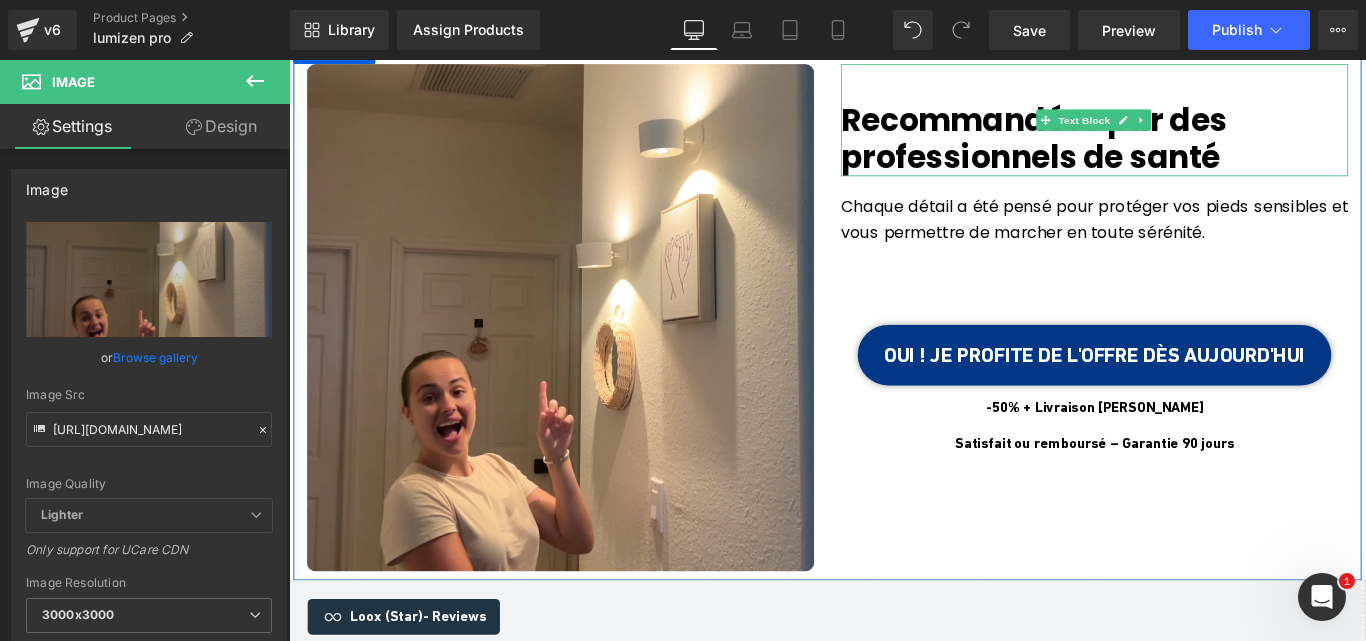 click on "Recommandées par des professionnels de santé" at bounding box center (1194, 149) 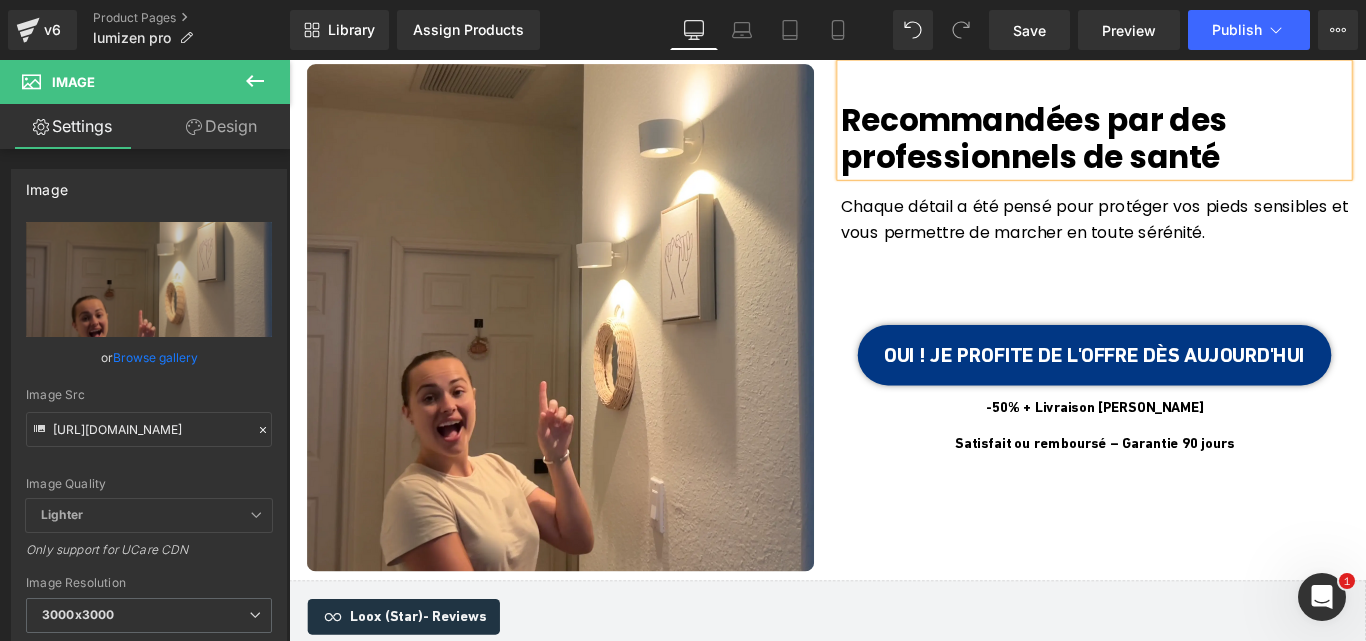 click on "Recommandées par des professionnels de santé" at bounding box center [1194, 149] 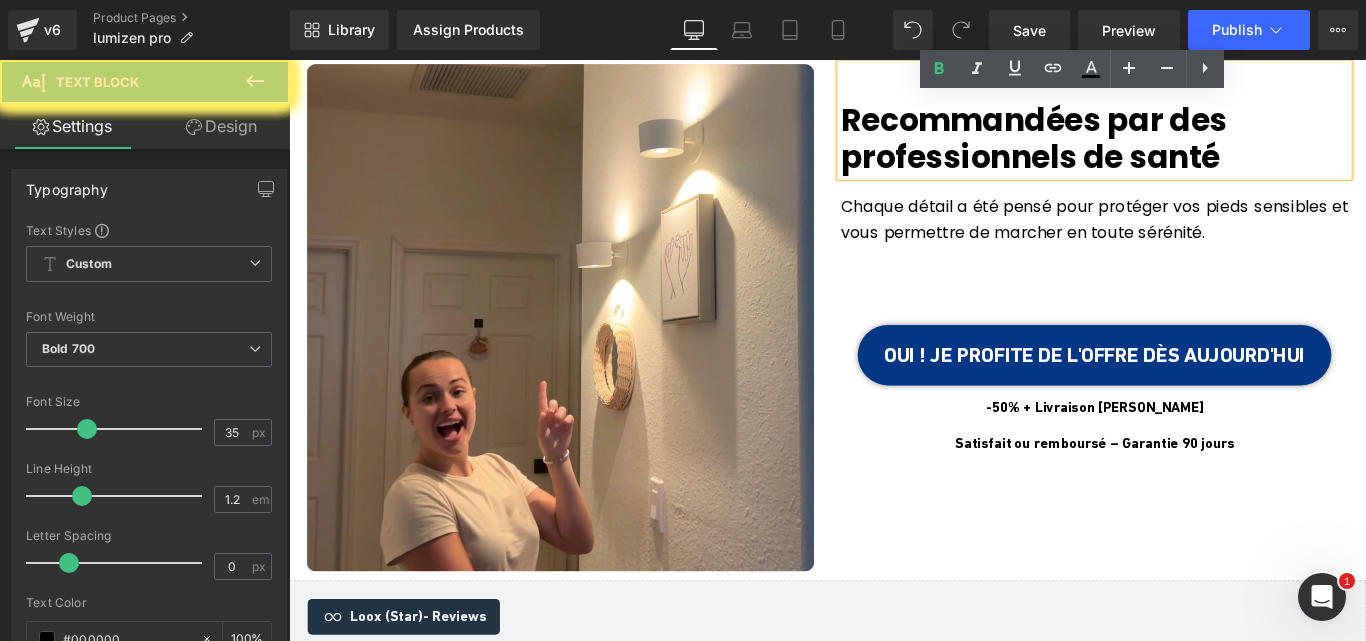 click on "Recommandées par des professionnels de santé" at bounding box center [1194, 149] 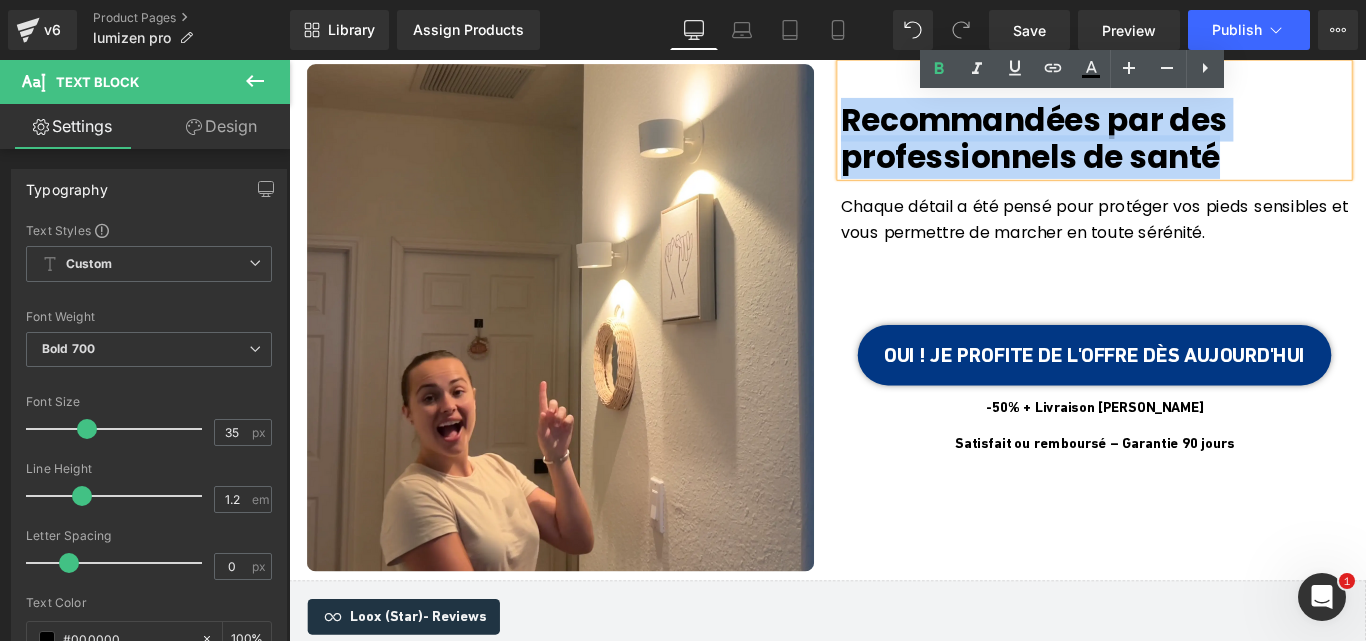 copy on "Recommandées par des professionnels de santé" 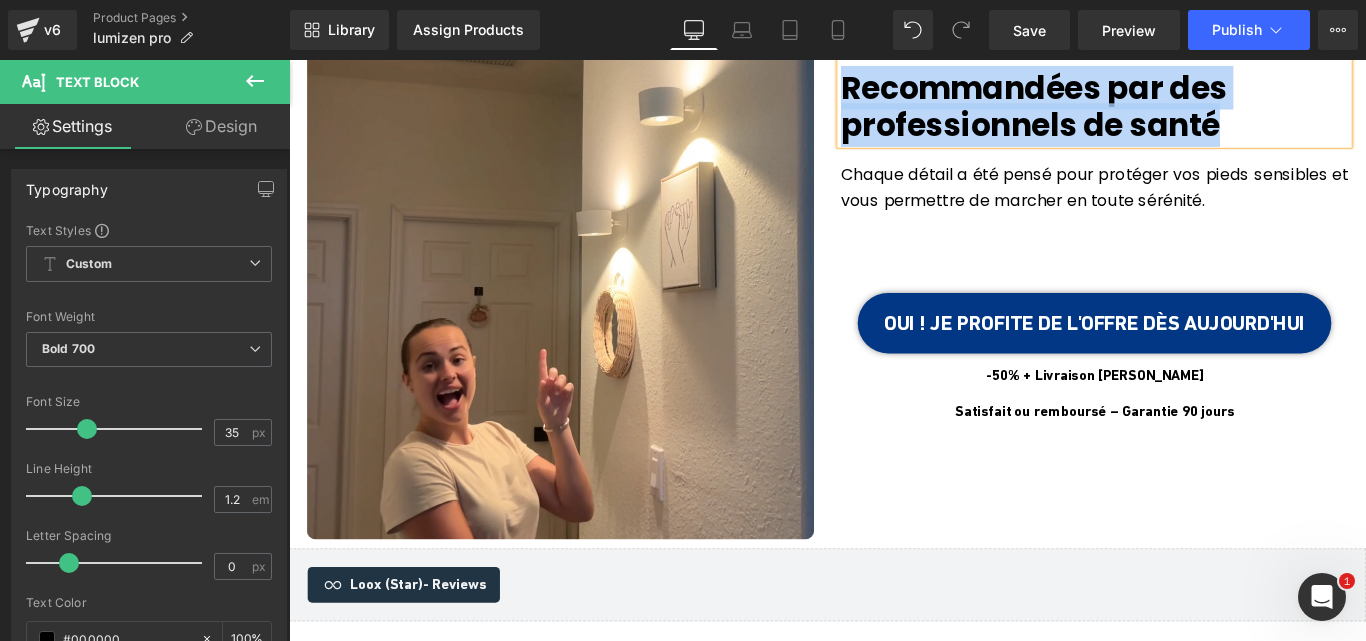 scroll, scrollTop: 7942, scrollLeft: 0, axis: vertical 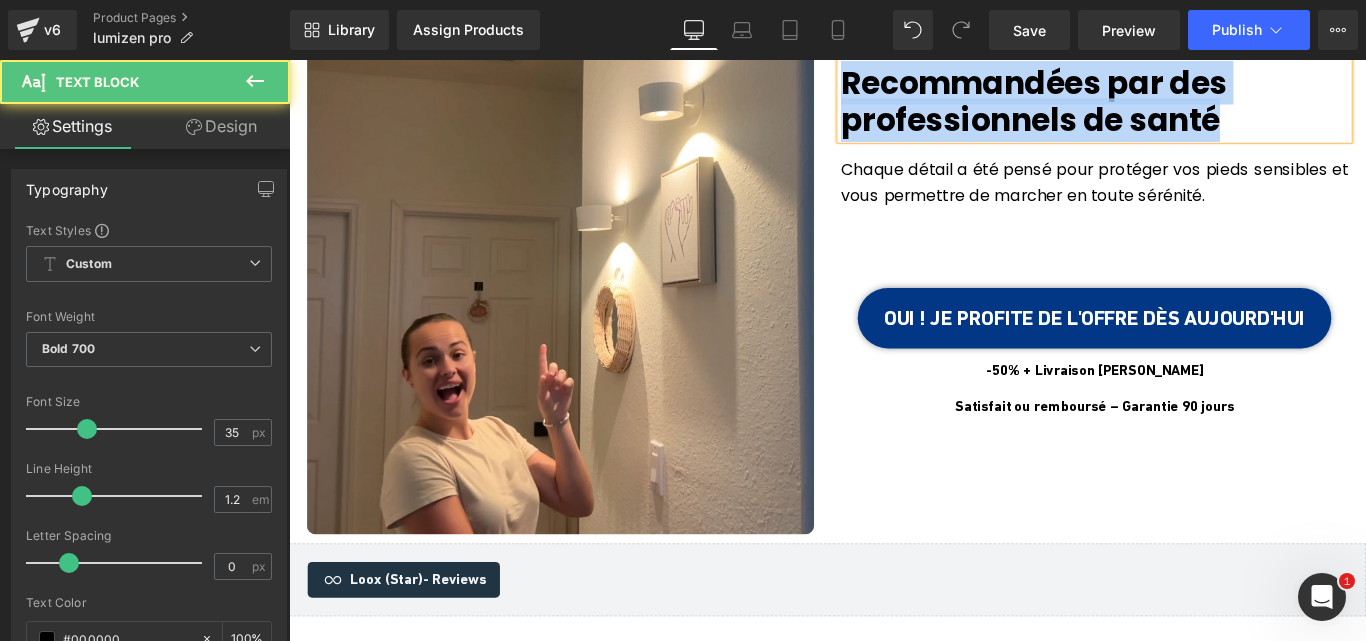 click on "Recommandées par des professionnels de santé" at bounding box center (1194, 107) 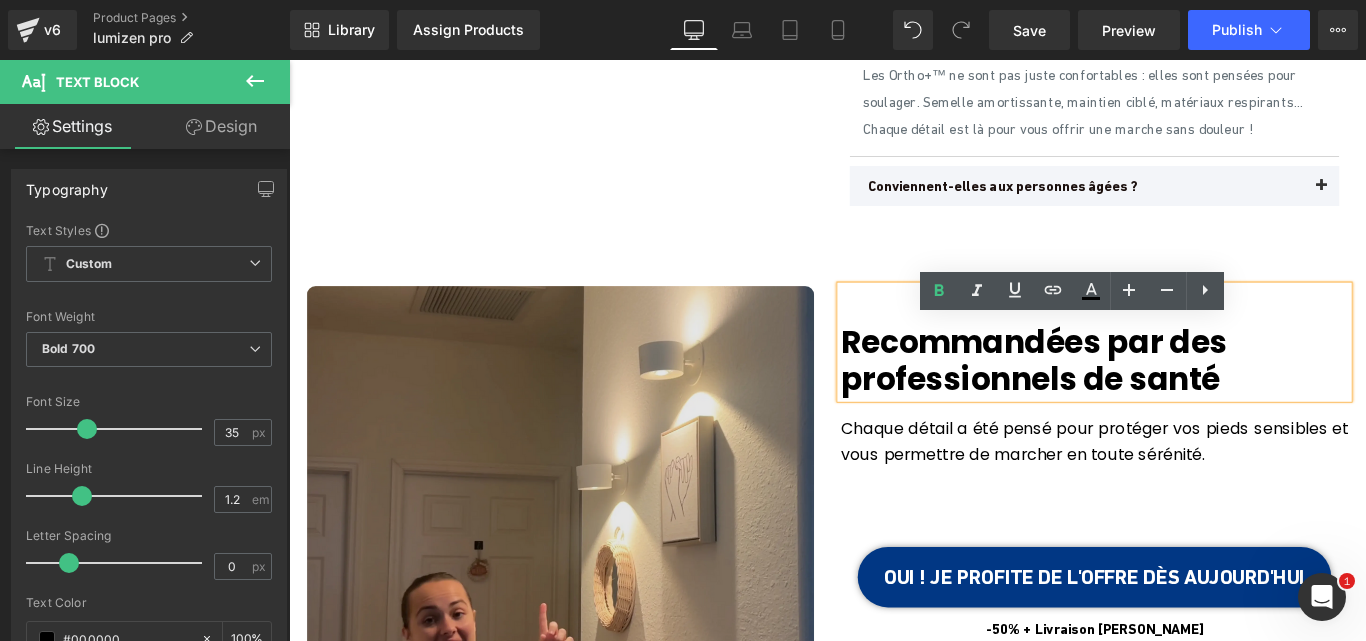 scroll, scrollTop: 7625, scrollLeft: 0, axis: vertical 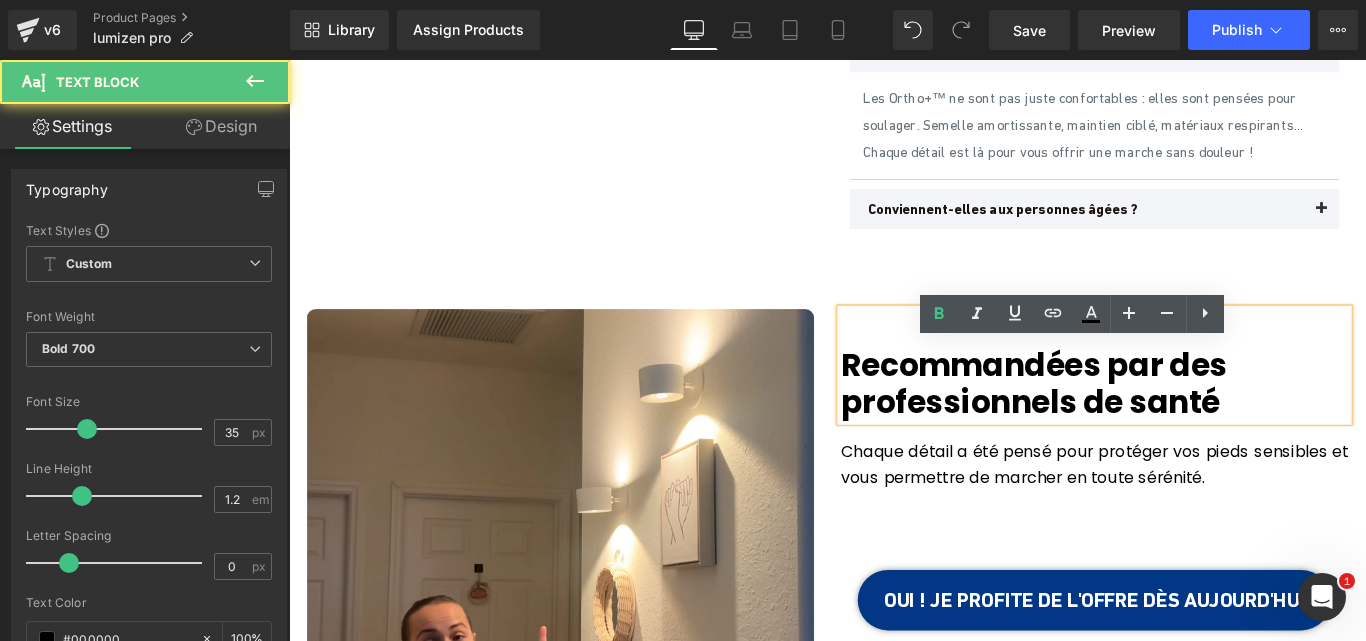 click on "Recommandées par des professionnels de santé" at bounding box center [1194, 424] 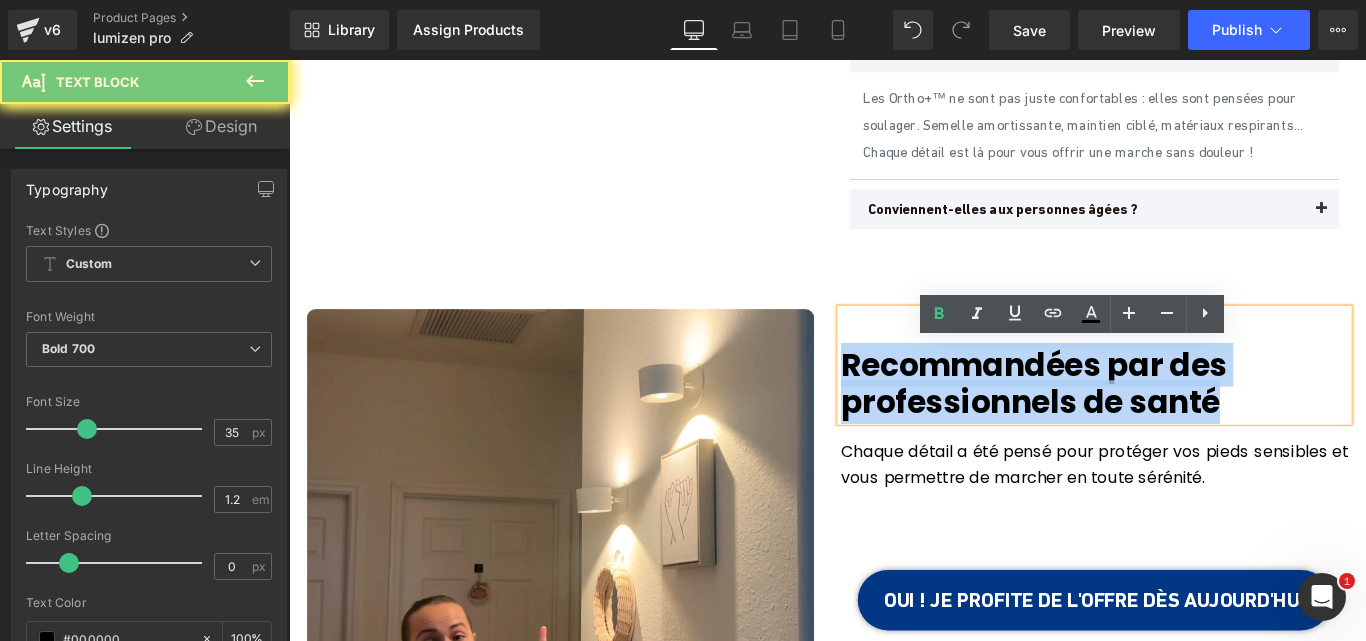 click on "Recommandées par des professionnels de santé" at bounding box center [1194, 424] 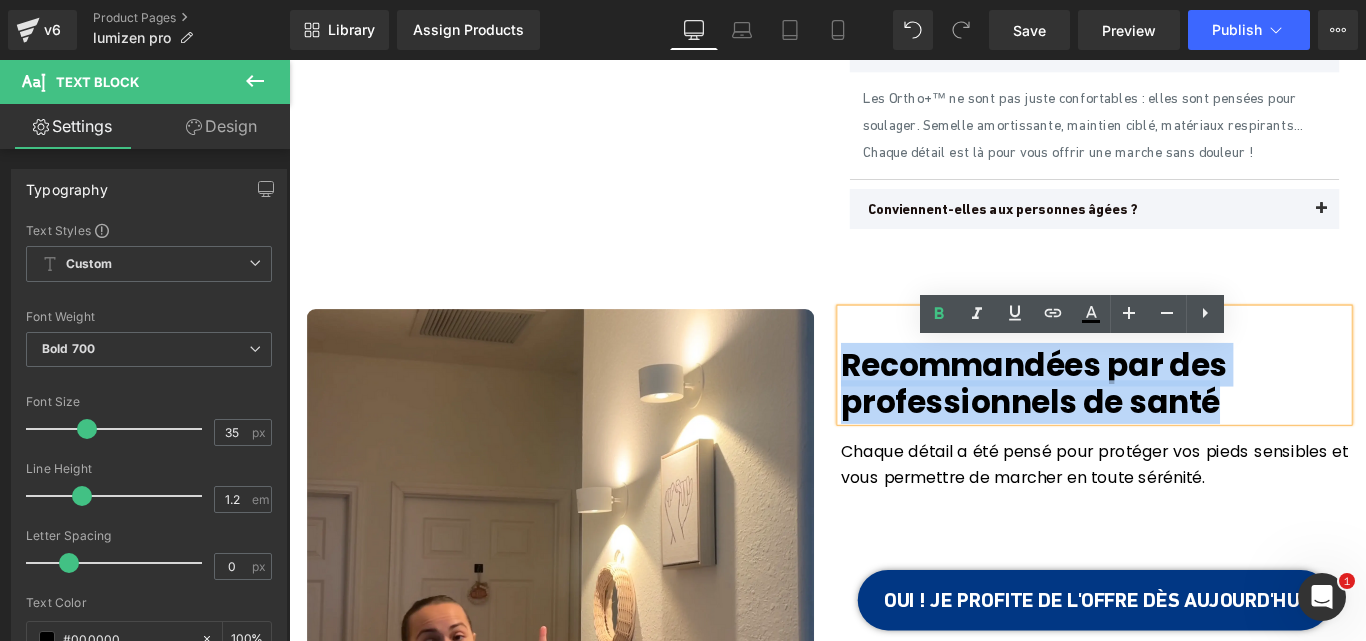 paste 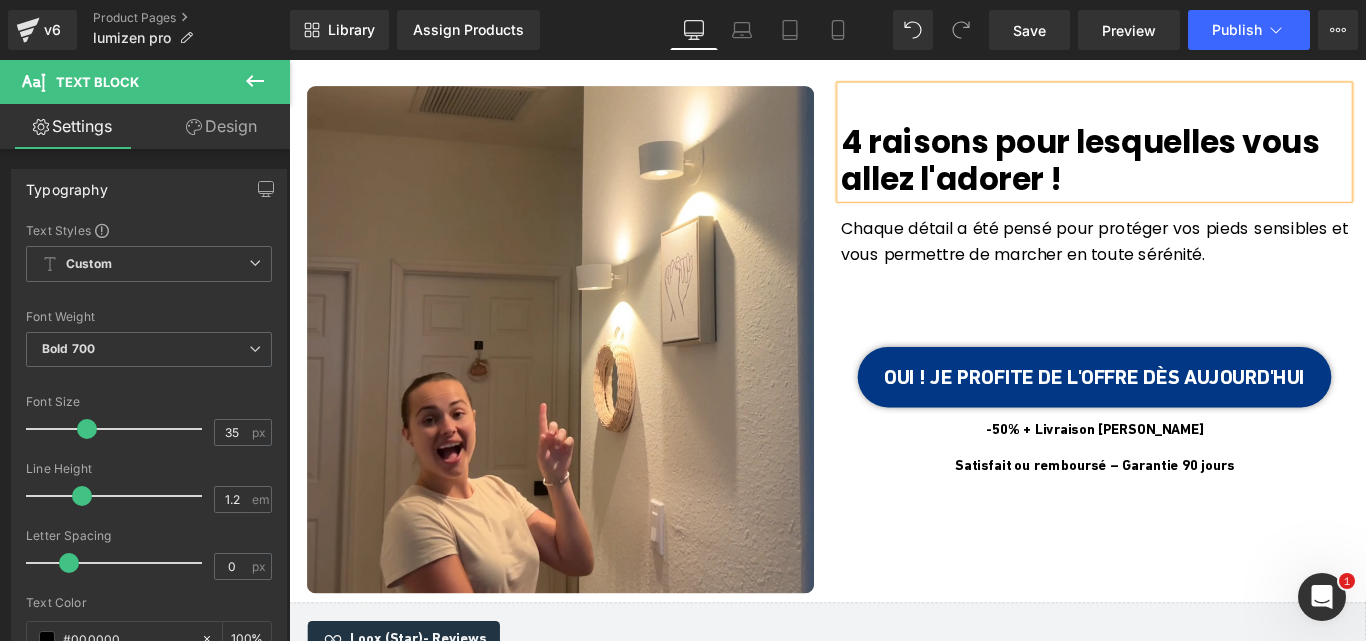 scroll, scrollTop: 7877, scrollLeft: 0, axis: vertical 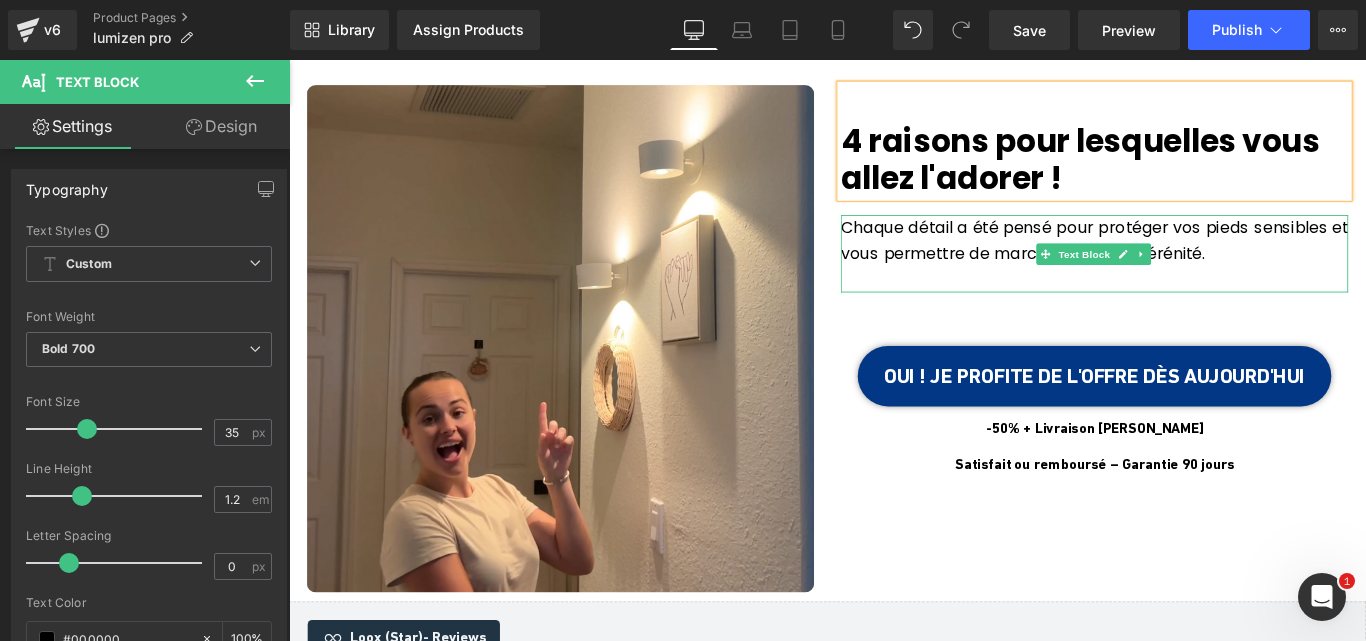 click on "Chaque détail a été pensé pour protéger vos pieds sensibles et vous permettre de marcher en toute sérénité." at bounding box center [1194, 263] 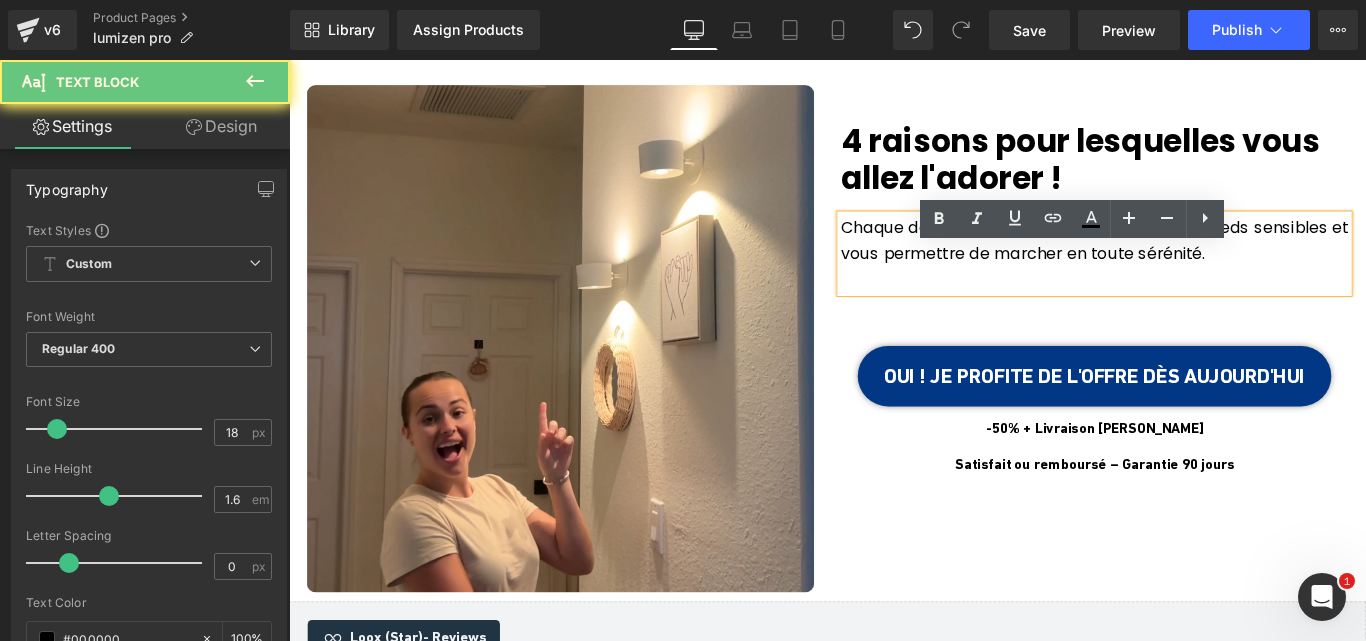 click on "Chaque détail a été pensé pour protéger vos pieds sensibles et vous permettre de marcher en toute sérénité." at bounding box center [1194, 263] 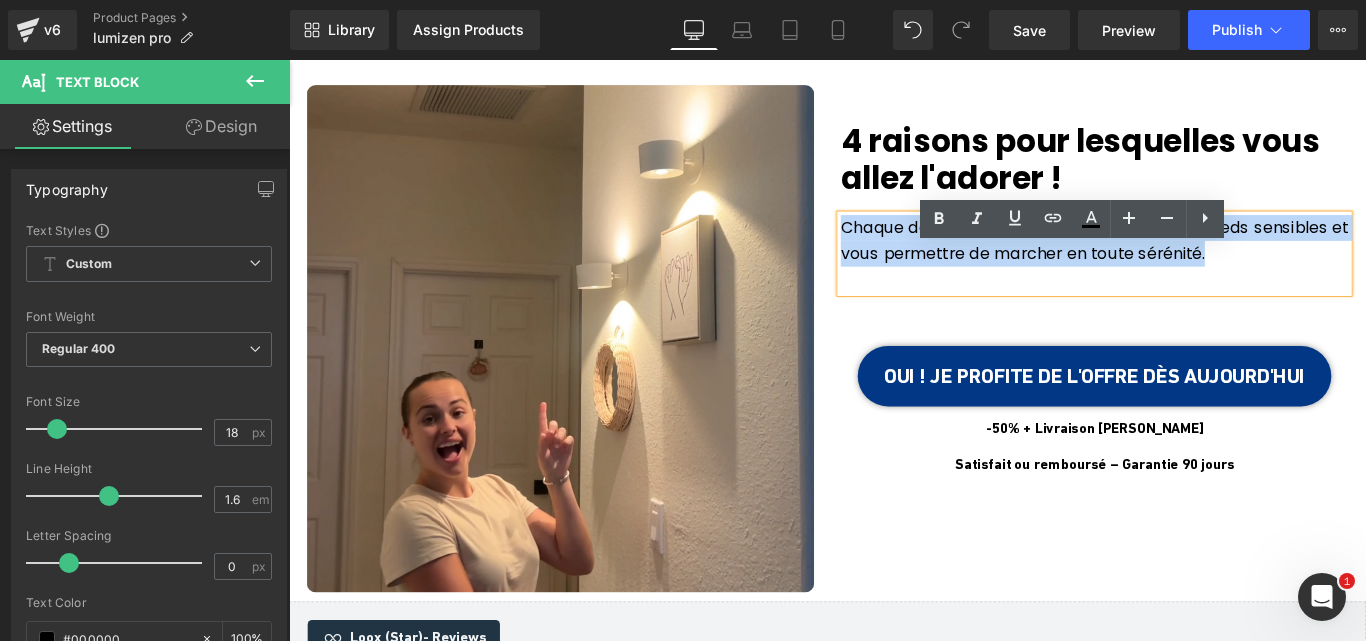 drag, startPoint x: 1343, startPoint y: 315, endPoint x: 948, endPoint y: 264, distance: 398.2788 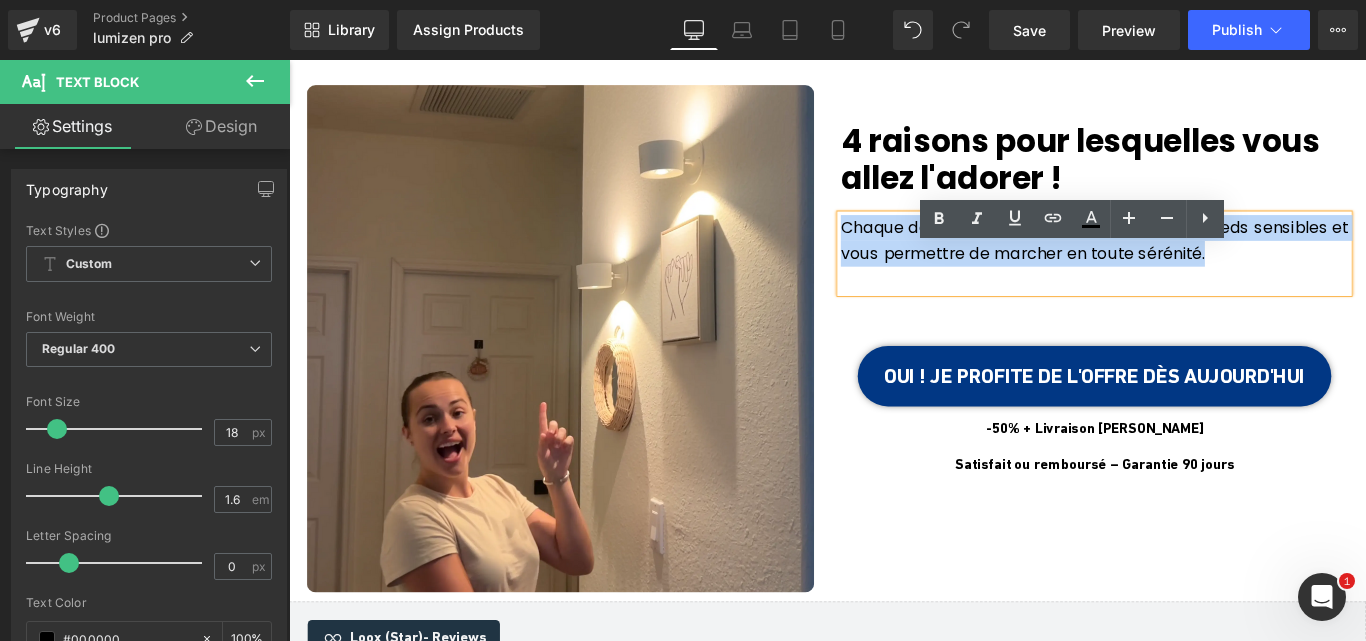 paste 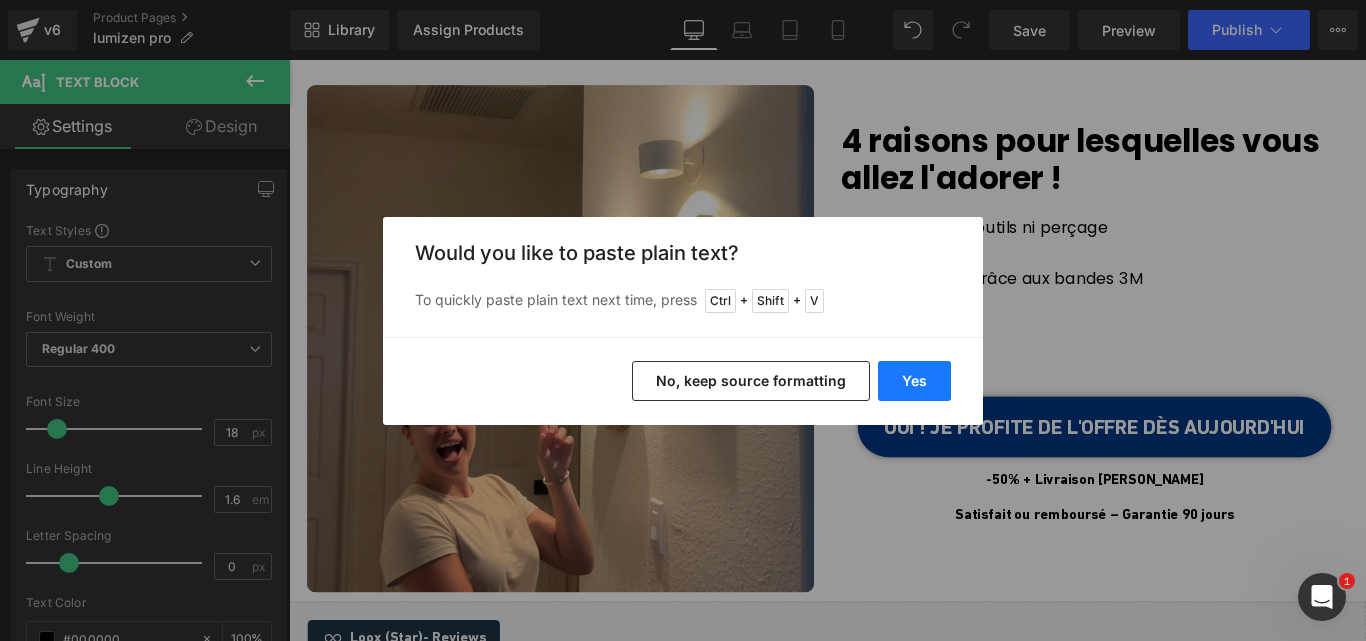 click on "Yes" at bounding box center [914, 381] 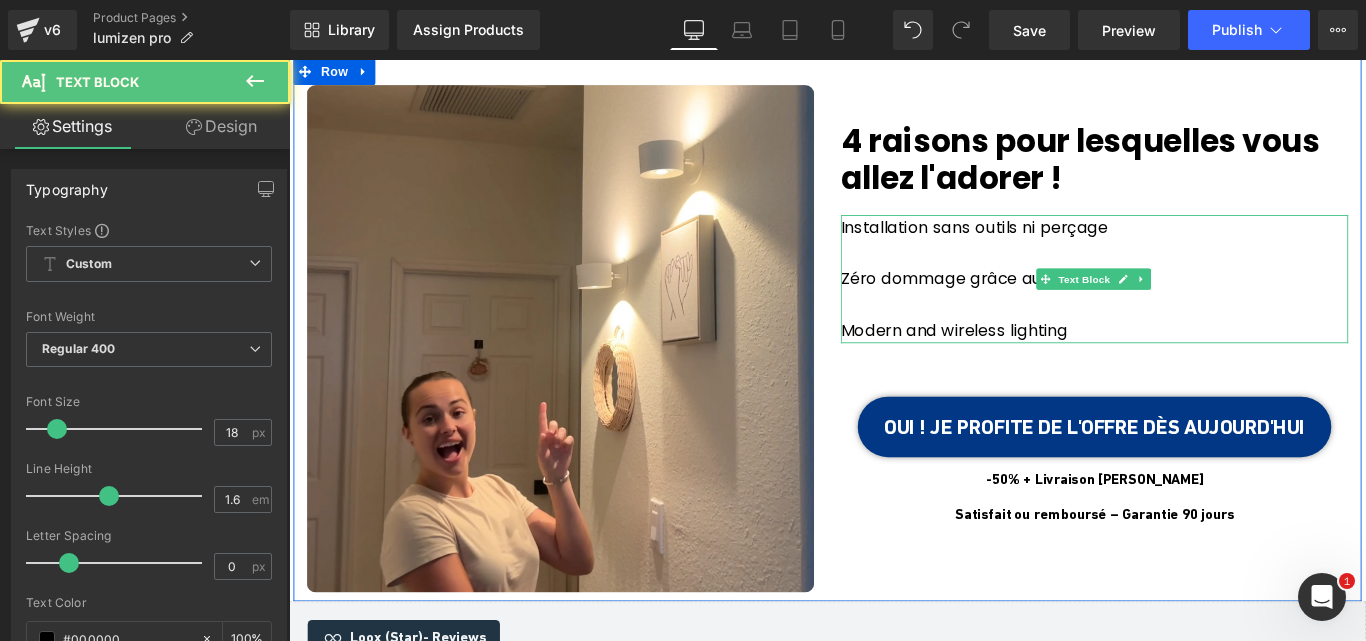 click on "Modern and wireless lighting" at bounding box center [1194, 364] 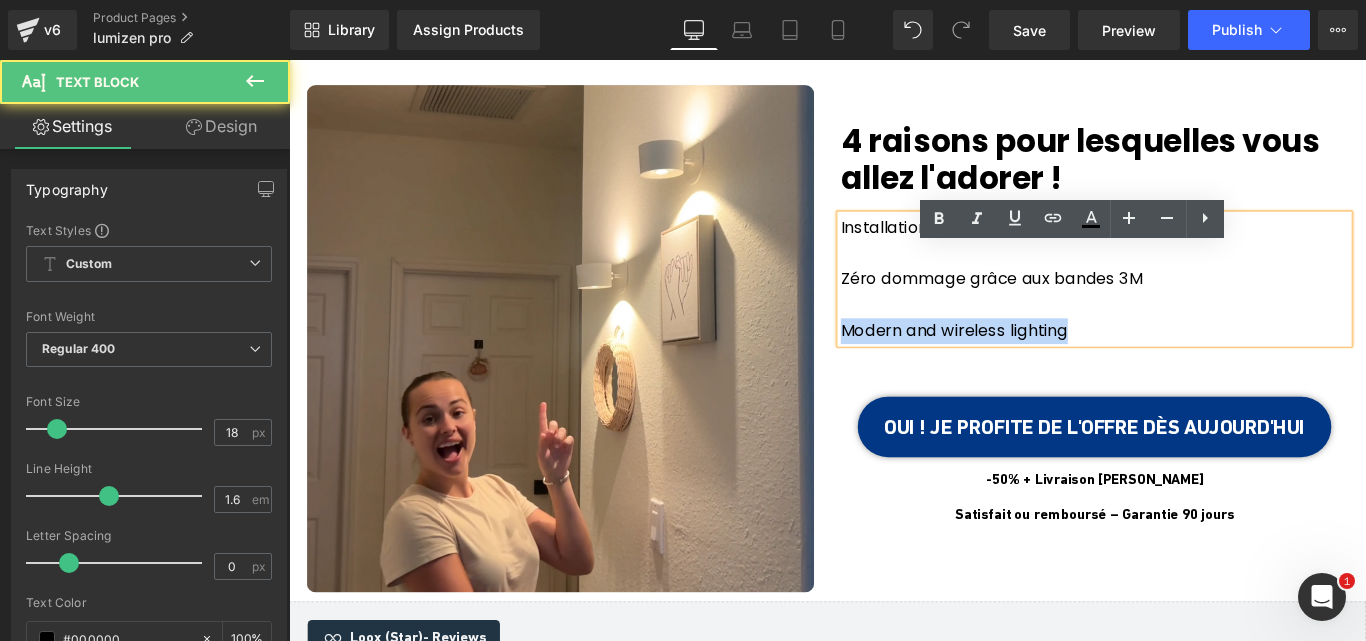 drag, startPoint x: 1166, startPoint y: 417, endPoint x: 902, endPoint y: 402, distance: 264.42578 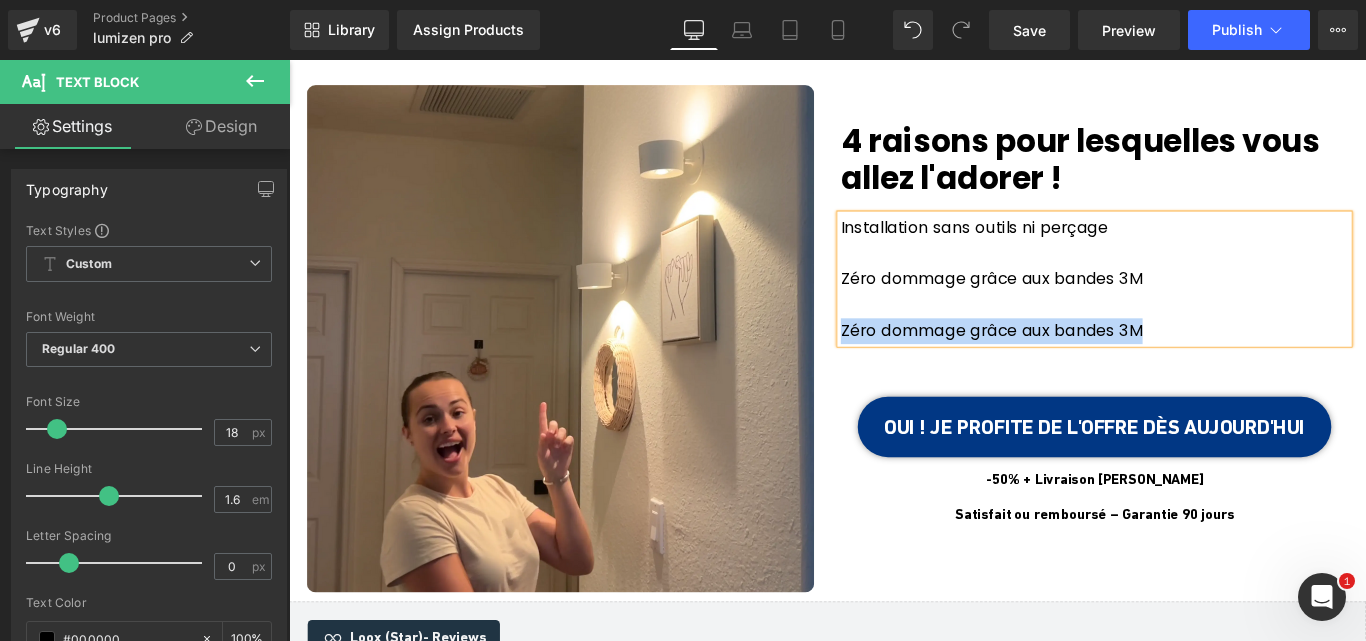 drag, startPoint x: 1239, startPoint y: 399, endPoint x: 903, endPoint y: 392, distance: 336.0729 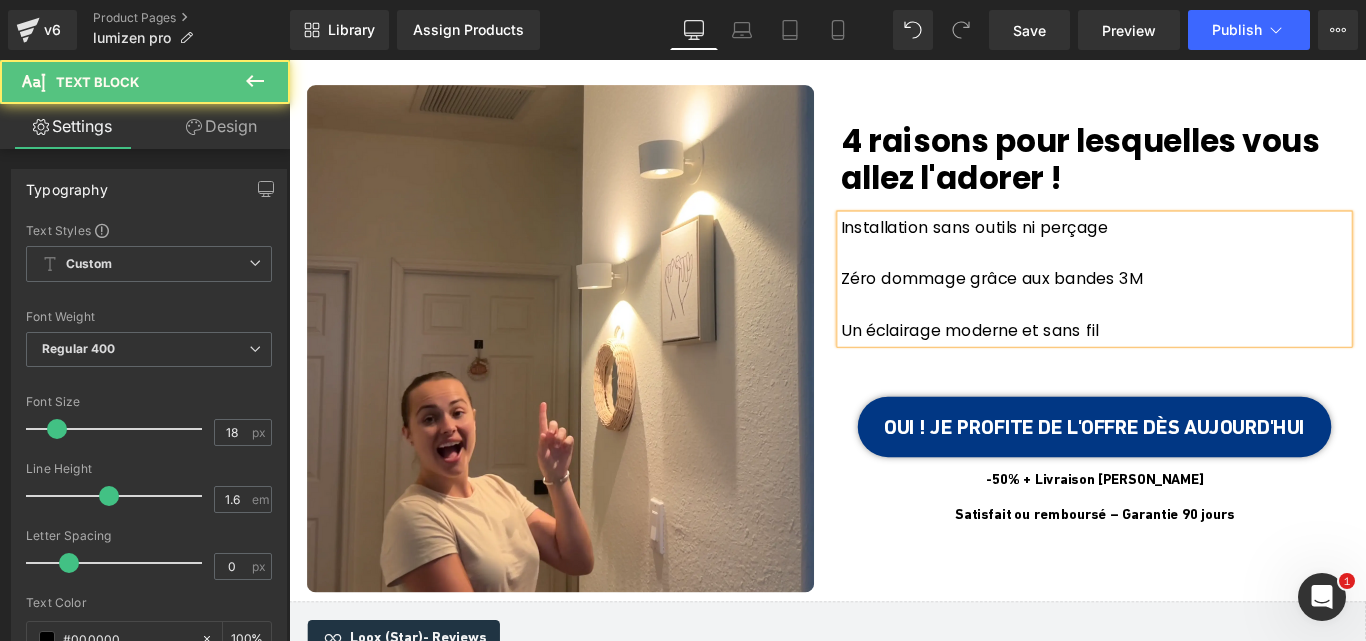 click on "Un éclairage moderne et sans fil" at bounding box center [1194, 364] 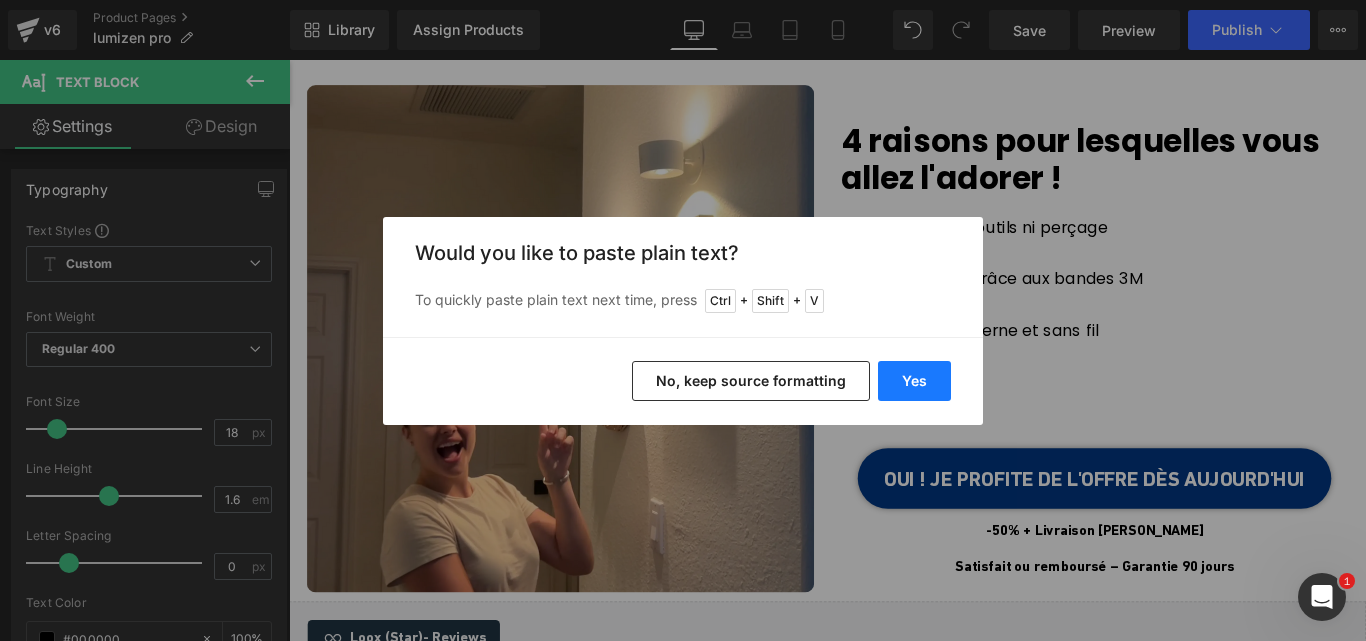 click on "Yes" at bounding box center (914, 381) 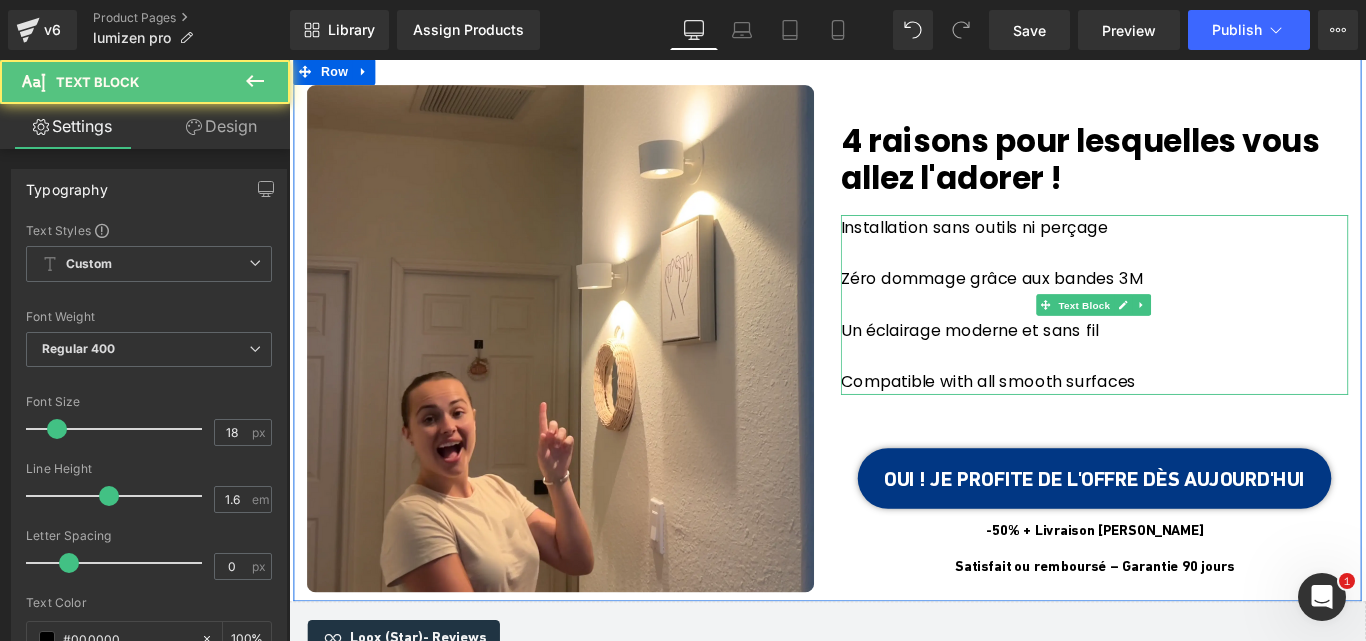click on "Un éclairage moderne et sans fil Compatible with all smooth surfaces" at bounding box center [1194, 393] 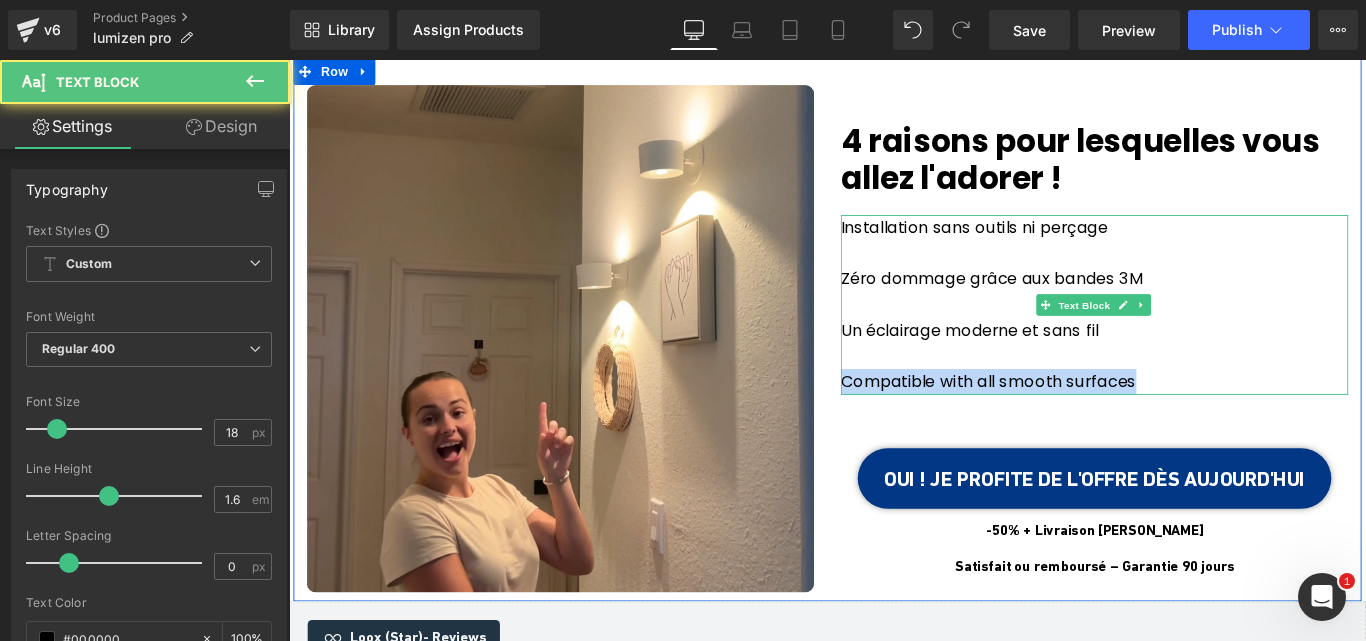 click on "Un éclairage moderne et sans fil Compatible with all smooth surfaces" at bounding box center (1194, 393) 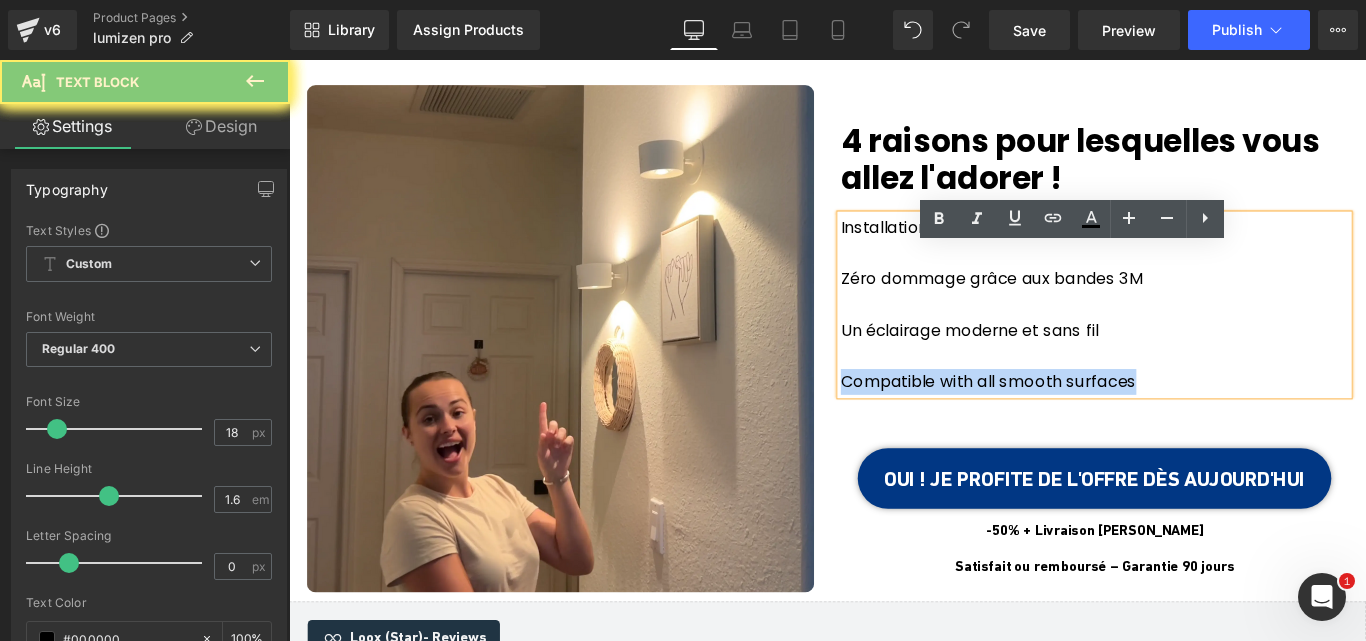 click on "Un éclairage moderne et sans fil Compatible with all smooth surfaces" at bounding box center (1194, 393) 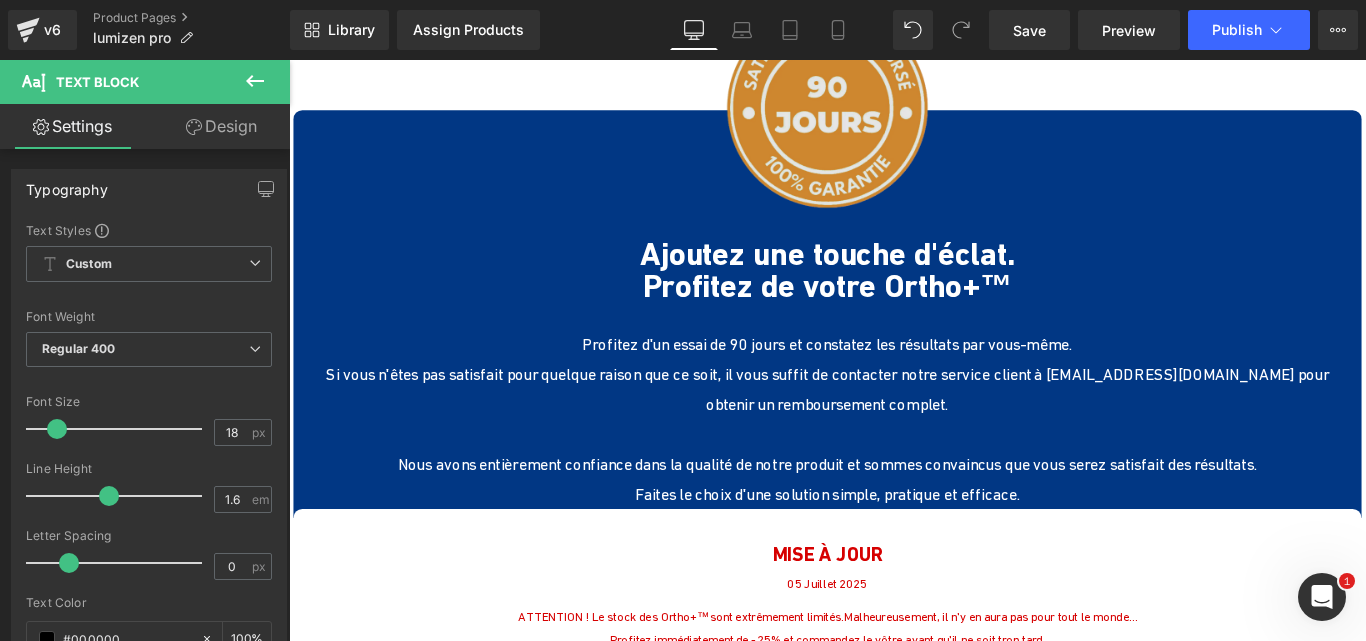 scroll, scrollTop: 4279, scrollLeft: 0, axis: vertical 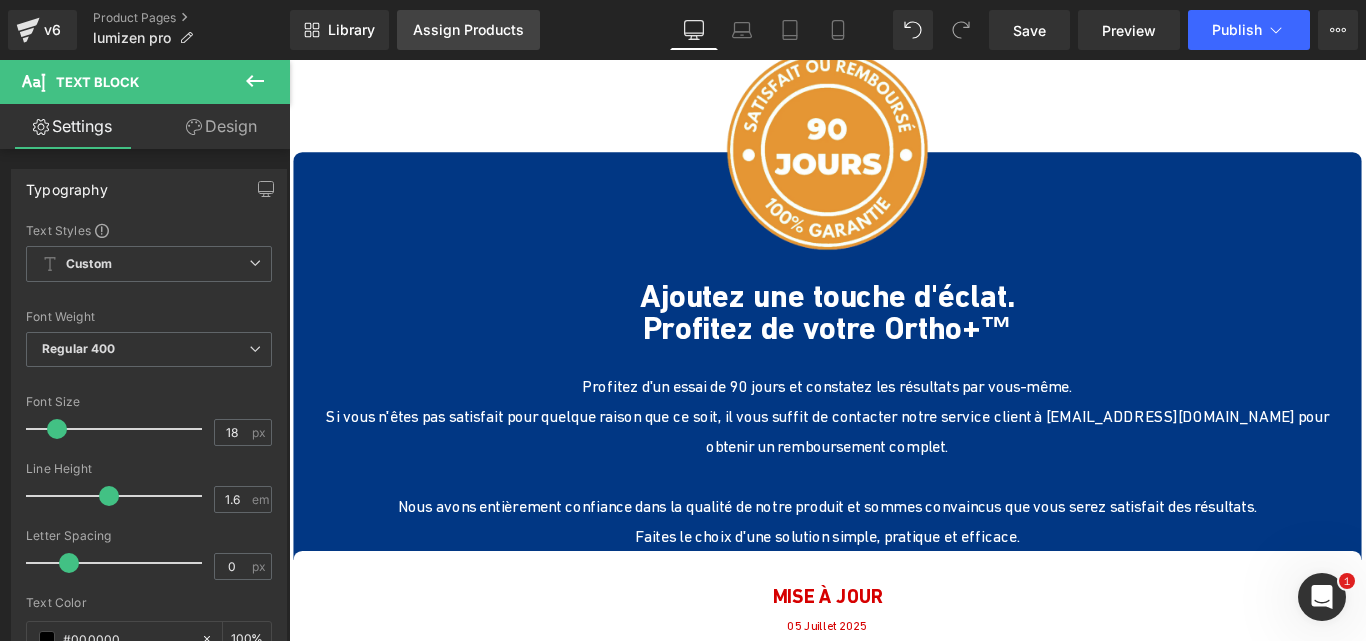click on "Assign Products" at bounding box center (468, 30) 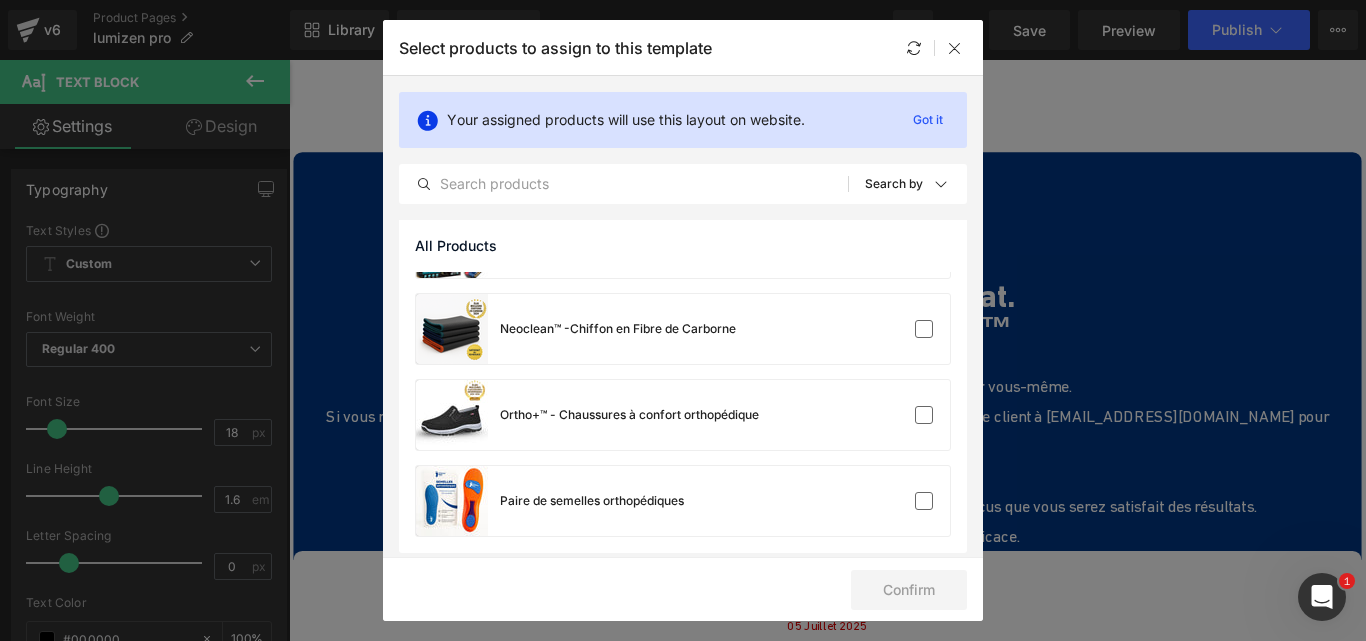 scroll, scrollTop: 675, scrollLeft: 0, axis: vertical 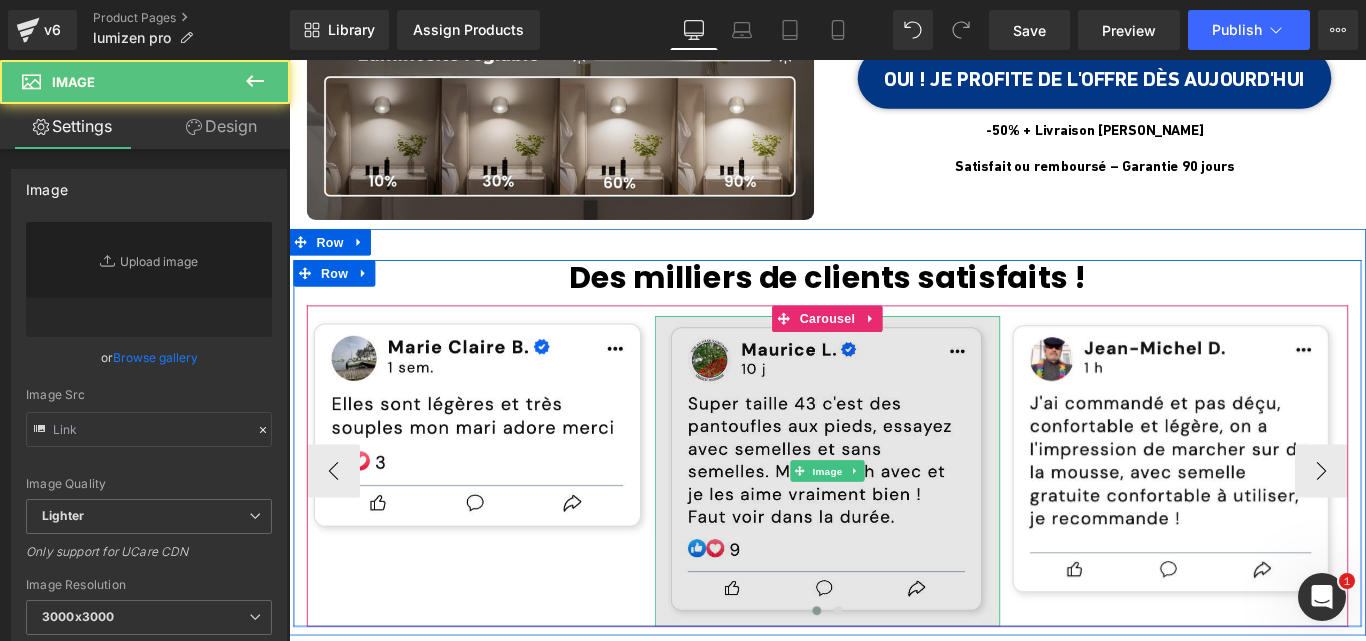 click at bounding box center (893, 522) 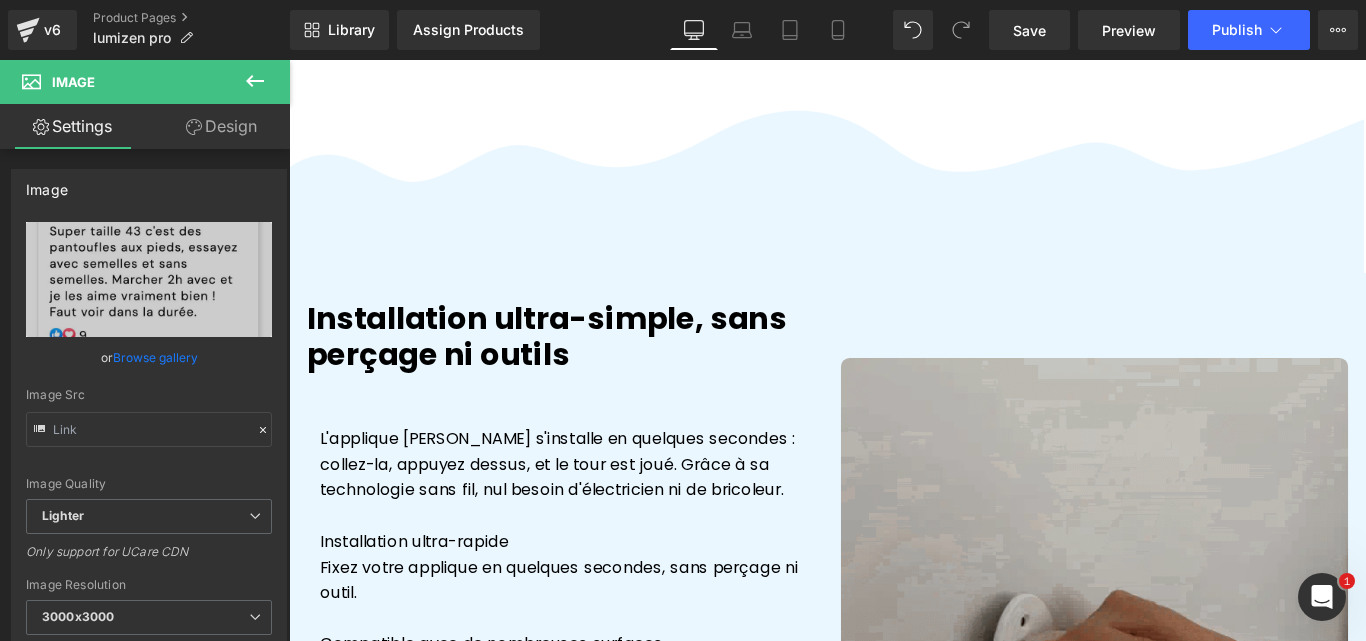 scroll, scrollTop: 2064, scrollLeft: 0, axis: vertical 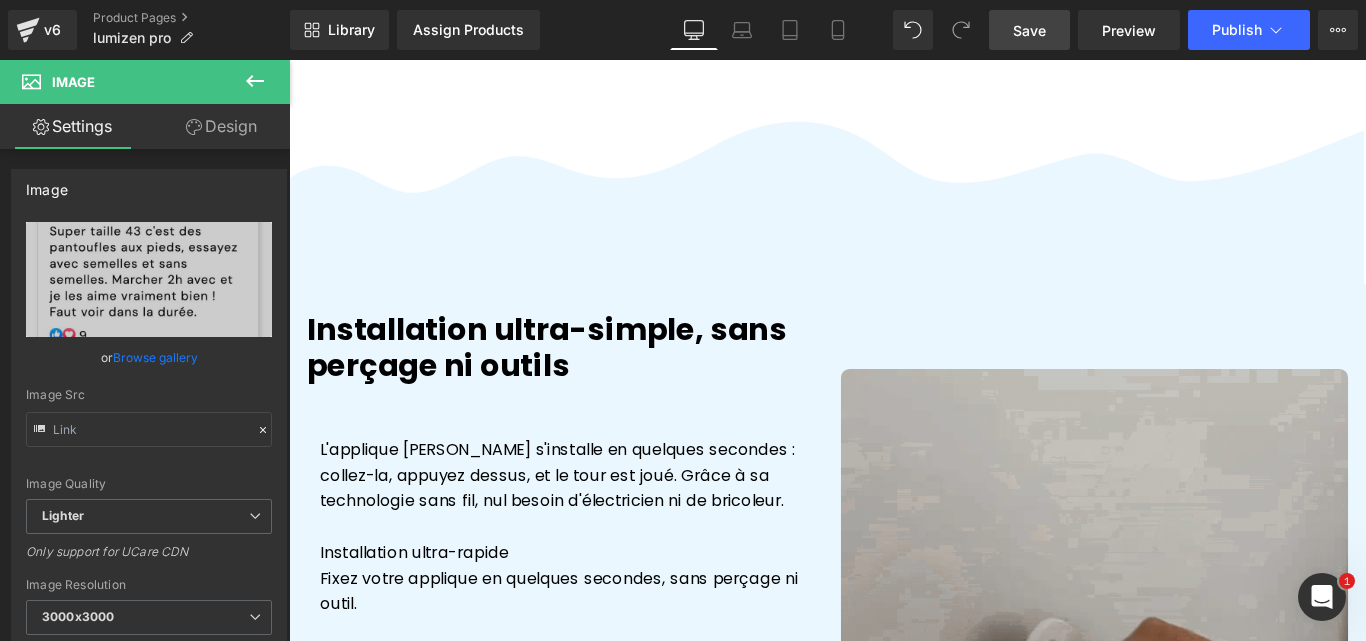 click on "Save" at bounding box center [1029, 30] 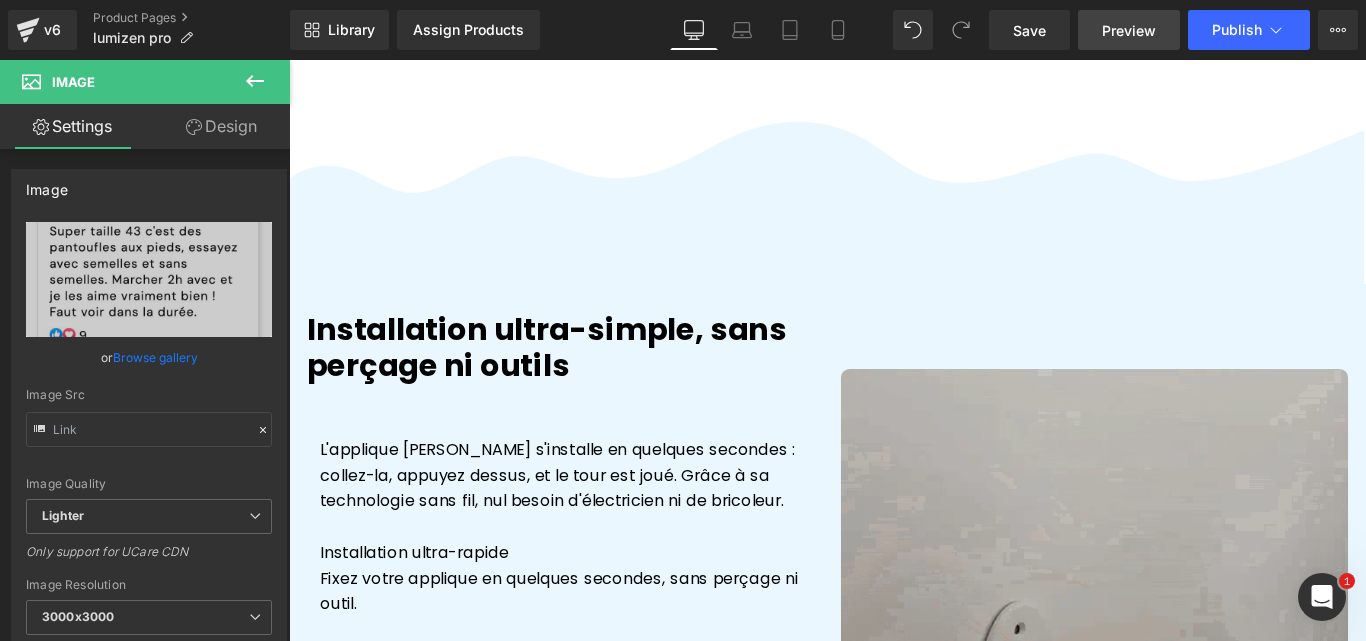 click on "Preview" at bounding box center [1129, 30] 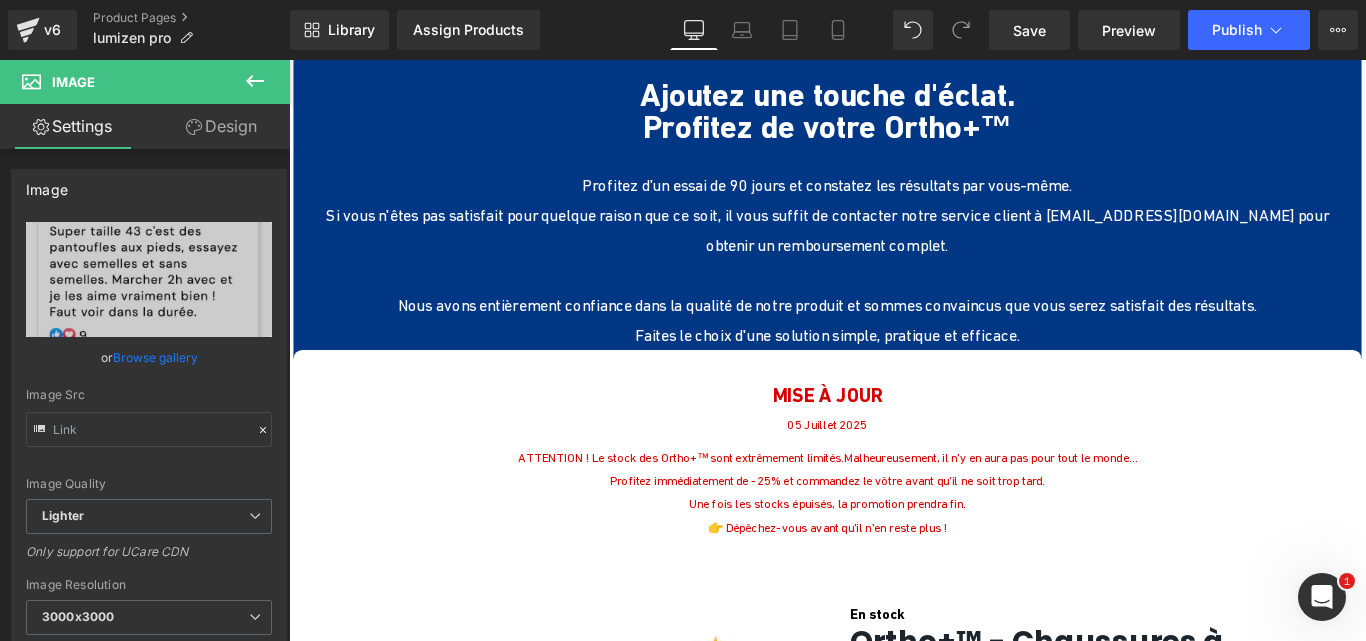 scroll, scrollTop: 4491, scrollLeft: 0, axis: vertical 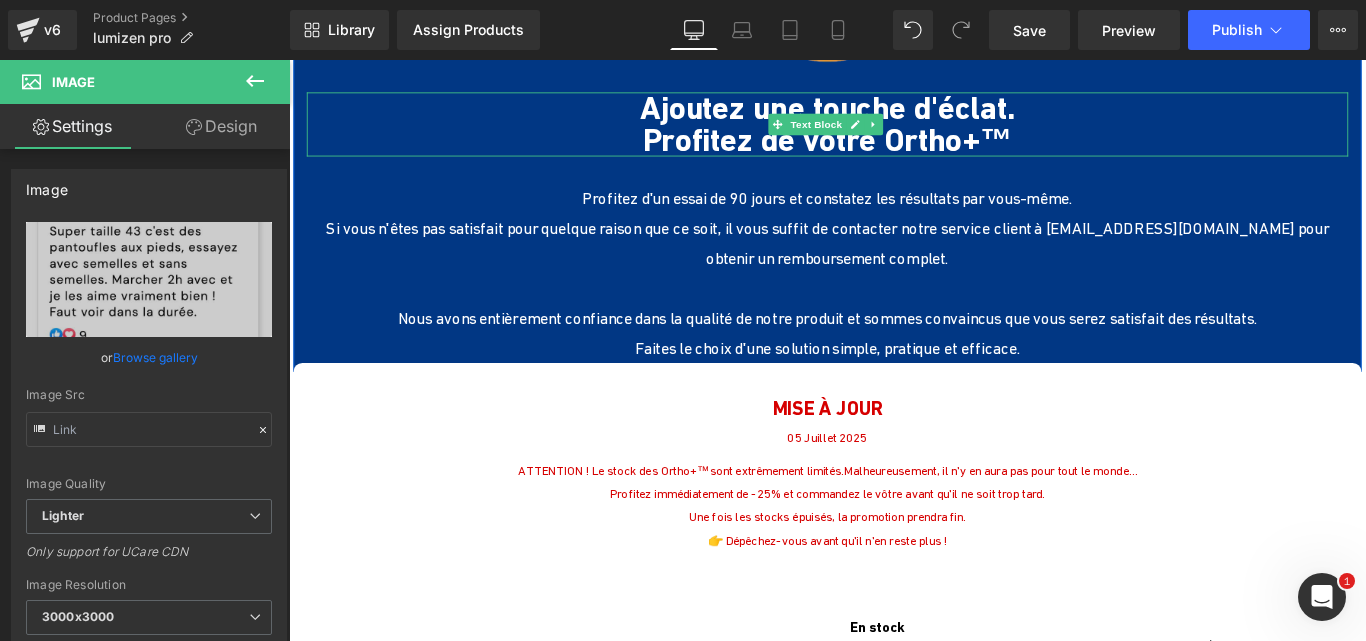 click on "Profitez de votre Ortho+™" at bounding box center (894, 150) 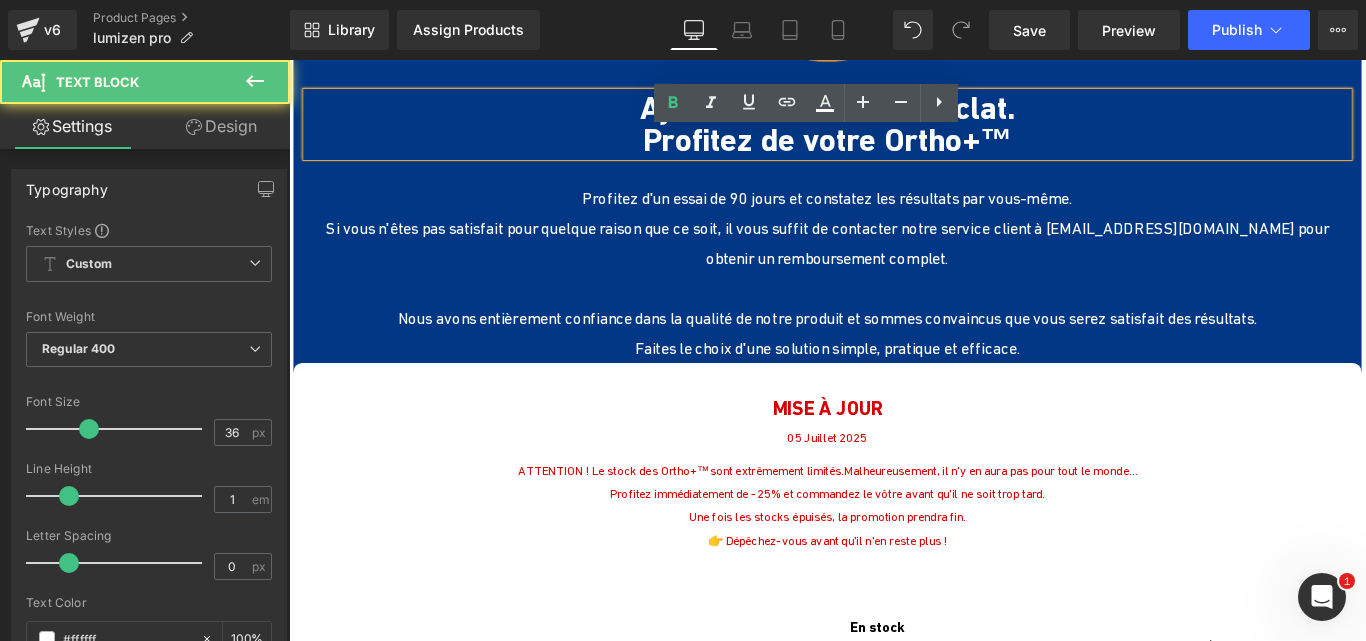 click on "Profitez de votre Ortho+™" at bounding box center [894, 150] 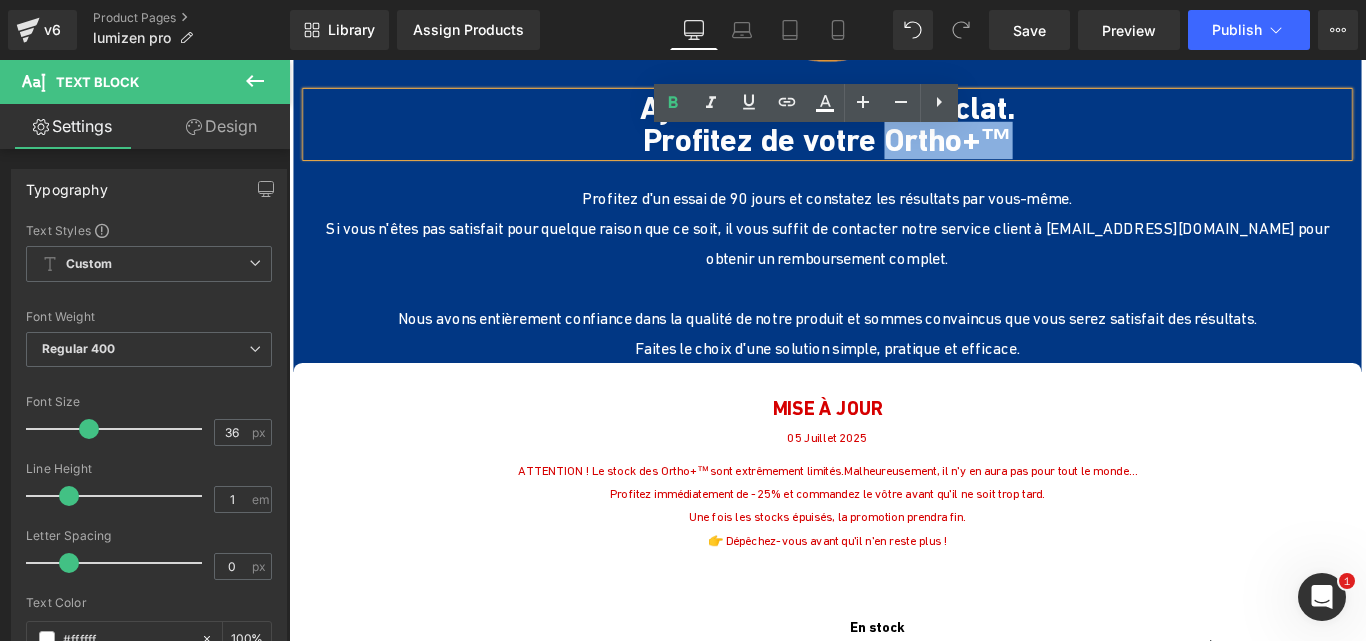 drag, startPoint x: 1111, startPoint y: 184, endPoint x: 955, endPoint y: 183, distance: 156.0032 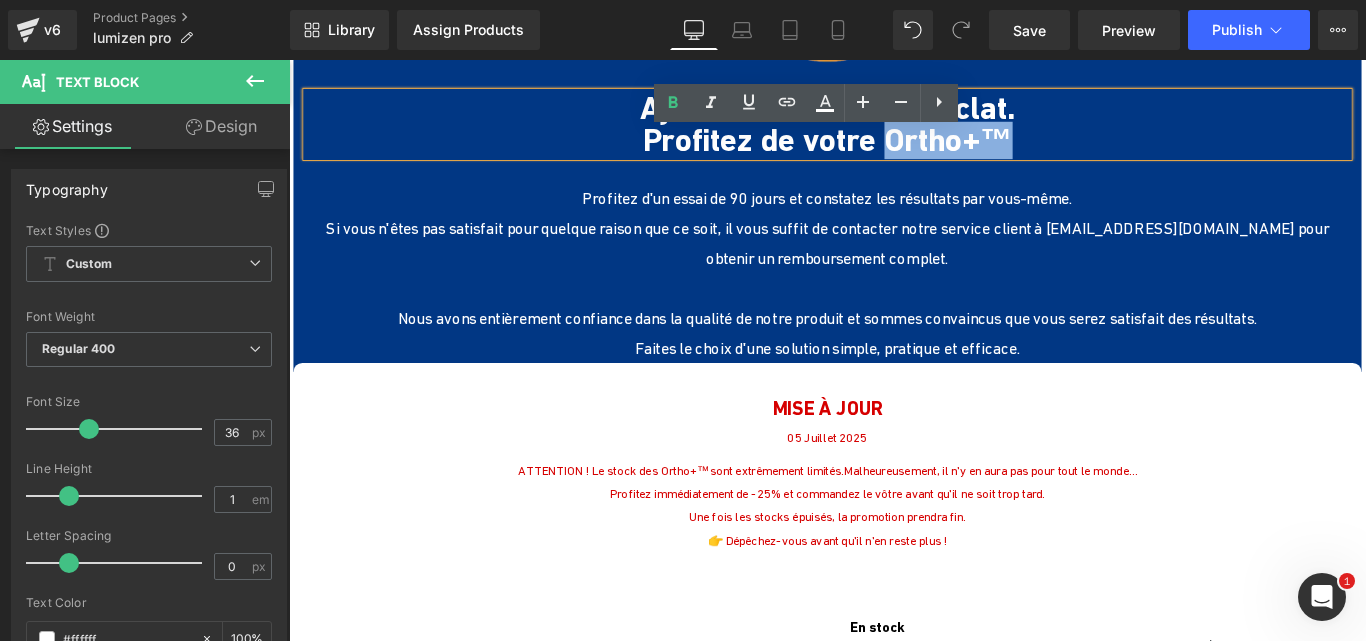 paste 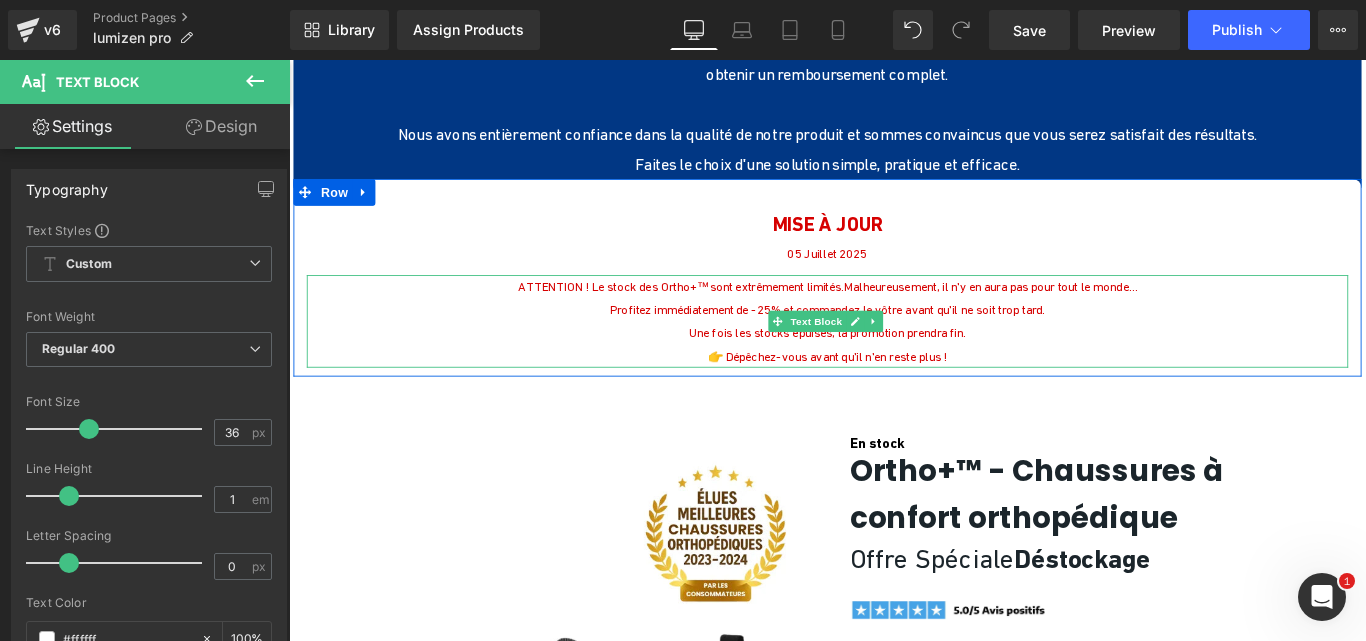 scroll, scrollTop: 4701, scrollLeft: 0, axis: vertical 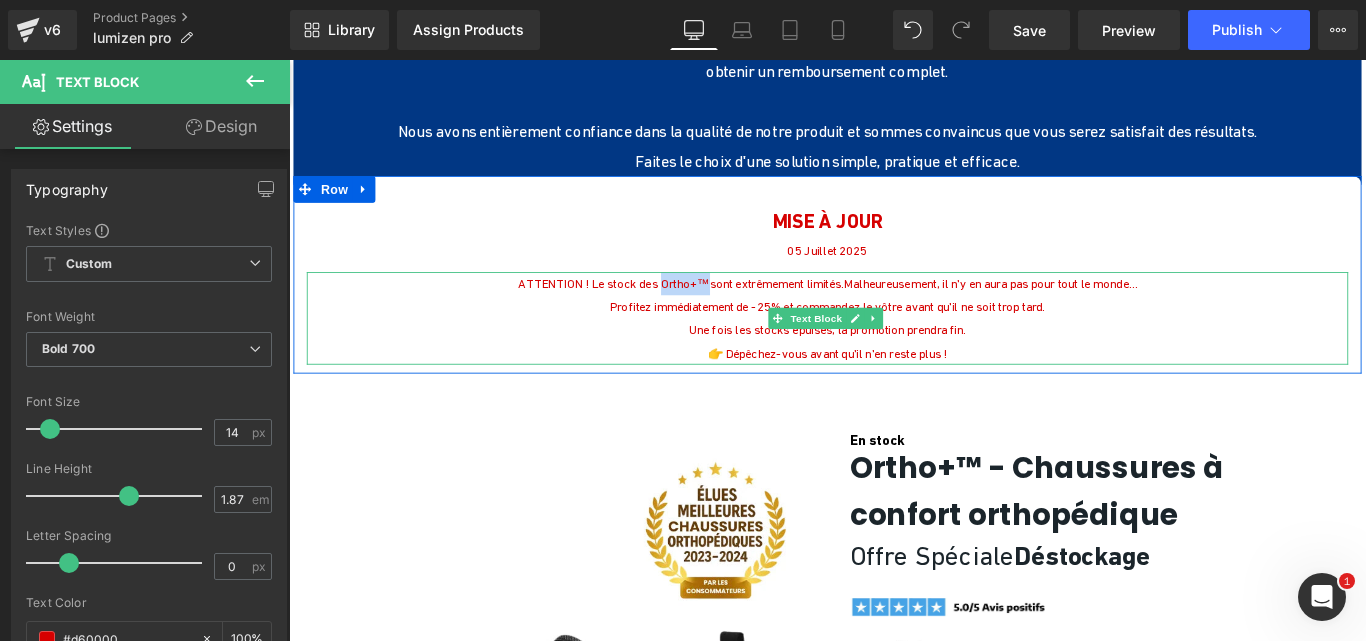 drag, startPoint x: 733, startPoint y: 354, endPoint x: 678, endPoint y: 352, distance: 55.03635 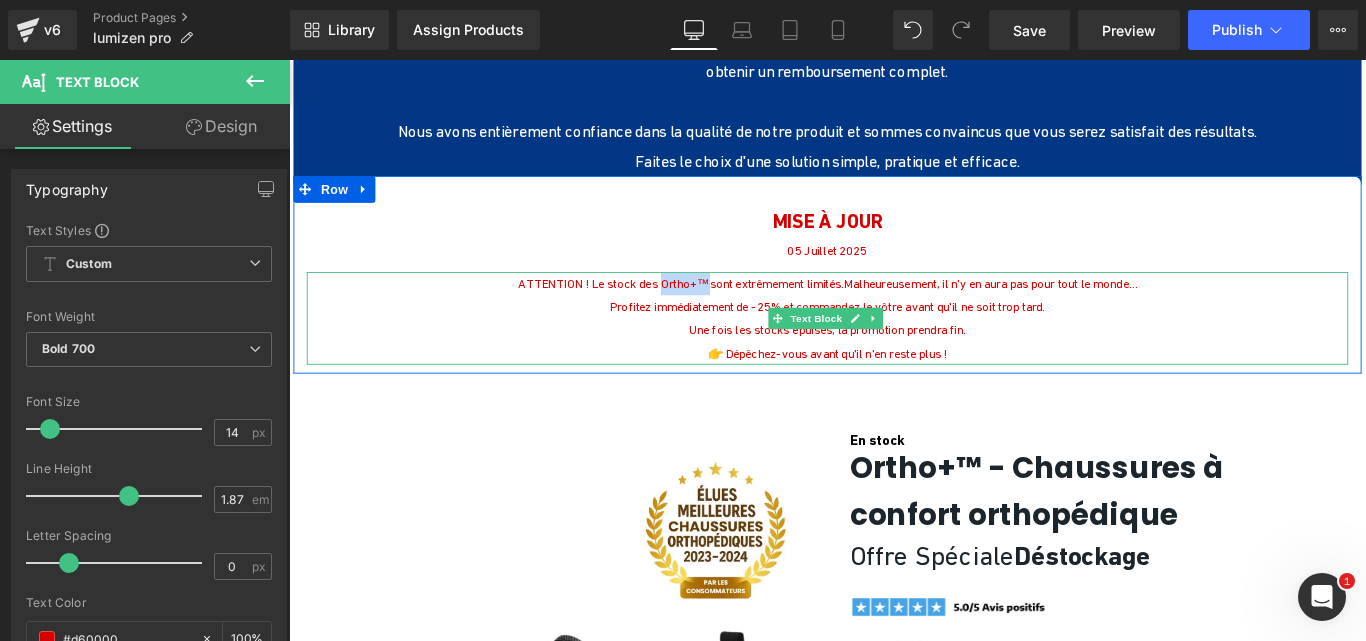 click on "ATTENTION ! Le stock des Ortho+™sont extrêmement limités." at bounding box center (730, 311) 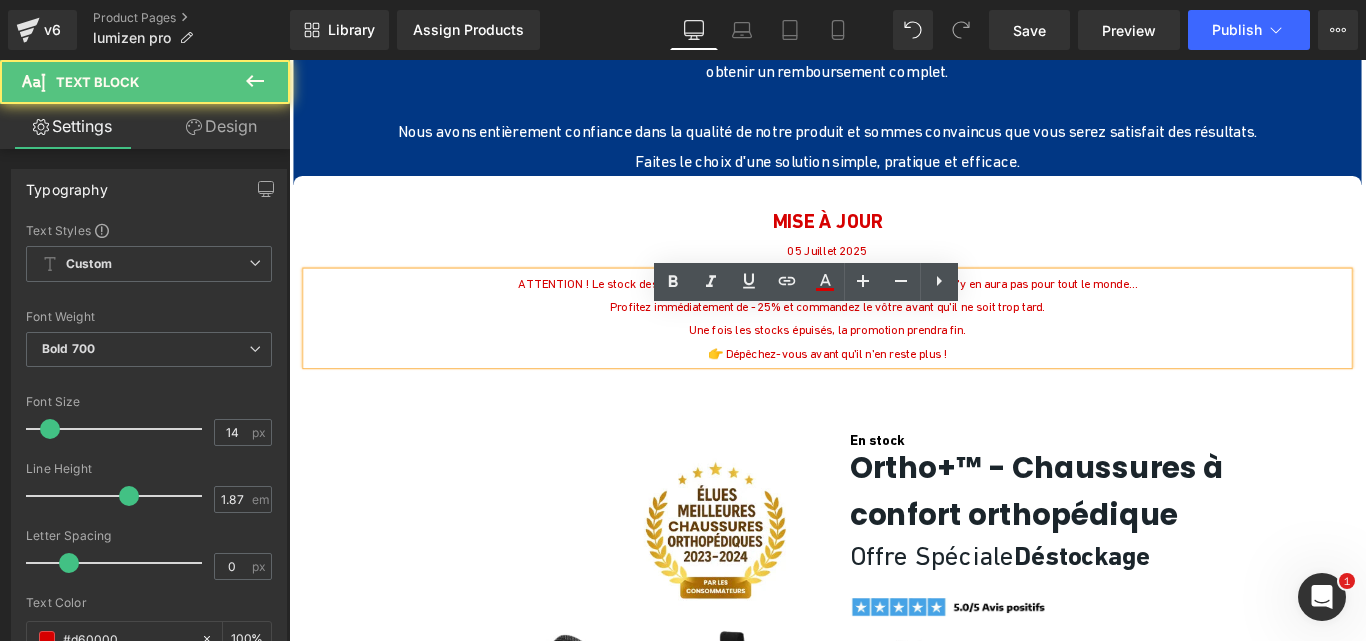 click on "ATTENTION ! Le stock des Ortho+™sont extrêmement limités." at bounding box center (730, 311) 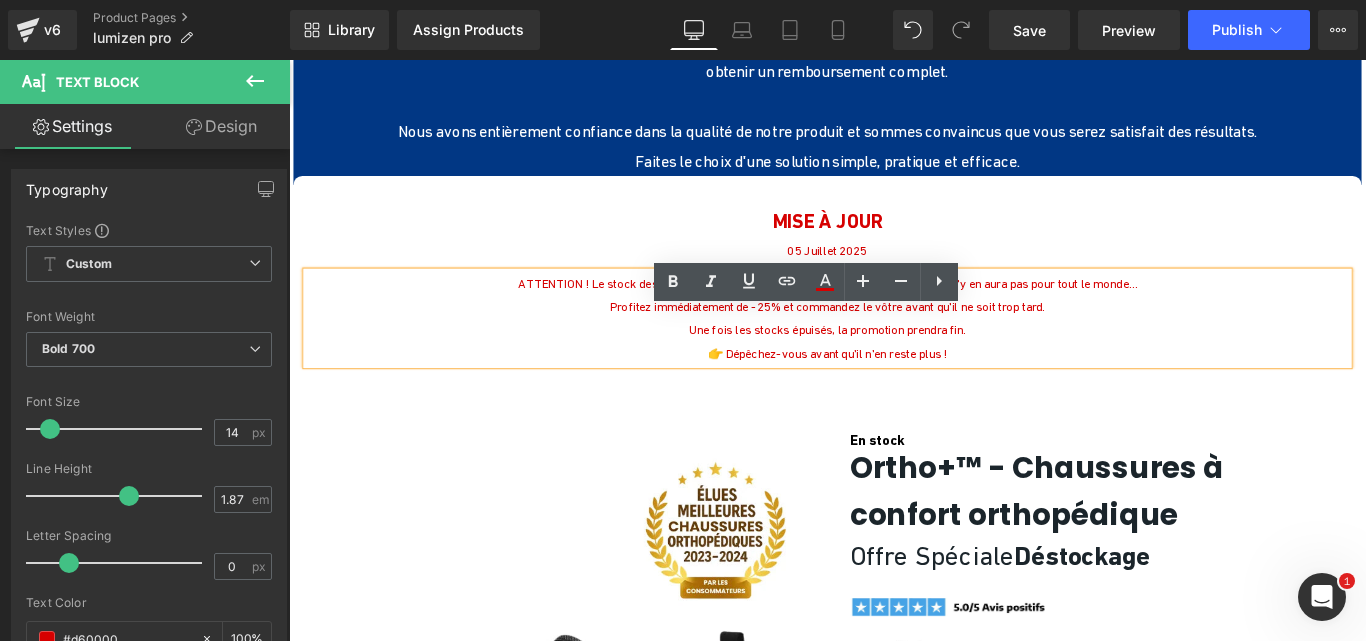 drag, startPoint x: 678, startPoint y: 352, endPoint x: 733, endPoint y: 352, distance: 55 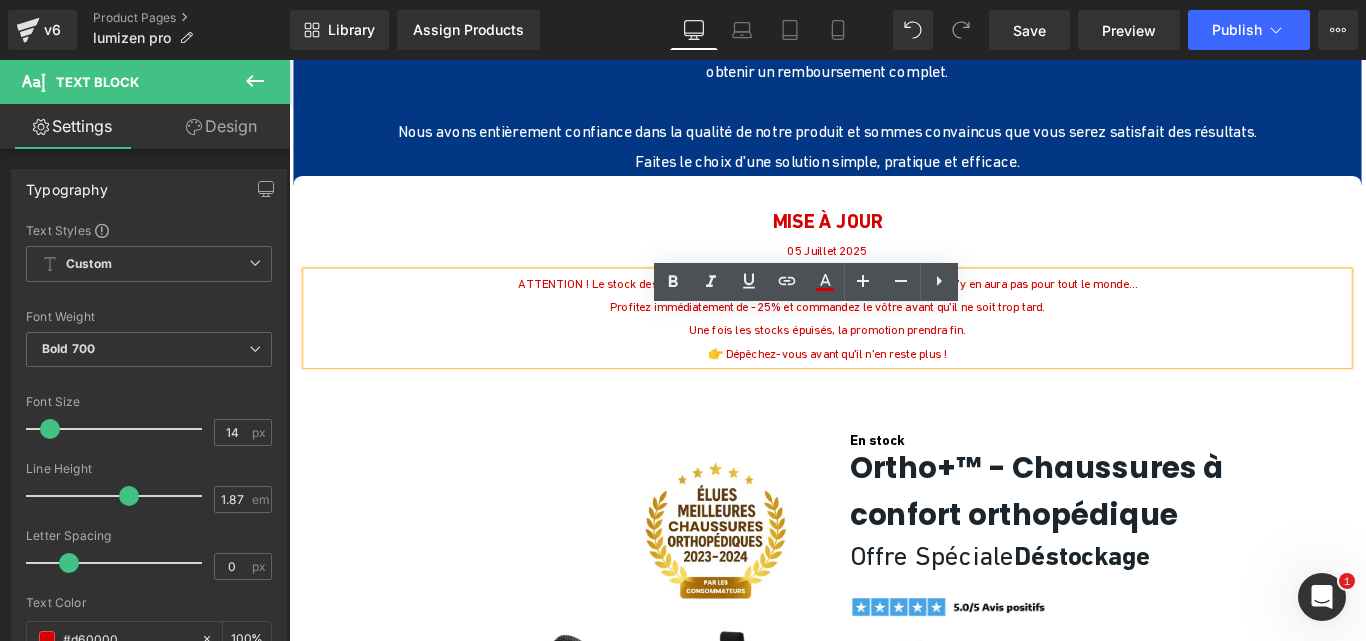 click on "ATTENTION ! Le stock des Ortho+™sont extrêmement limités." at bounding box center [730, 311] 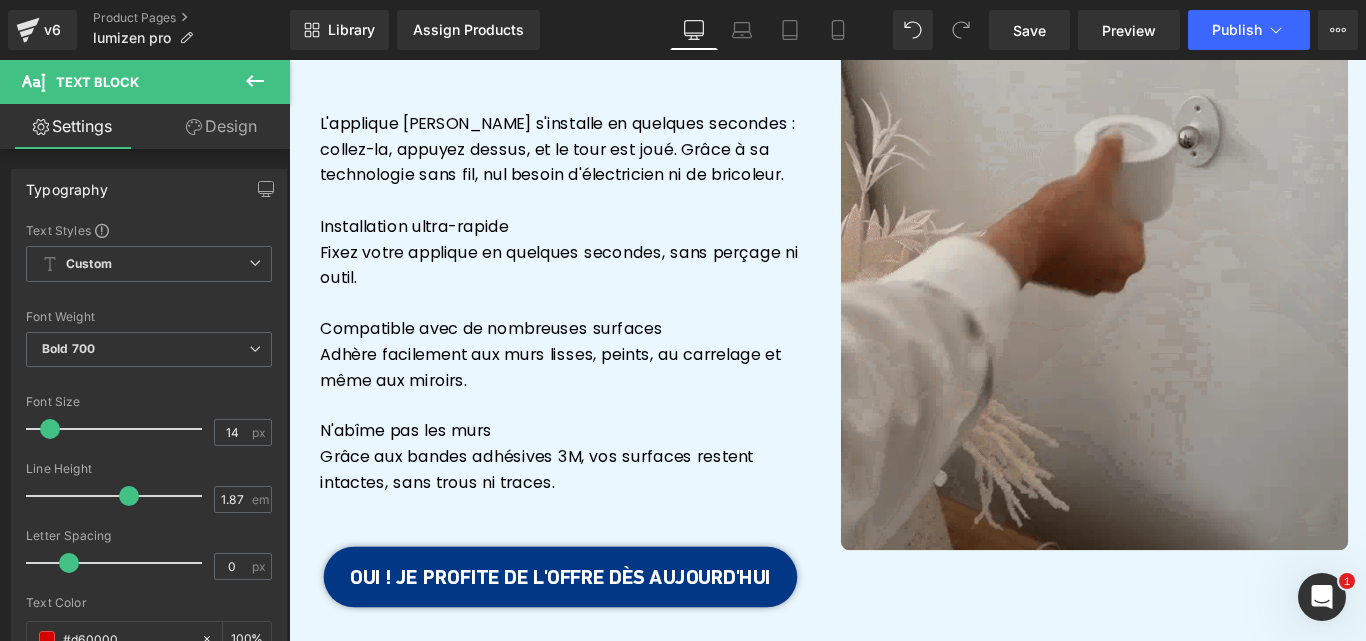 scroll, scrollTop: 2859, scrollLeft: 0, axis: vertical 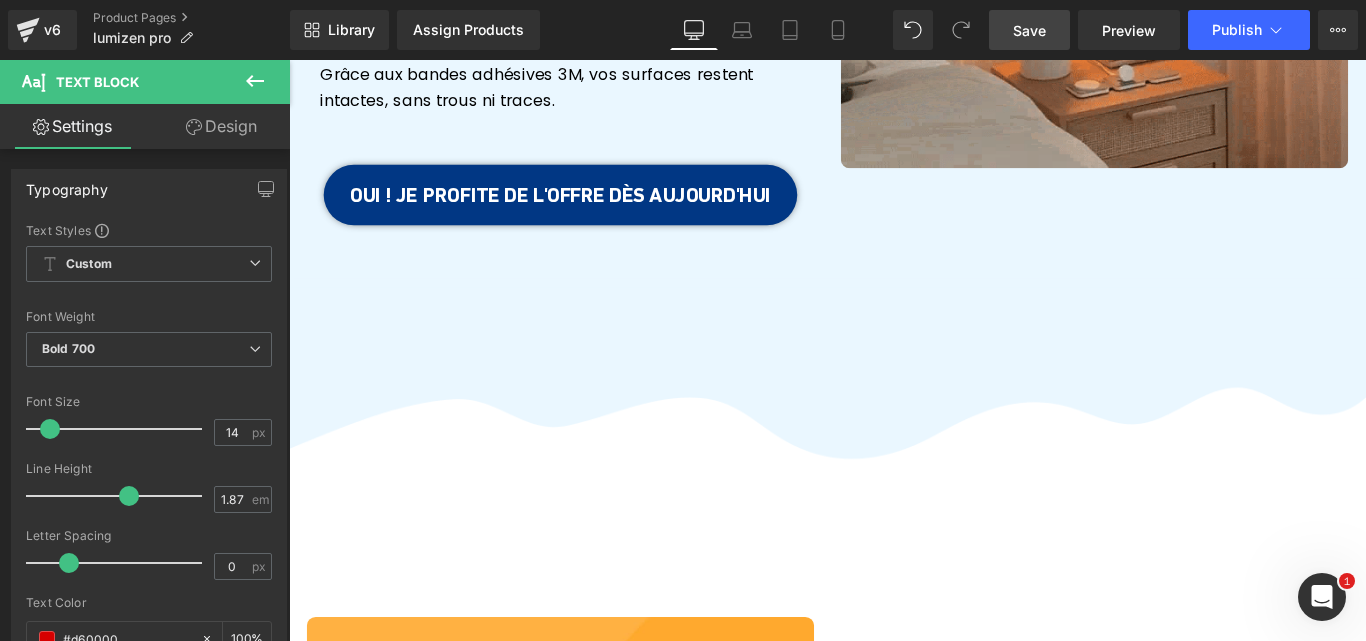 click on "Save" at bounding box center [1029, 30] 